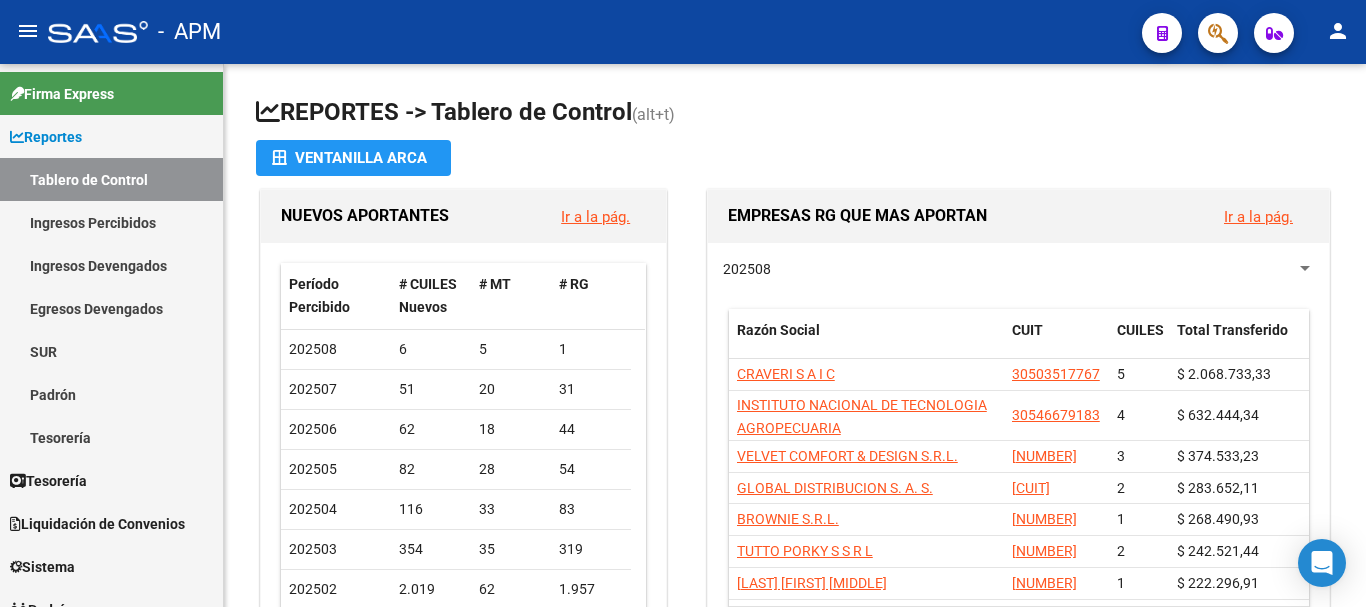 scroll, scrollTop: 0, scrollLeft: 0, axis: both 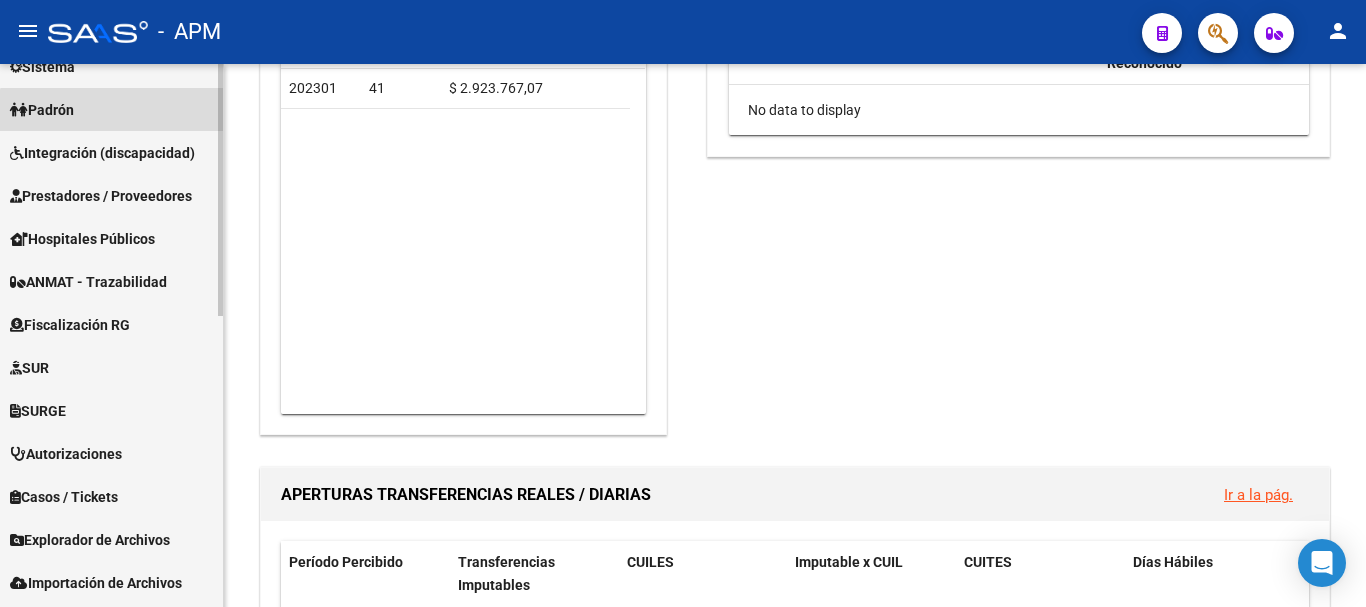 click on "Padrón" at bounding box center [111, 109] 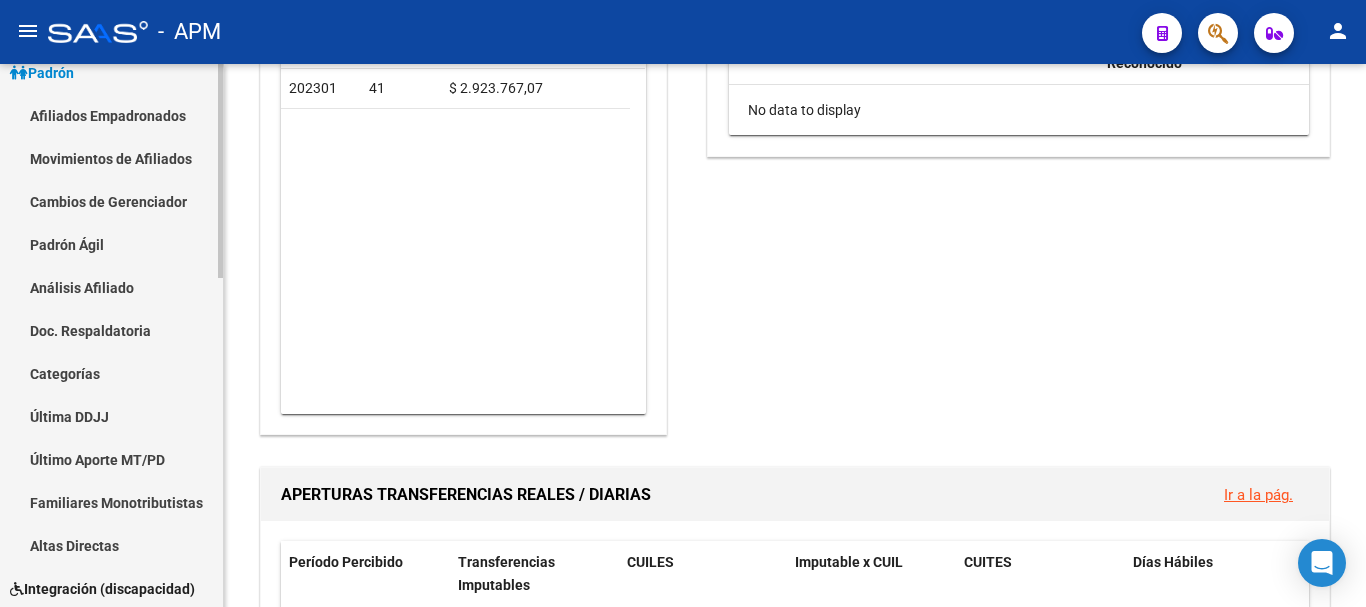 scroll, scrollTop: 199, scrollLeft: 0, axis: vertical 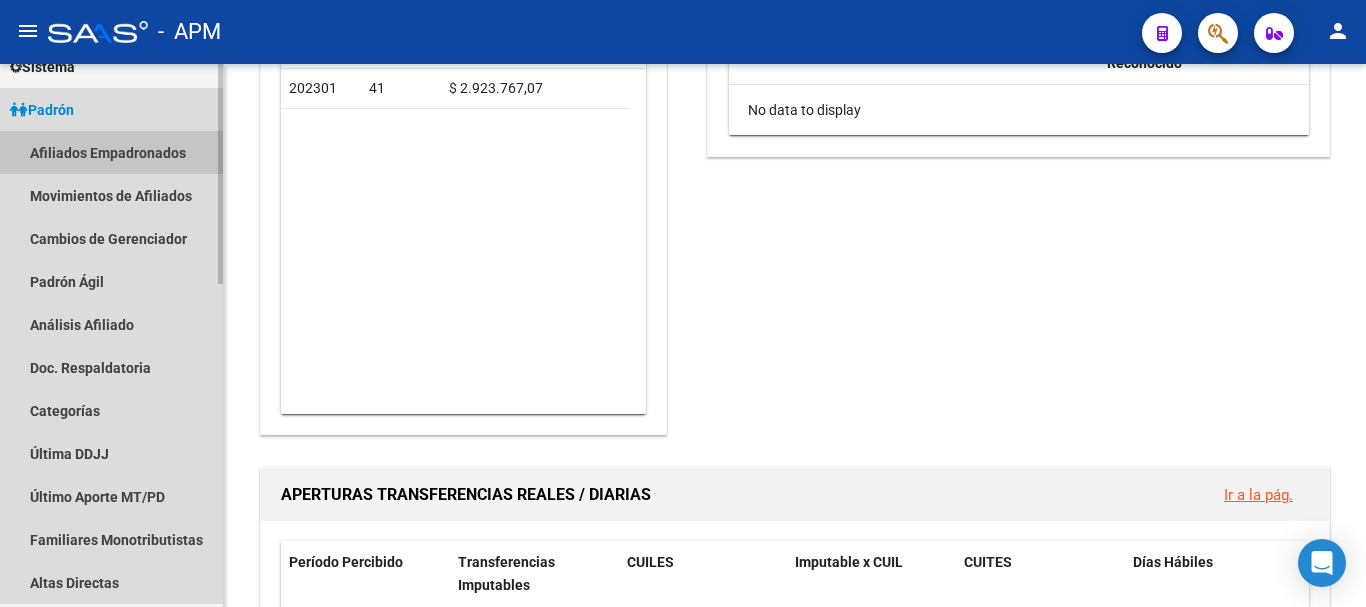 click on "Afiliados Empadronados" at bounding box center [111, 152] 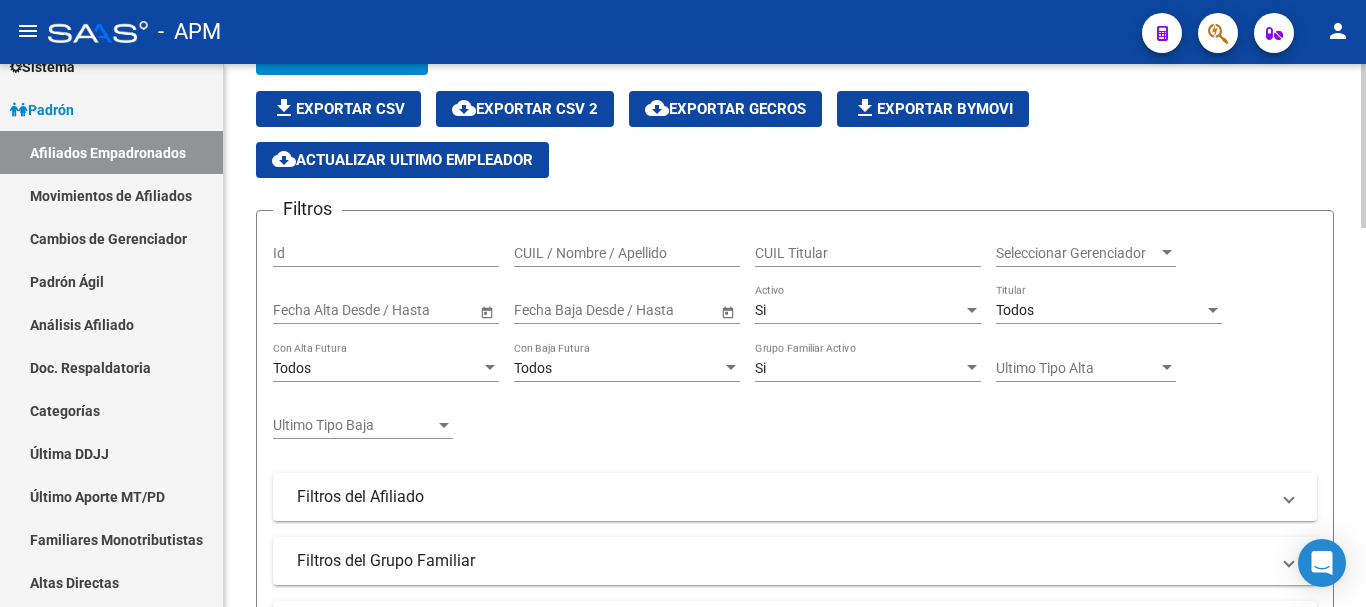 scroll, scrollTop: 100, scrollLeft: 0, axis: vertical 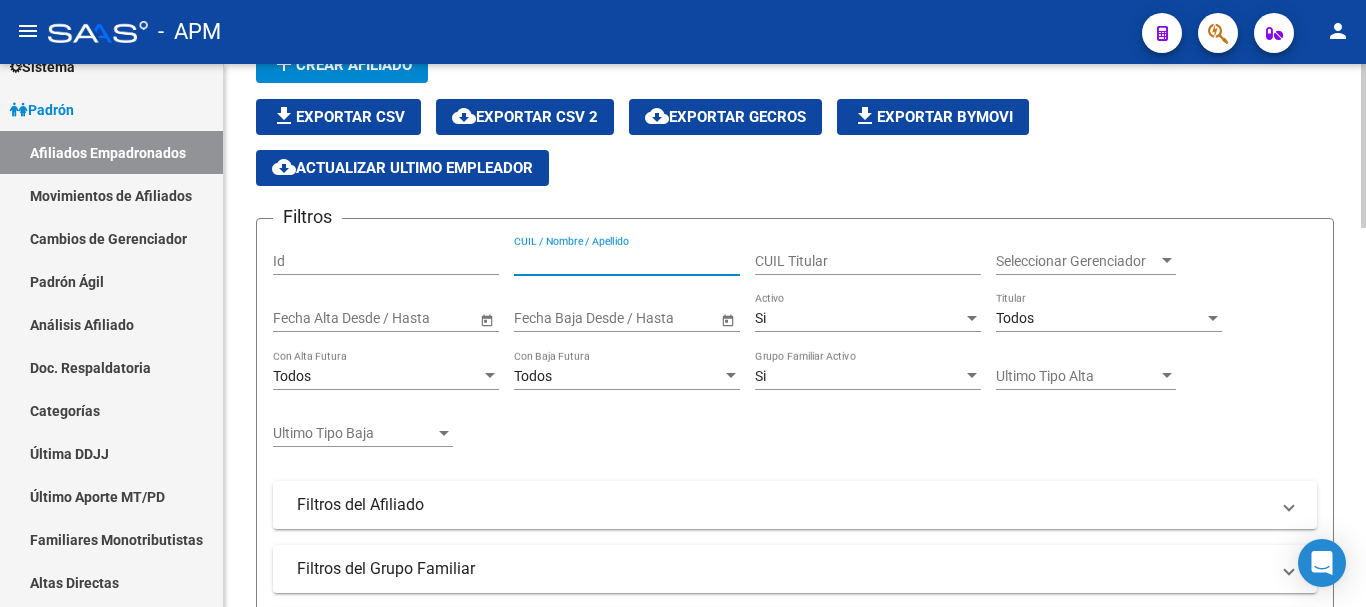 paste on "[CUIT]" 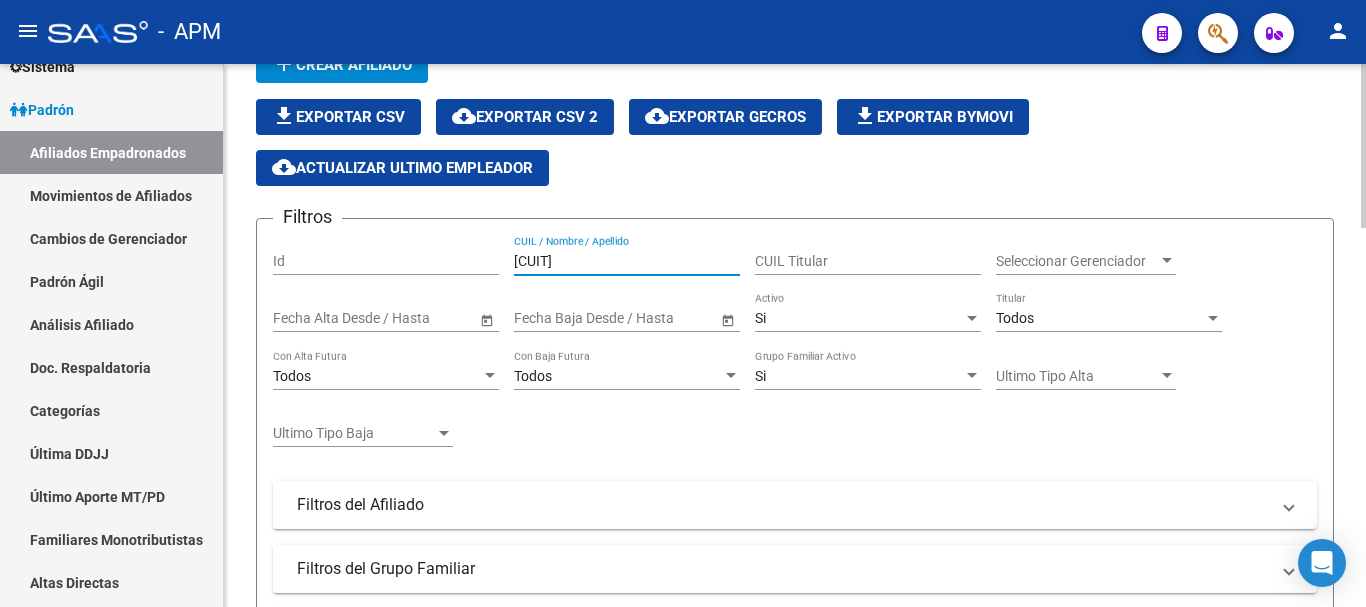 click on "[CUIT]" at bounding box center [627, 261] 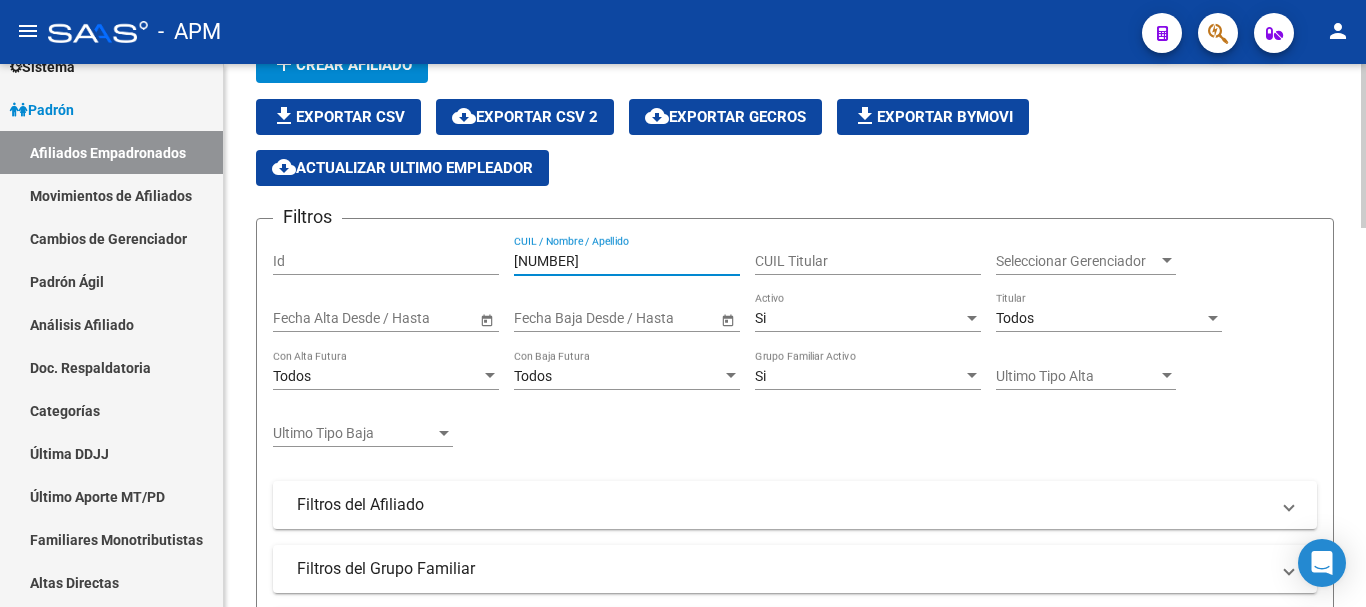 type on "[NUMBER]" 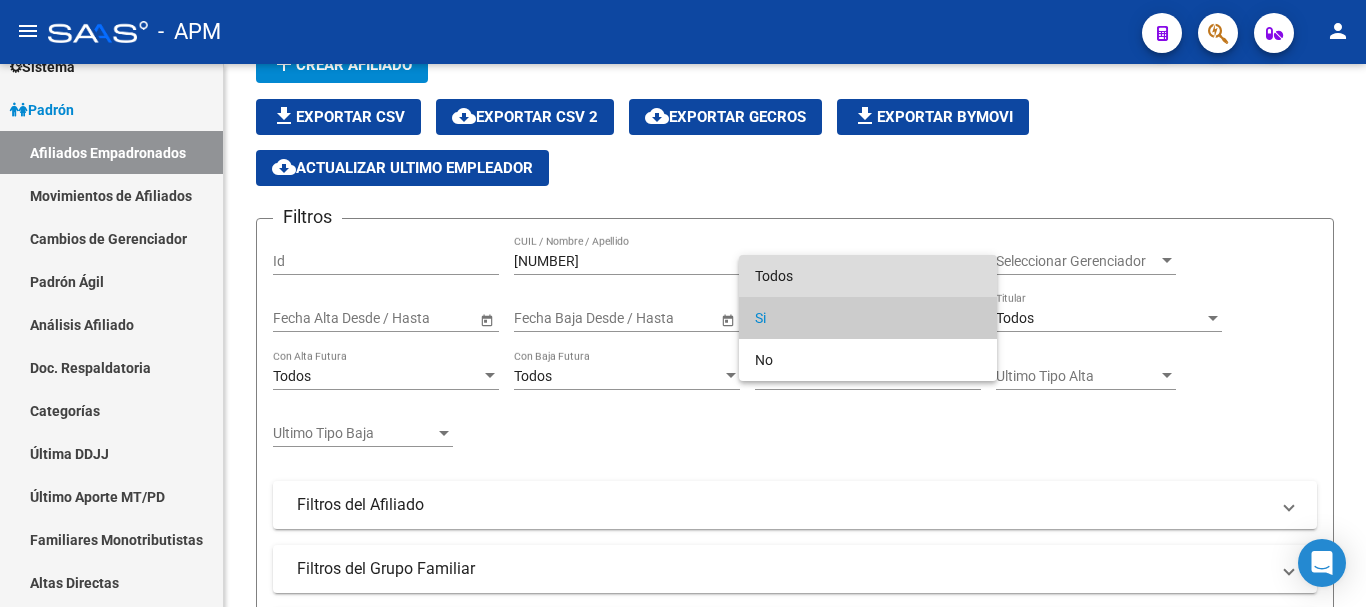 click on "Todos" at bounding box center (868, 276) 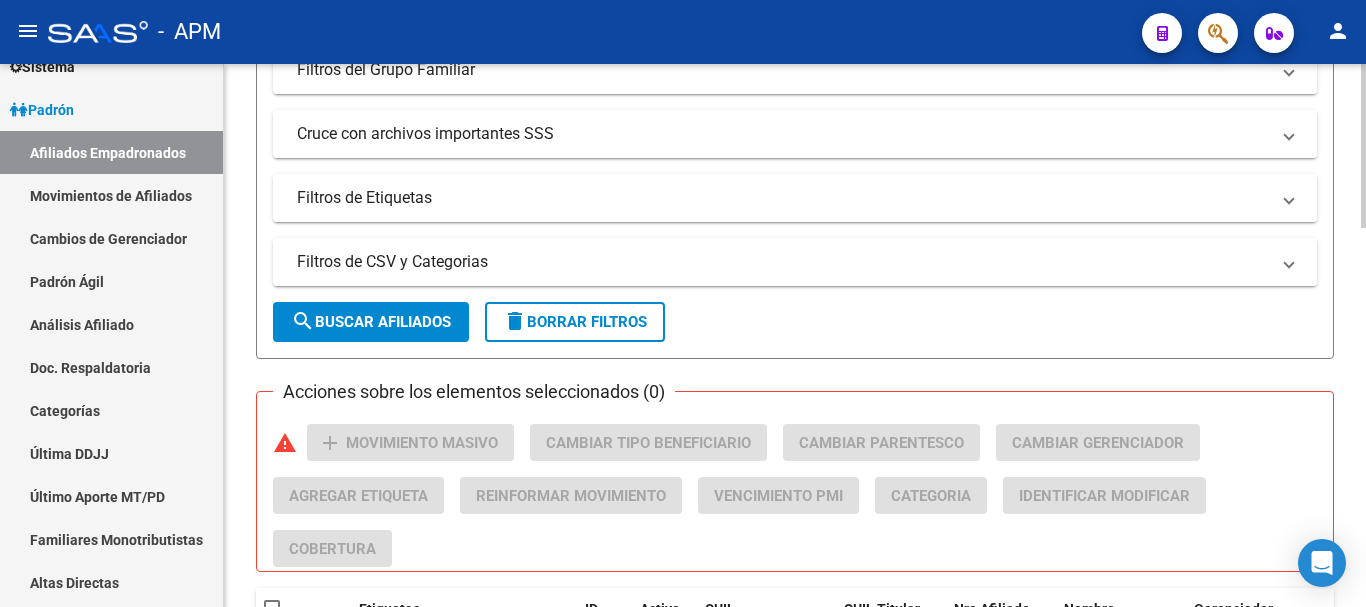 scroll, scrollTop: 600, scrollLeft: 0, axis: vertical 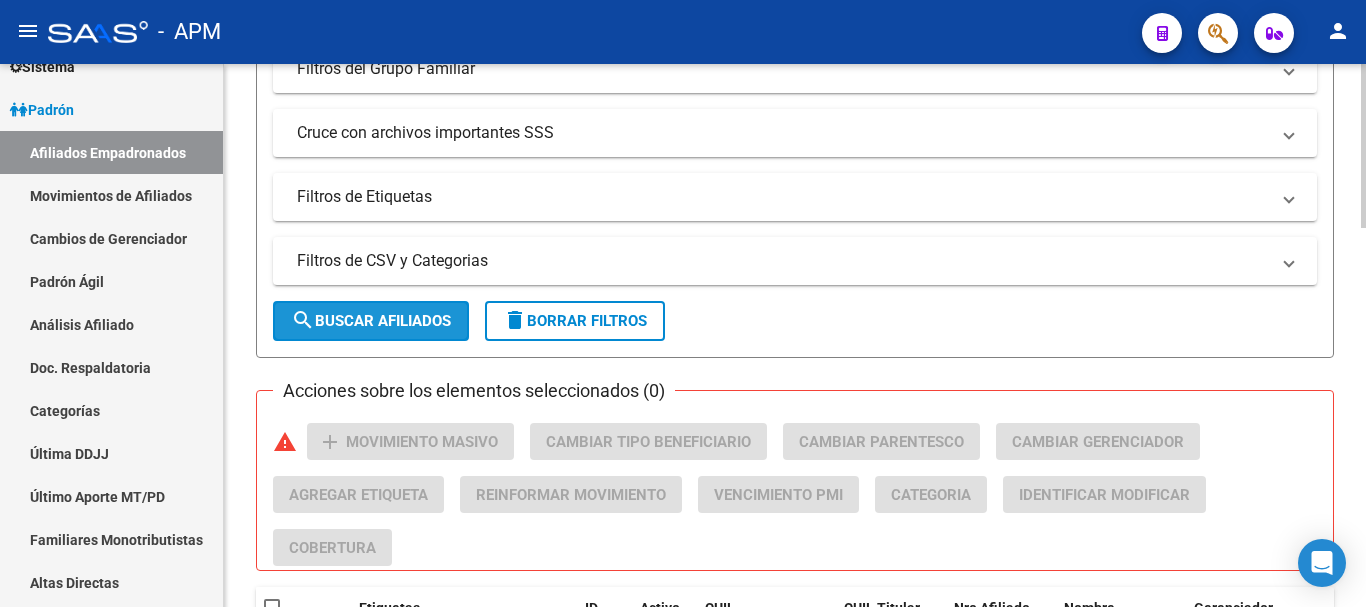 click on "search  Buscar Afiliados" 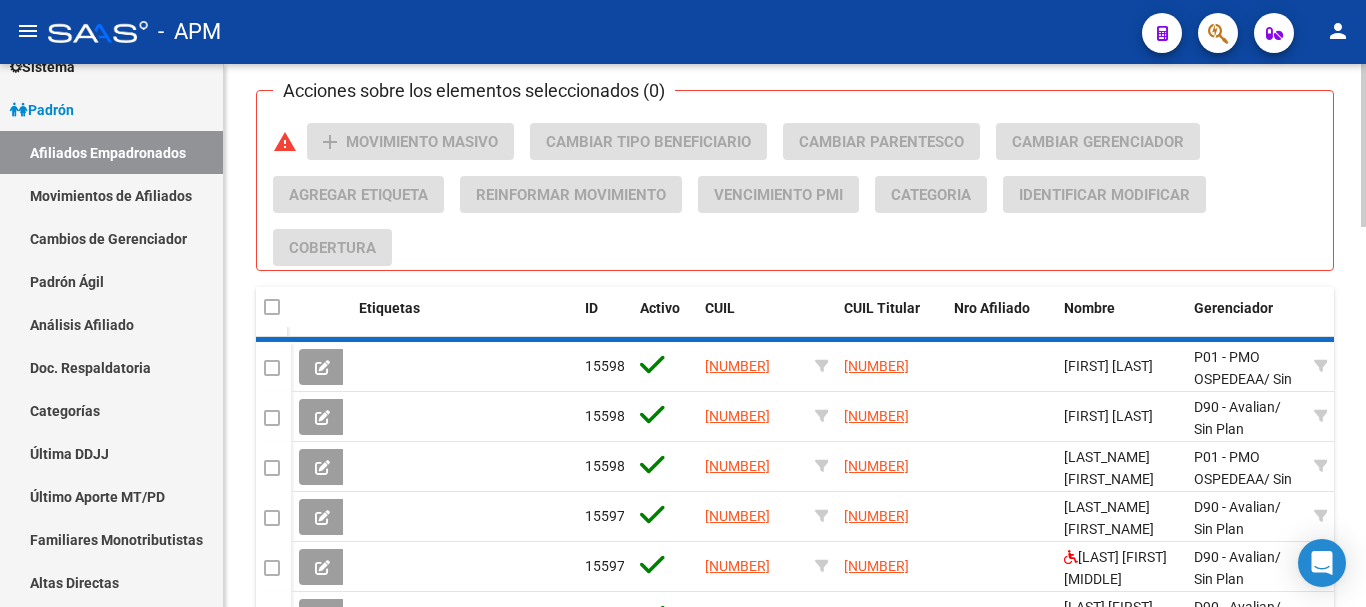 scroll, scrollTop: 810, scrollLeft: 0, axis: vertical 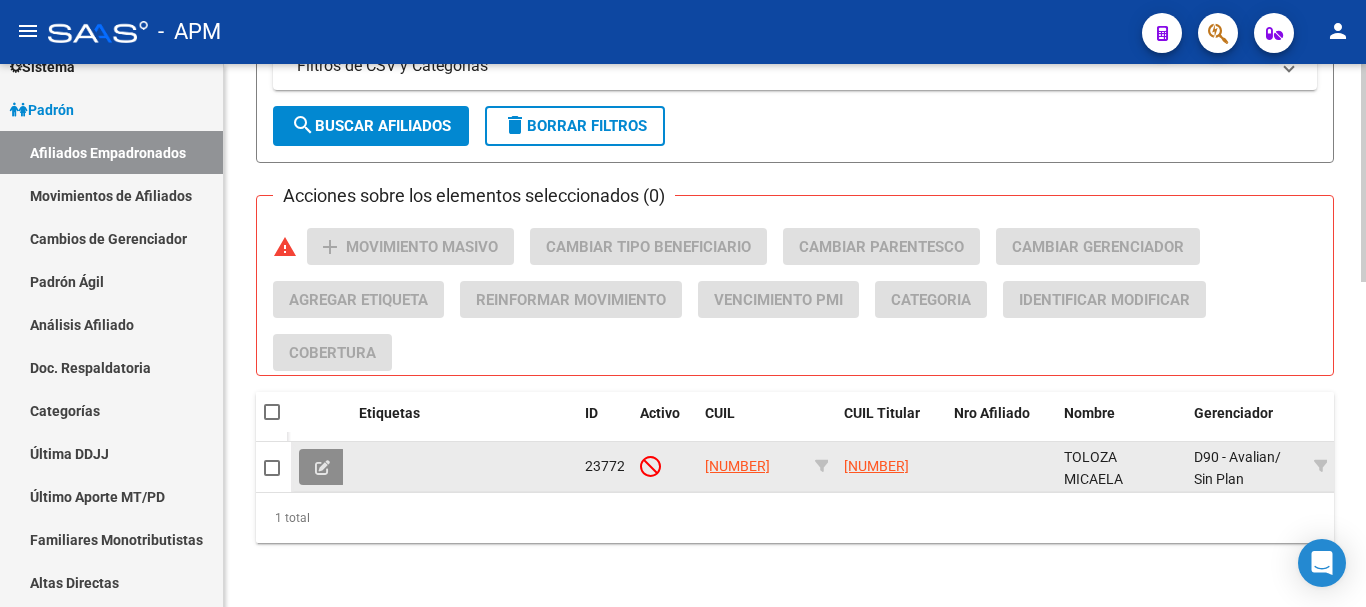 click 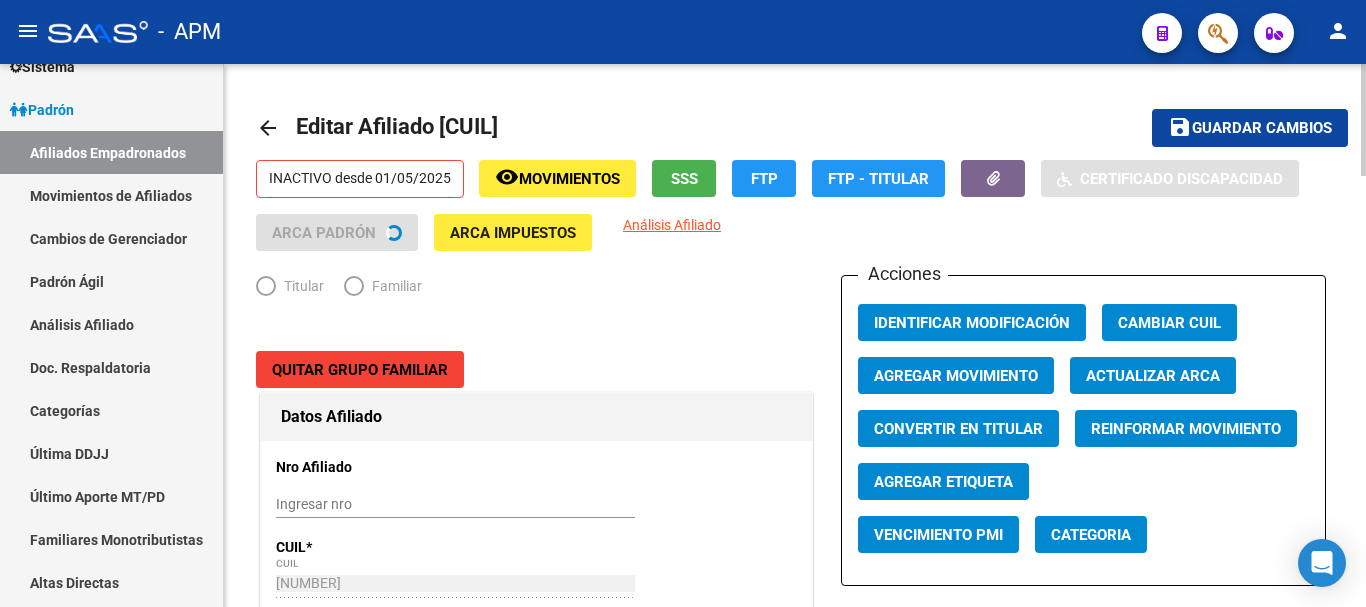 radio on "true" 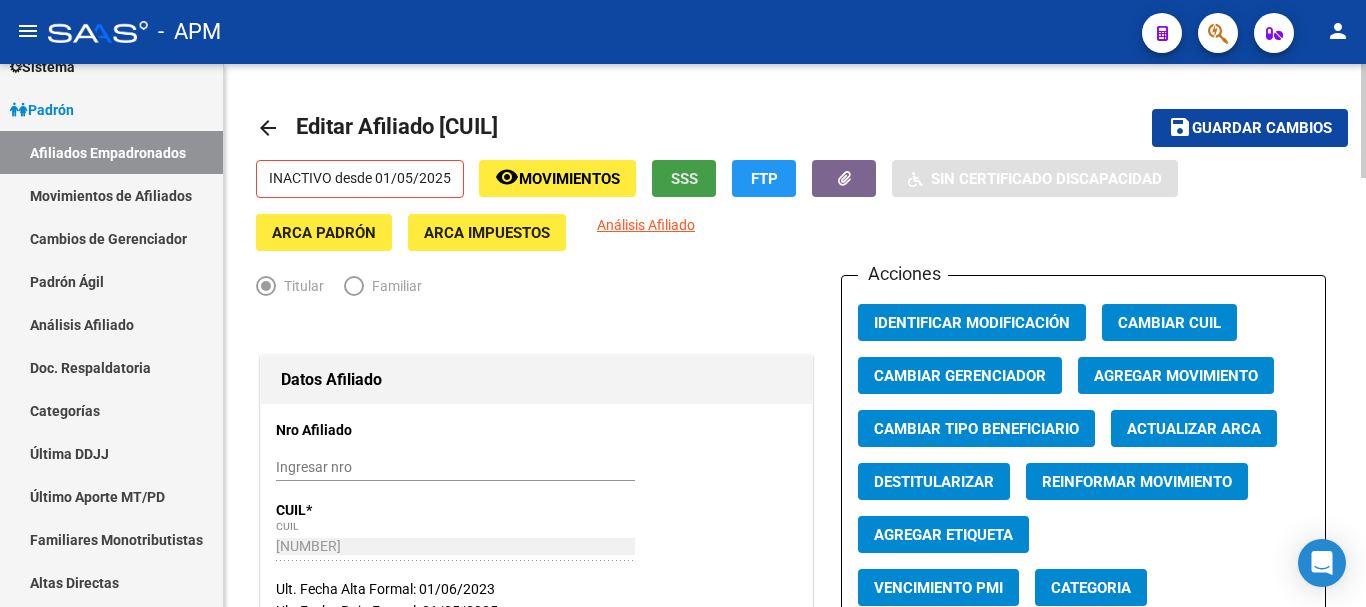 click on "SSS" 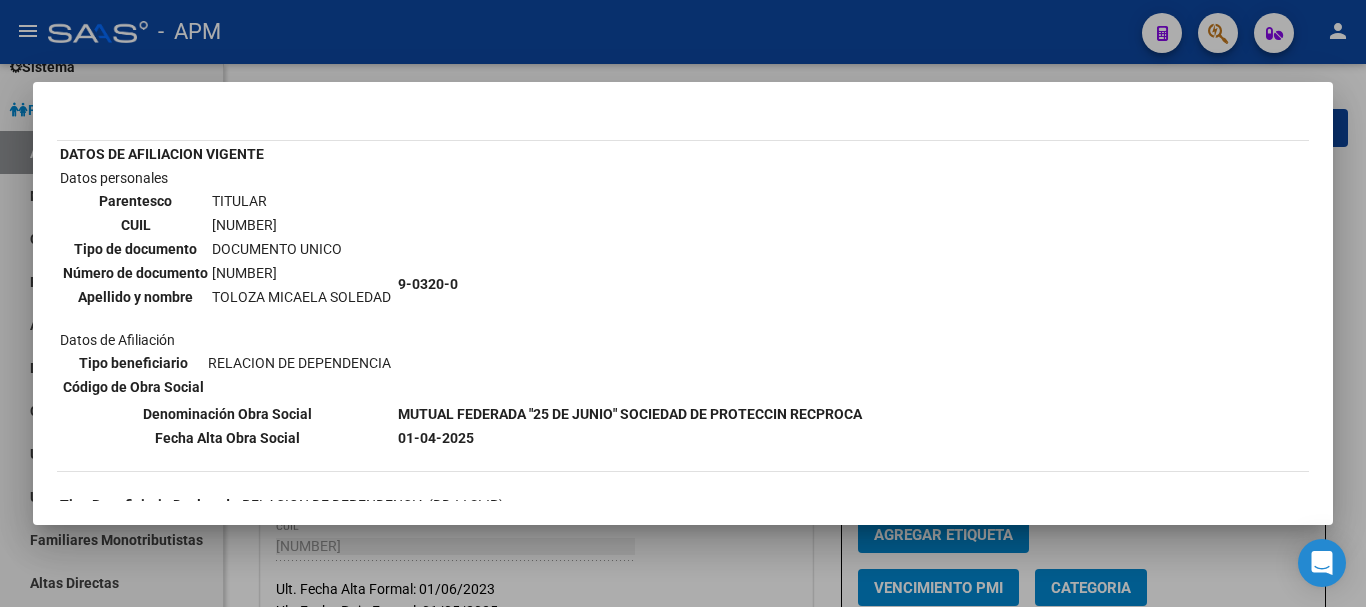 scroll, scrollTop: 100, scrollLeft: 0, axis: vertical 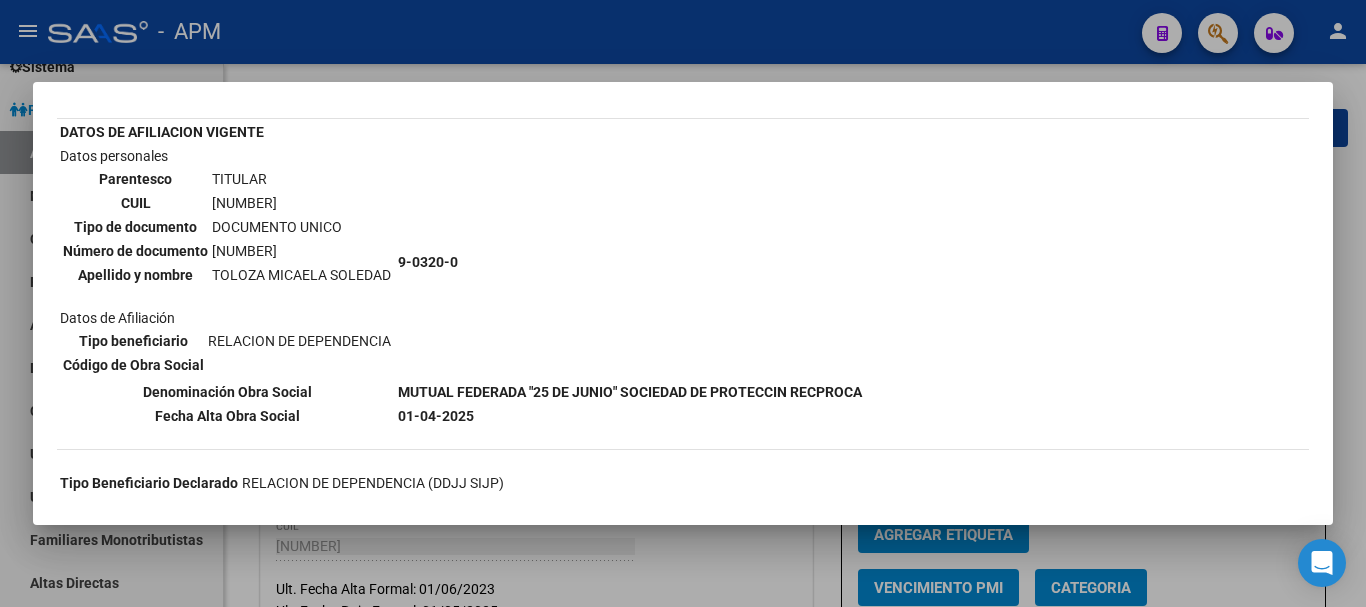 click at bounding box center (683, 303) 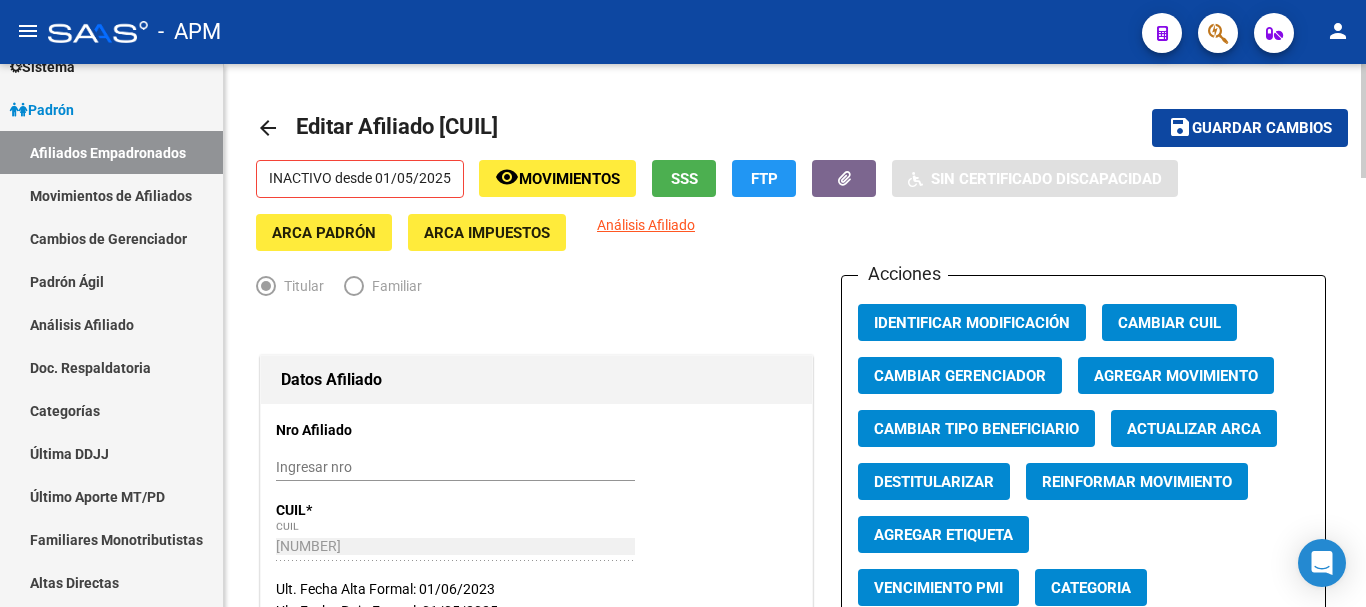 drag, startPoint x: 441, startPoint y: 125, endPoint x: 578, endPoint y: 132, distance: 137.17871 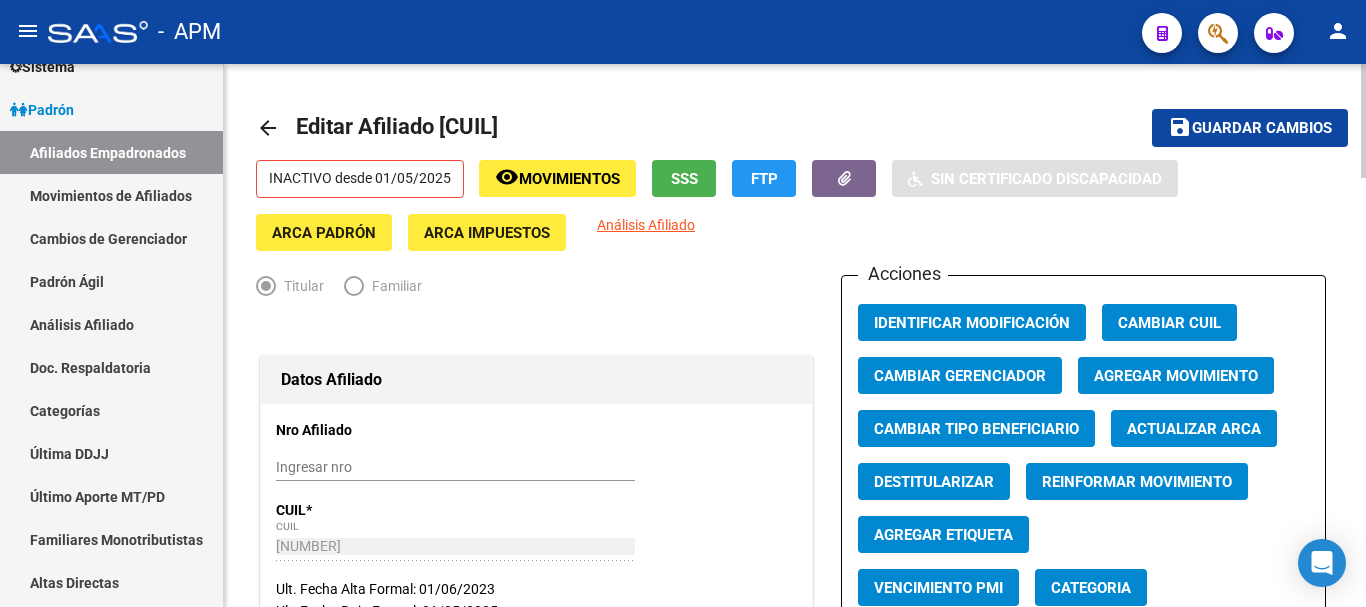 copy on "[NUMBER]" 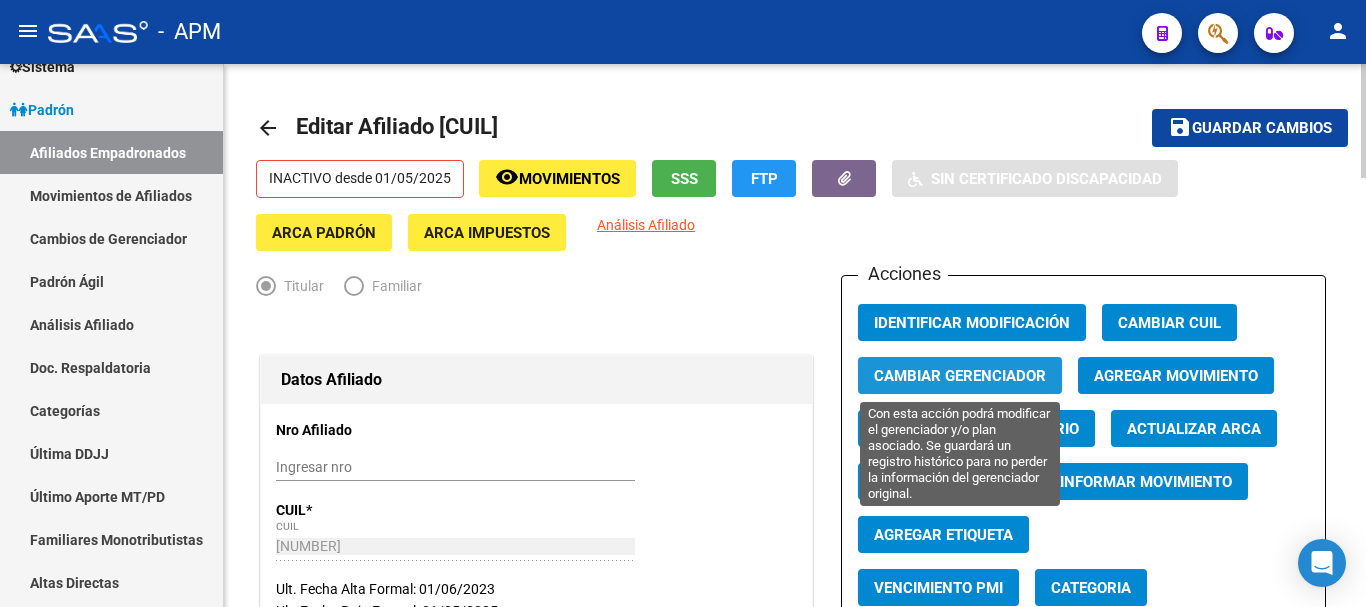 click on "Cambiar Gerenciador" 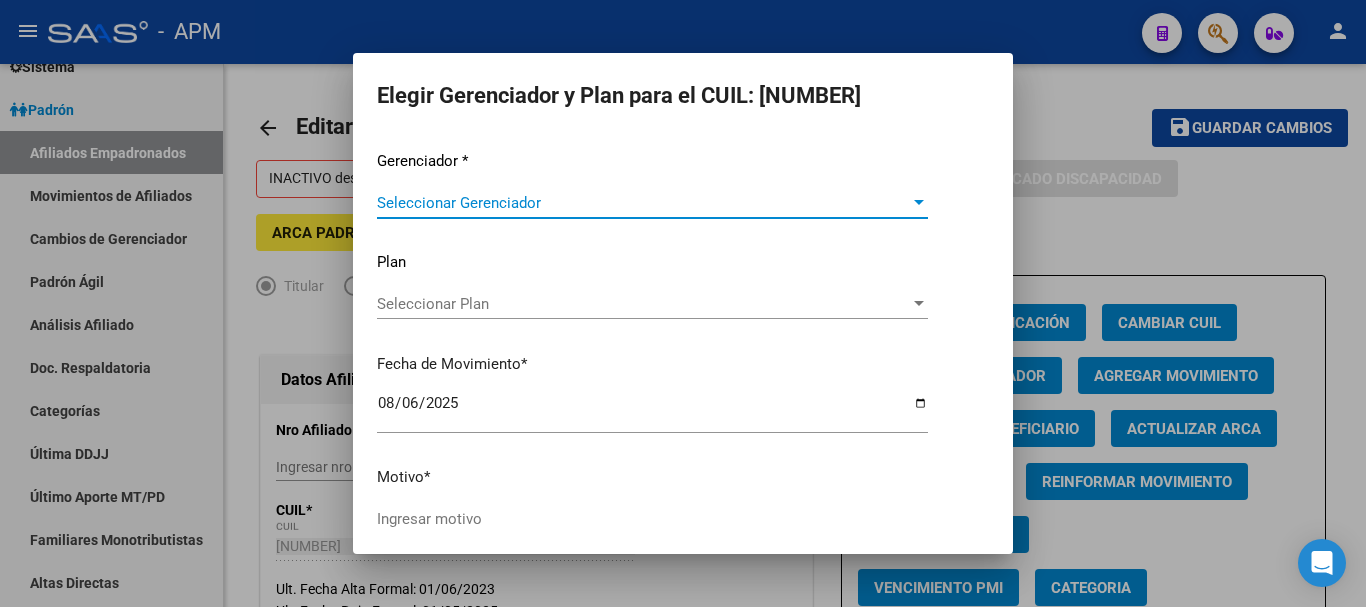 click on "Seleccionar Gerenciador Seleccionar Gerenciador" at bounding box center [652, 203] 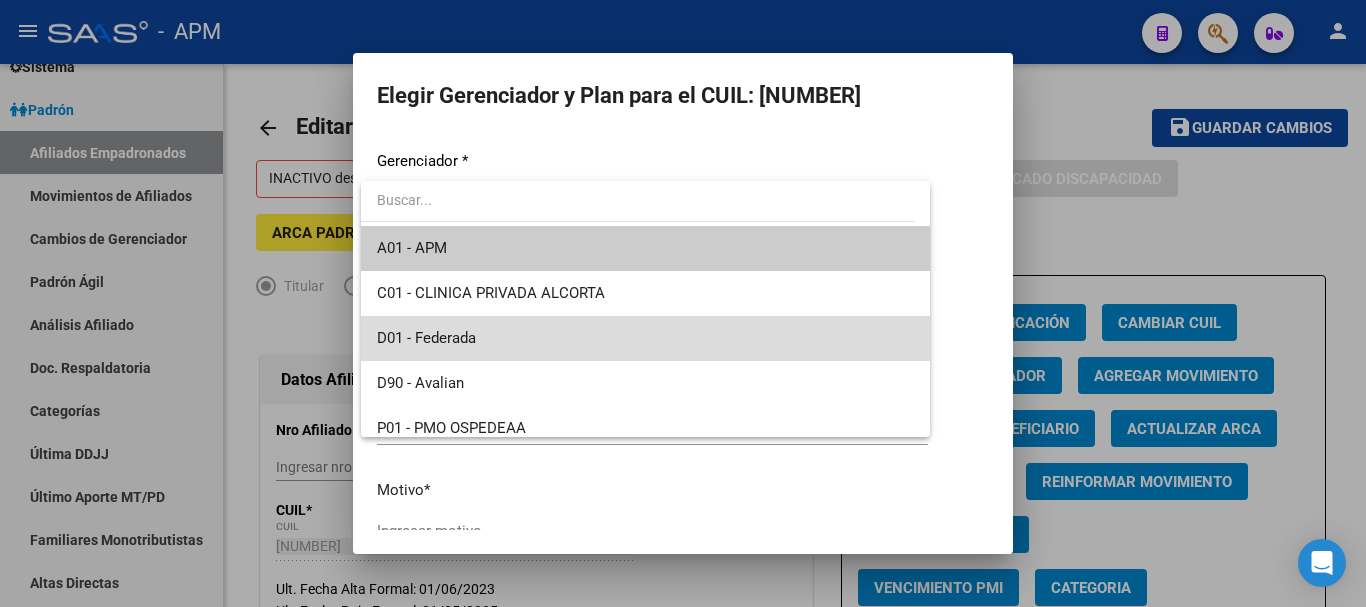 click on "D01 - Federada" at bounding box center (645, 338) 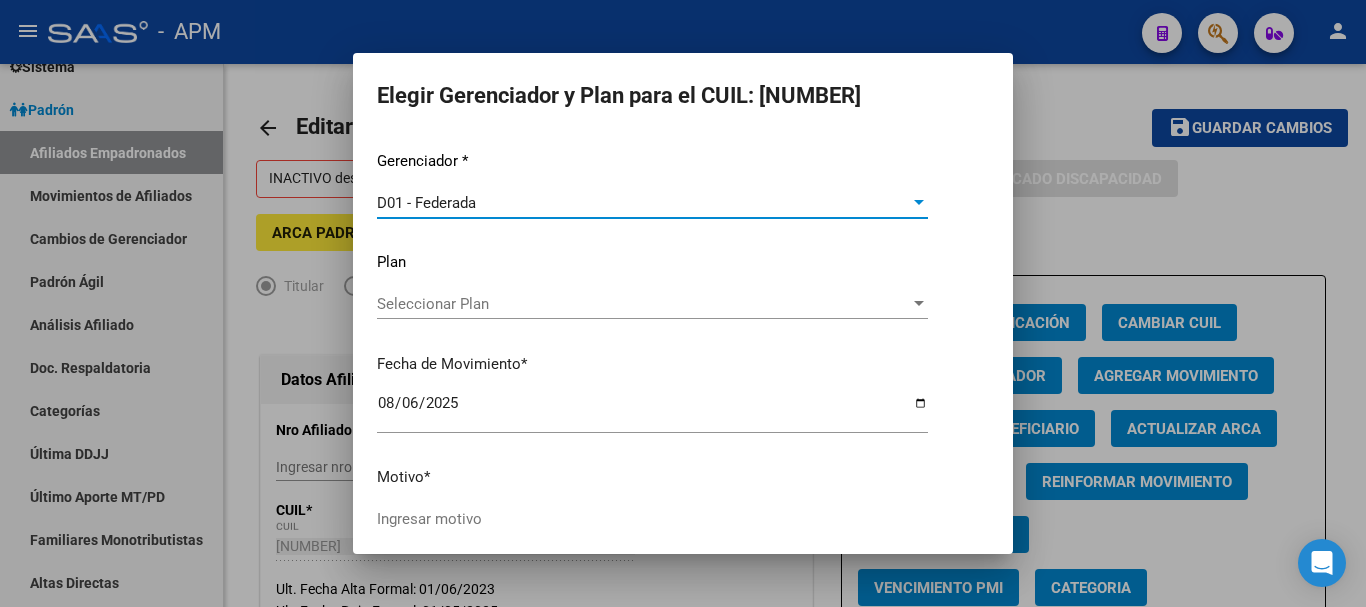 scroll, scrollTop: 91, scrollLeft: 0, axis: vertical 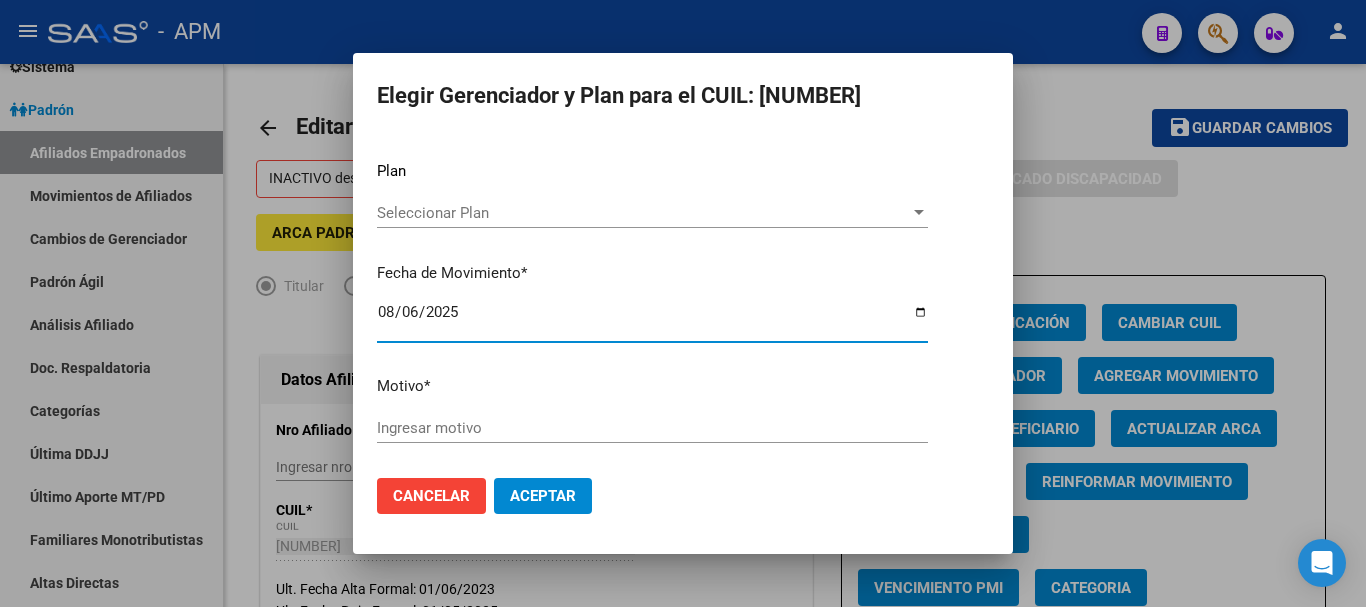 click on "2025-08-06" at bounding box center [652, 320] 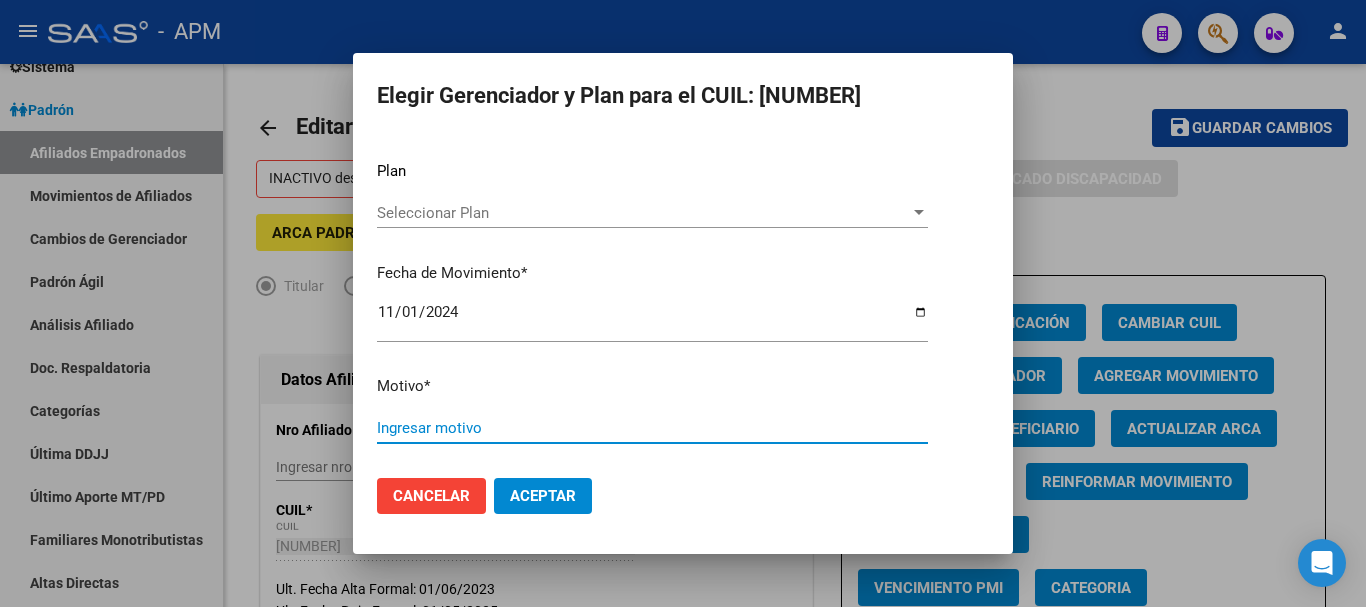 click on "Ingresar motivo" at bounding box center [652, 428] 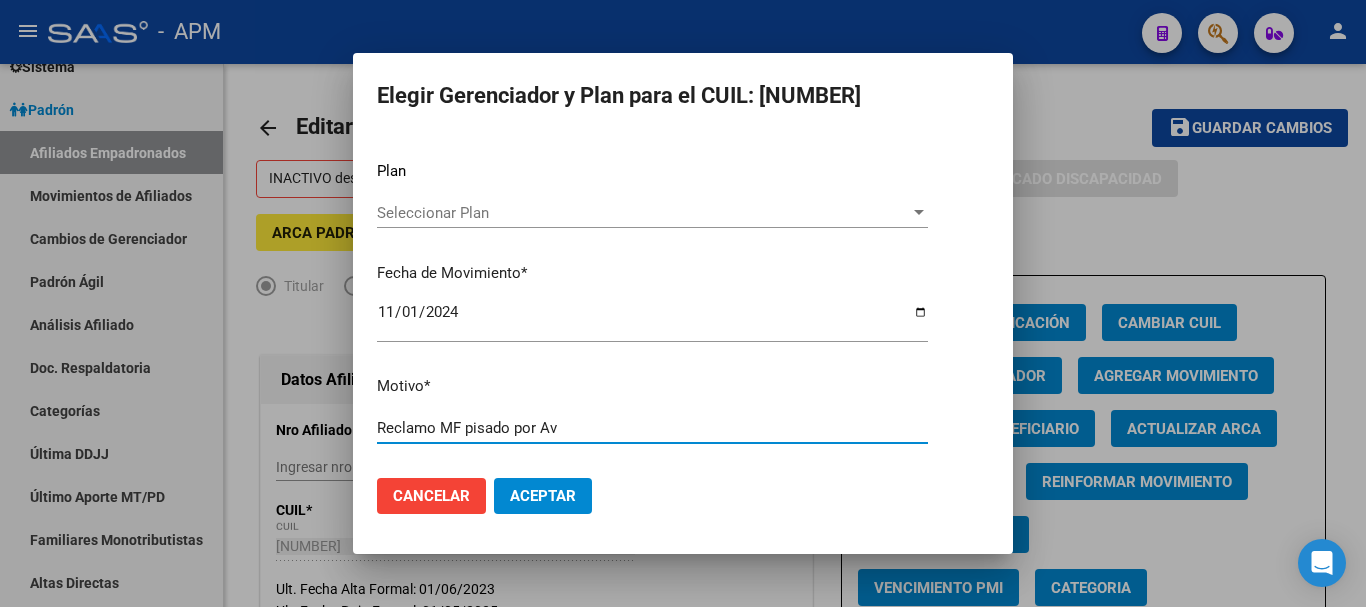 type on "Reclamo MF pisado por Av" 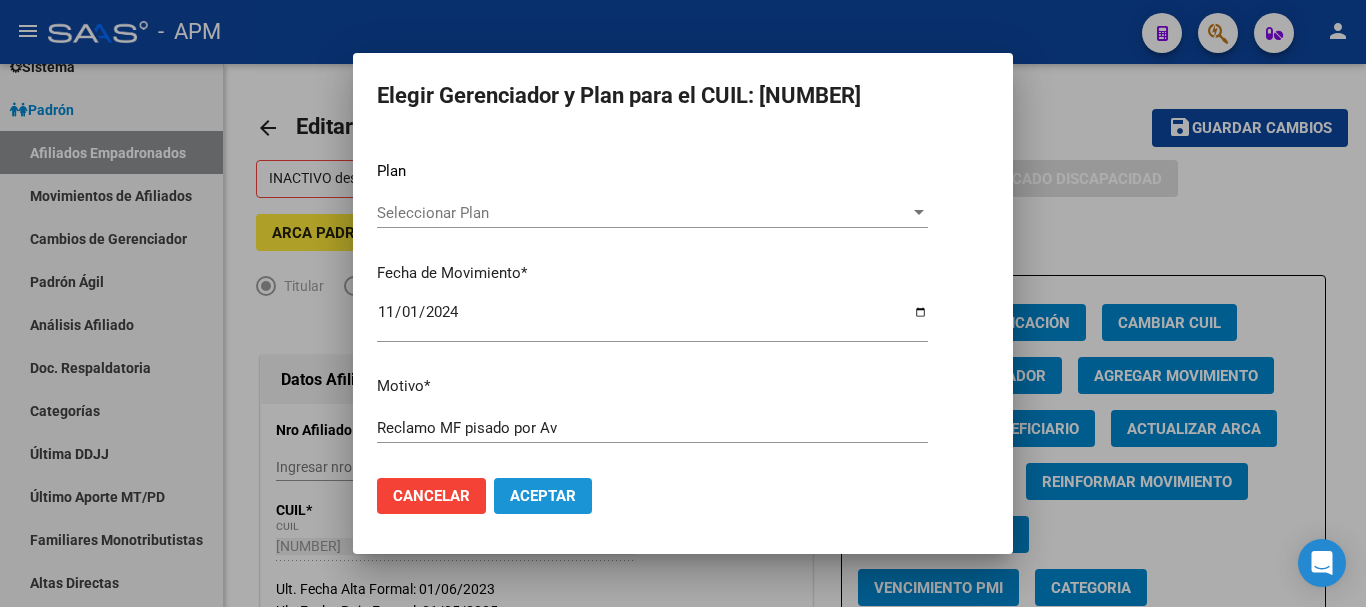 click on "Aceptar" at bounding box center [543, 496] 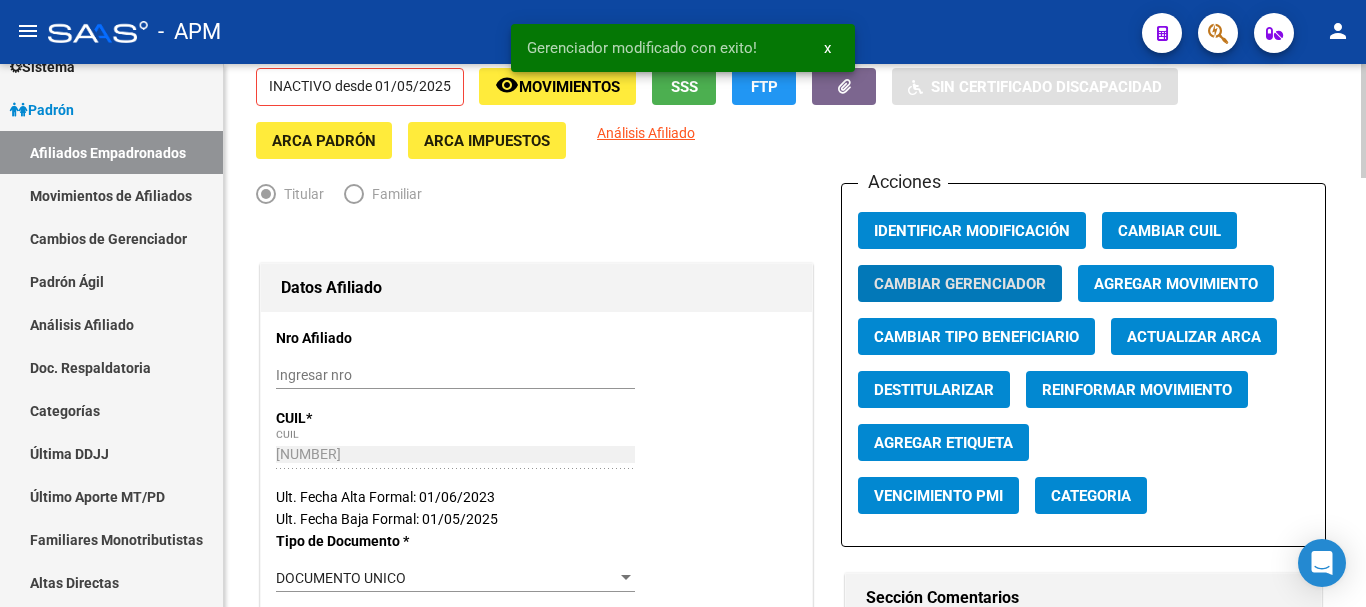 scroll, scrollTop: 0, scrollLeft: 0, axis: both 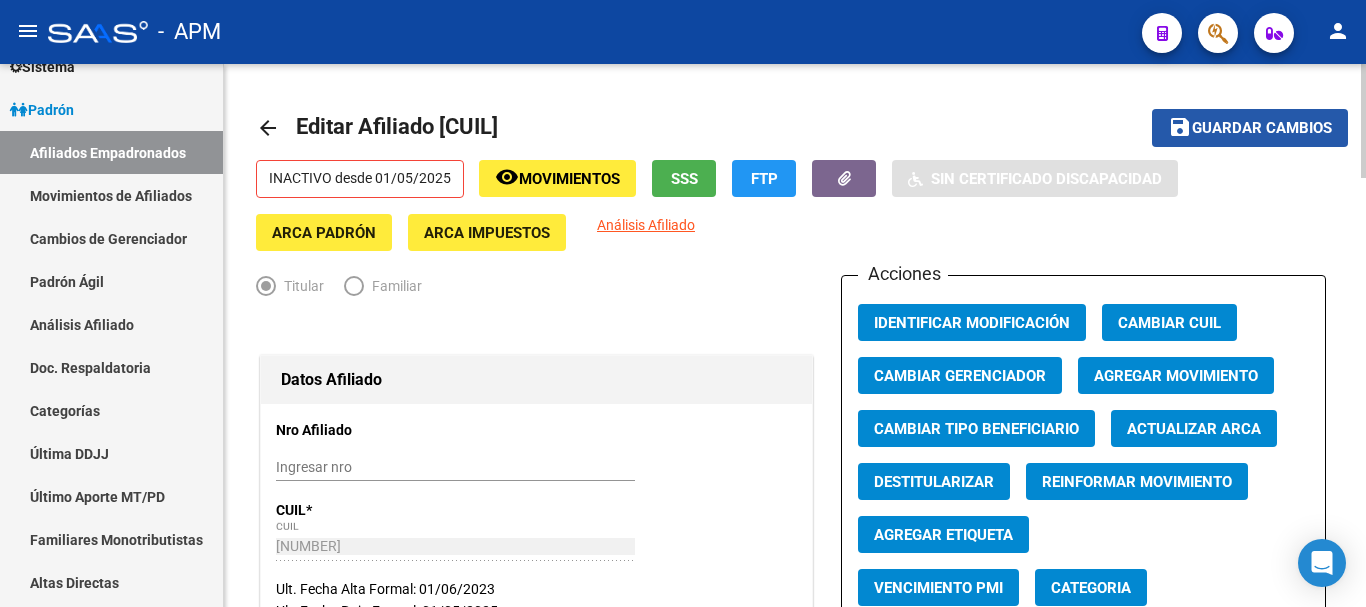 click on "save Guardar cambios" 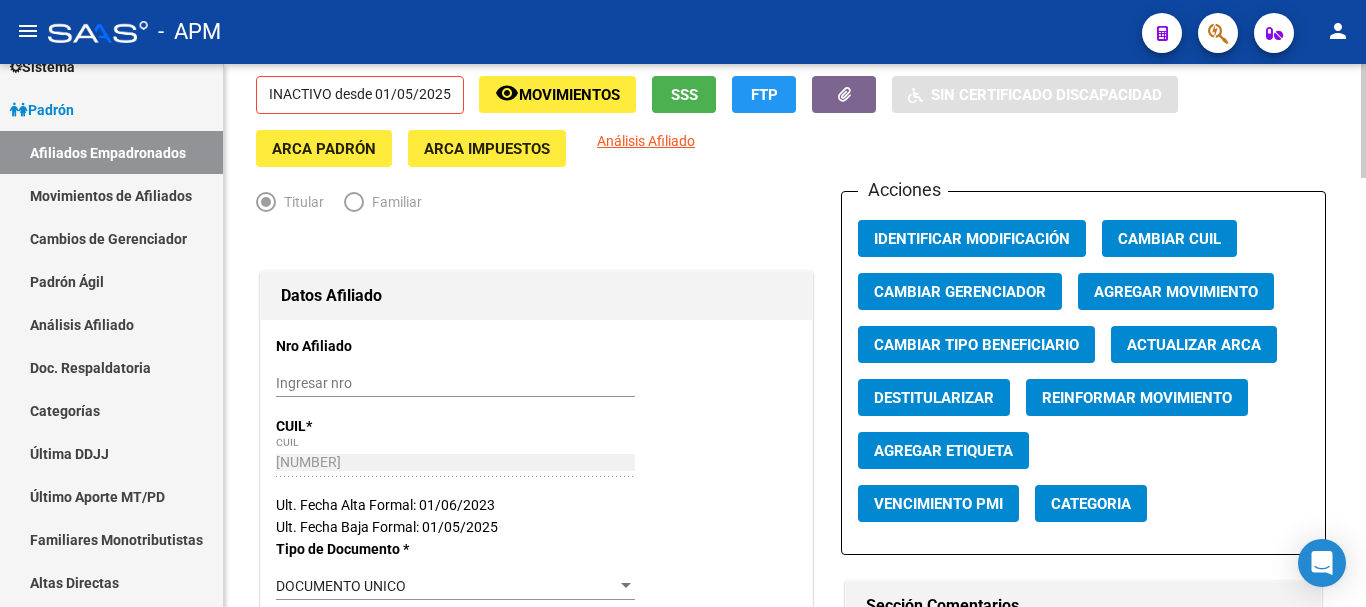 scroll, scrollTop: 0, scrollLeft: 0, axis: both 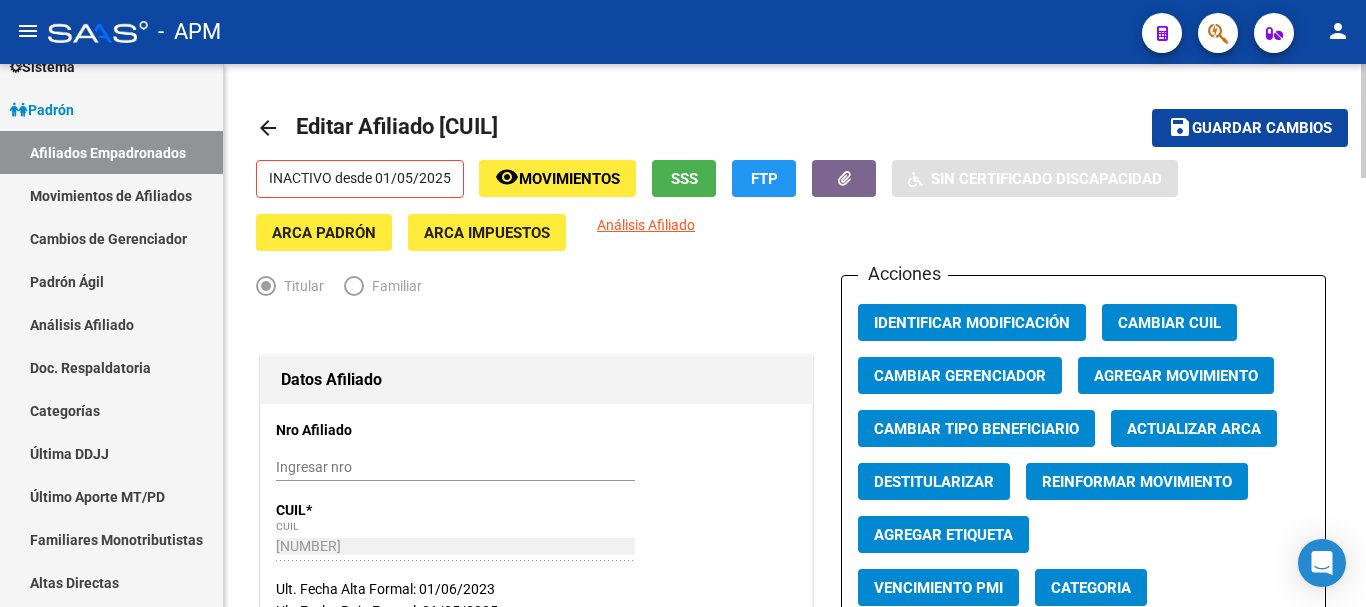 click on "save Guardar cambios" 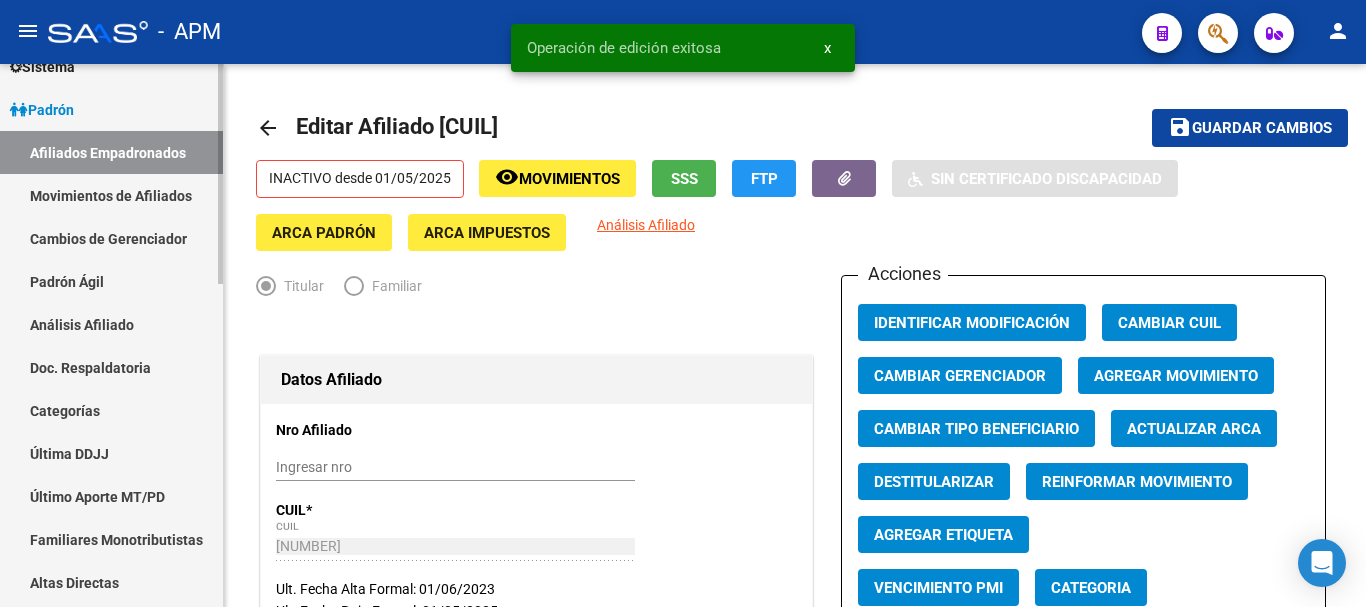 click on "Afiliados Empadronados" at bounding box center [111, 152] 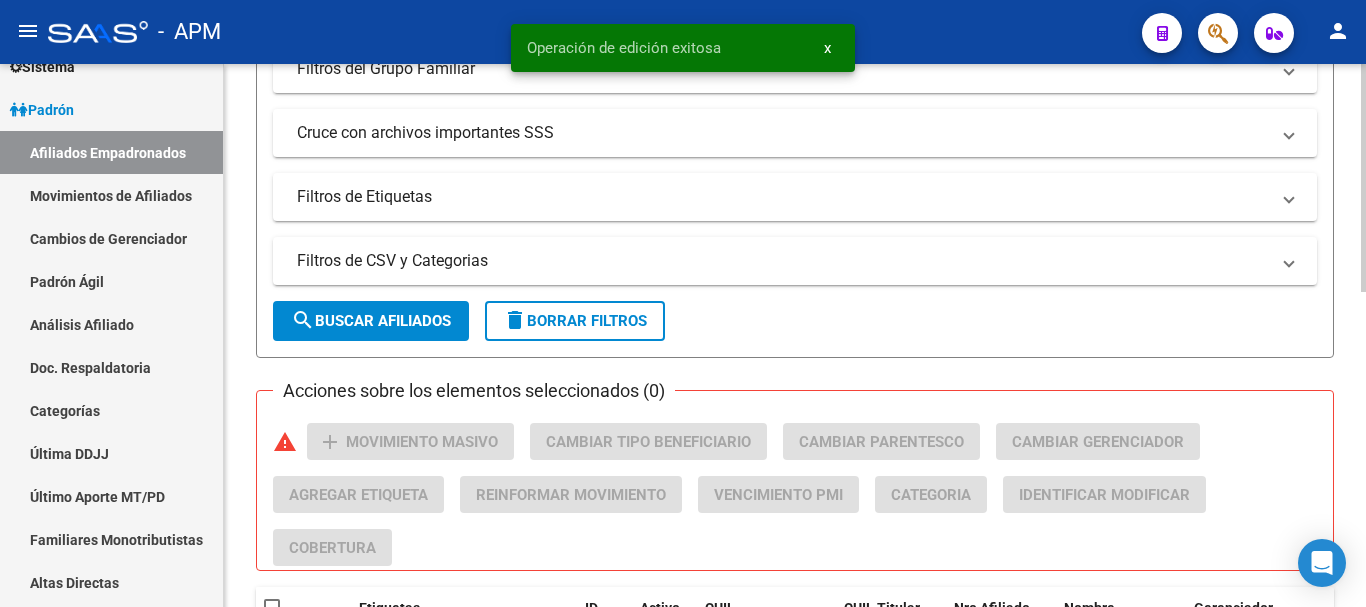 scroll, scrollTop: 750, scrollLeft: 0, axis: vertical 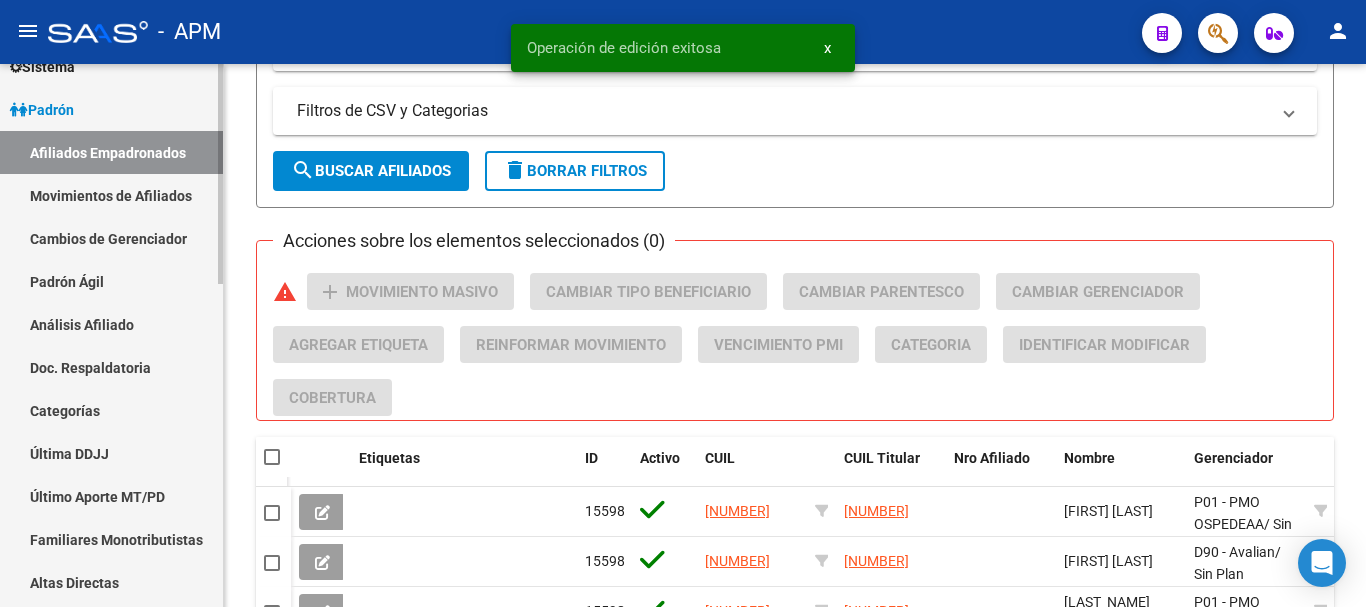 click on "Movimientos de Afiliados" at bounding box center [111, 195] 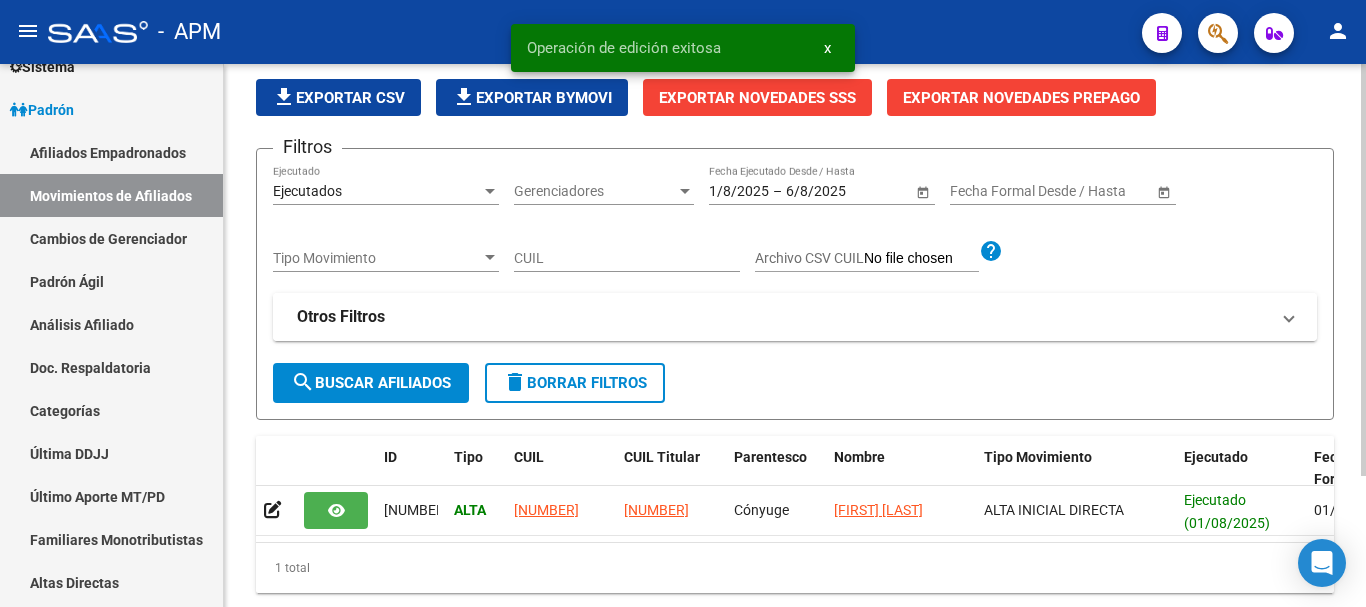 scroll, scrollTop: 172, scrollLeft: 0, axis: vertical 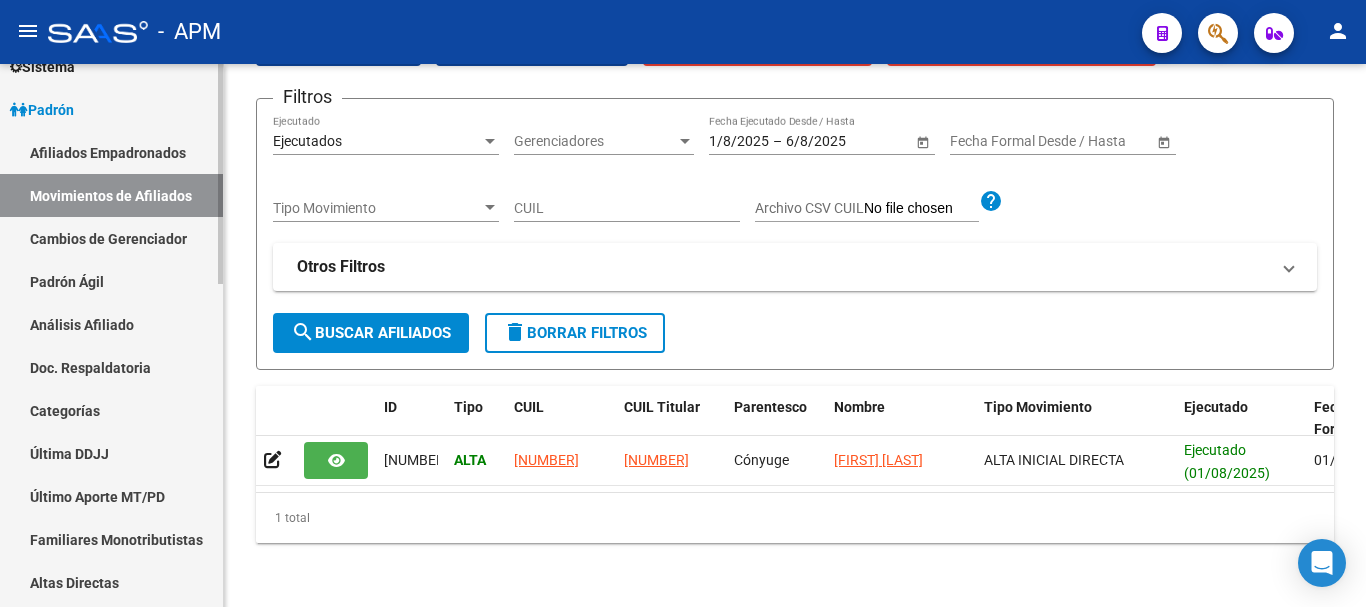 click on "Afiliados Empadronados" at bounding box center [111, 152] 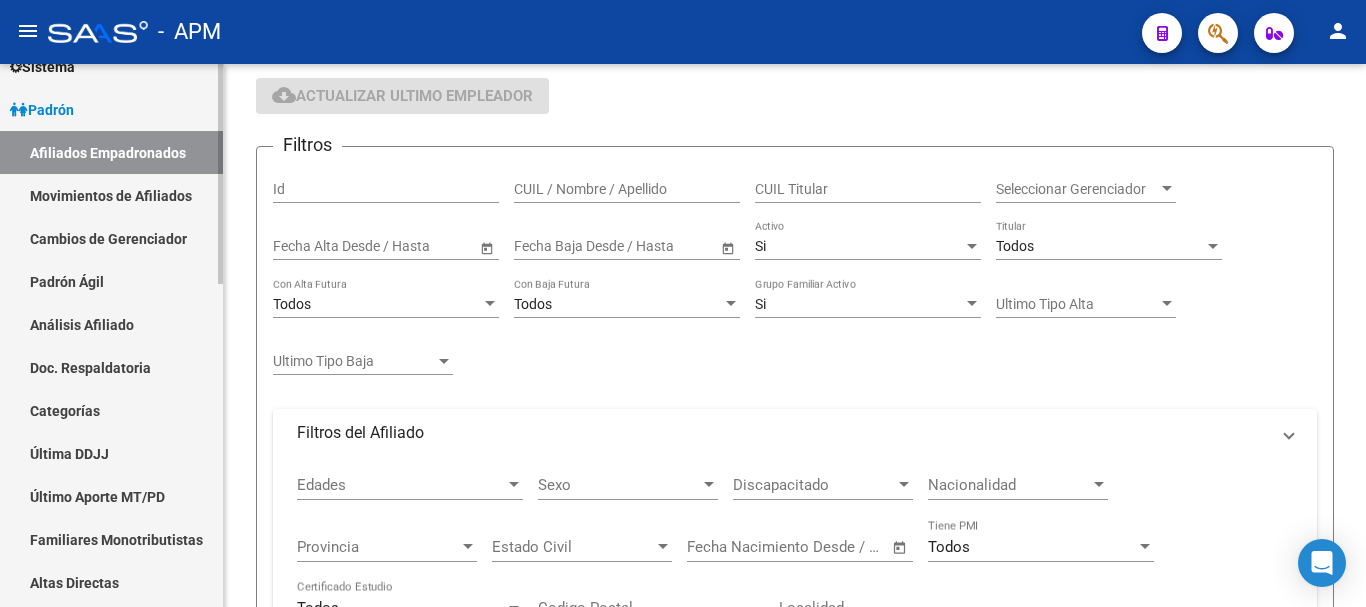 scroll, scrollTop: 0, scrollLeft: 0, axis: both 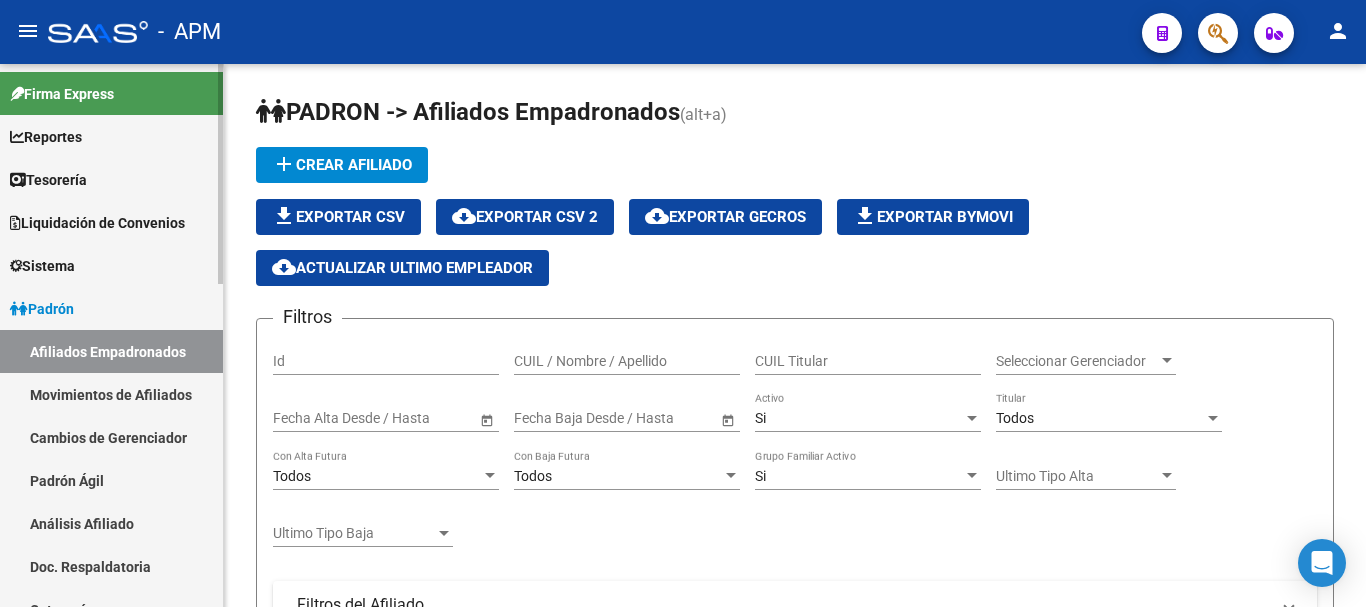 click on "Reportes" at bounding box center (111, 136) 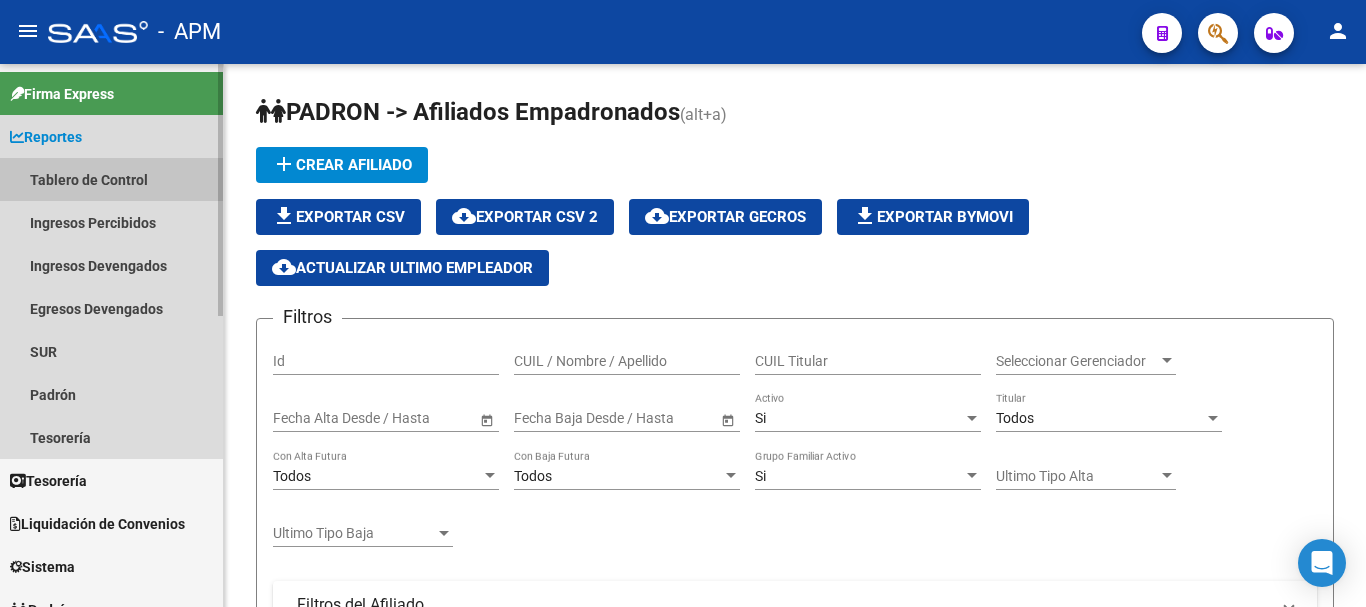 click on "Tablero de Control" at bounding box center [111, 179] 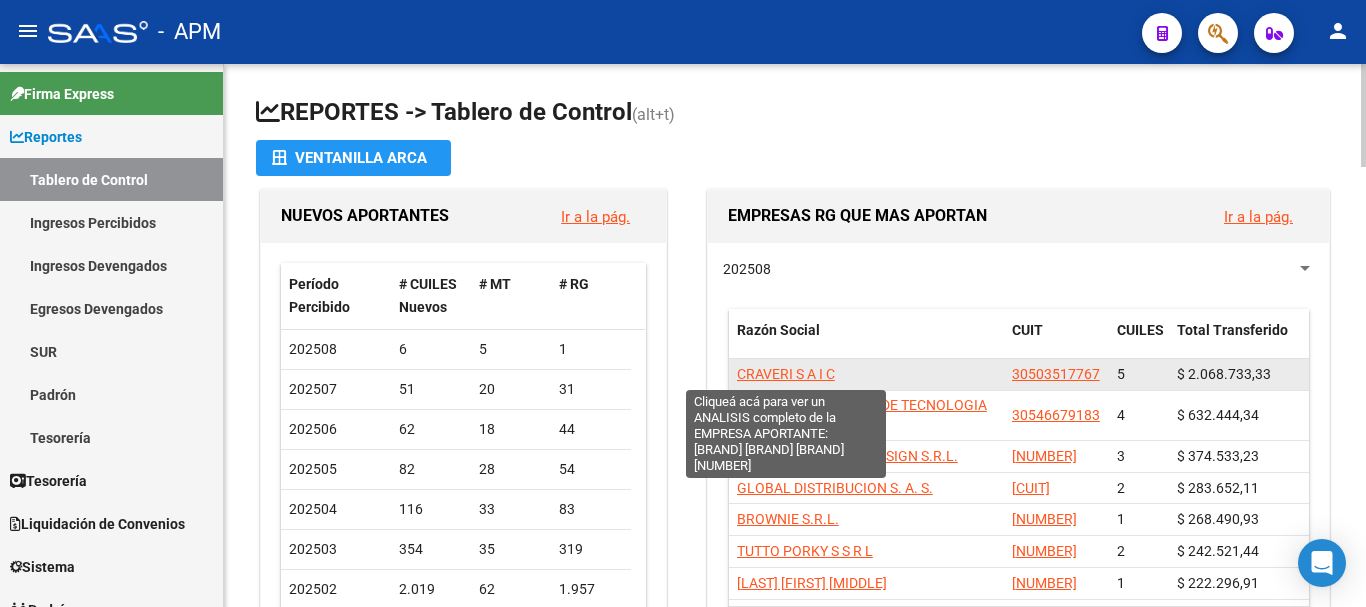 click on "CRAVERI S A I C" 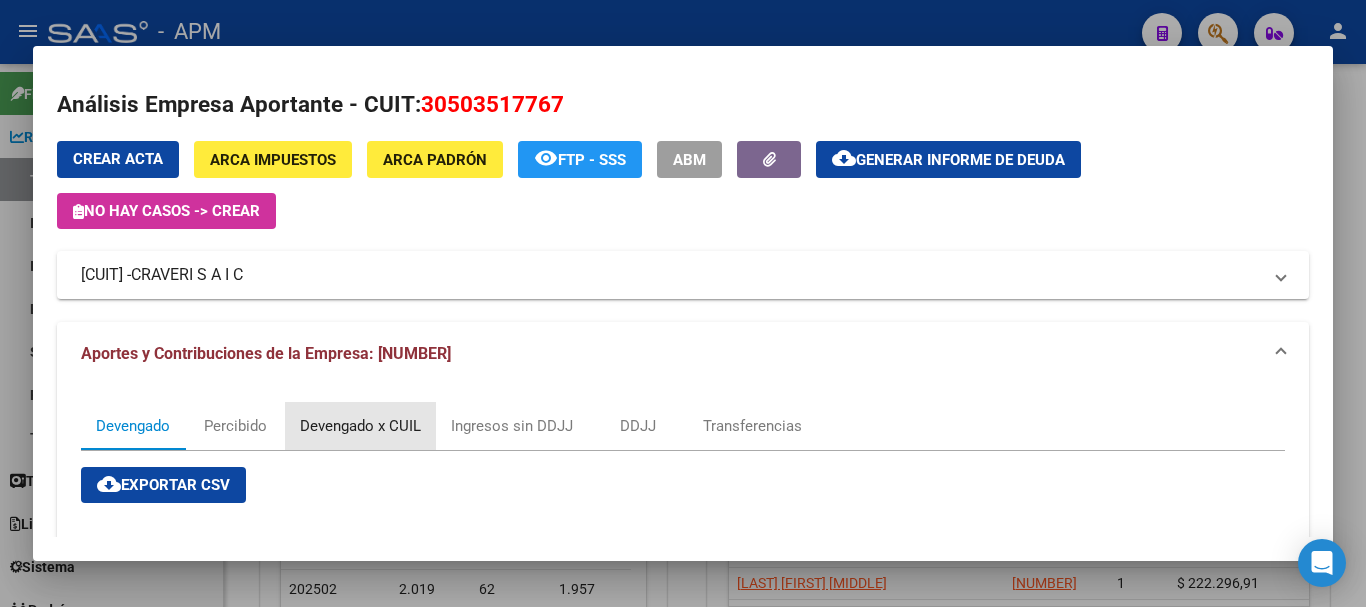 click on "Devengado x CUIL" at bounding box center (360, 426) 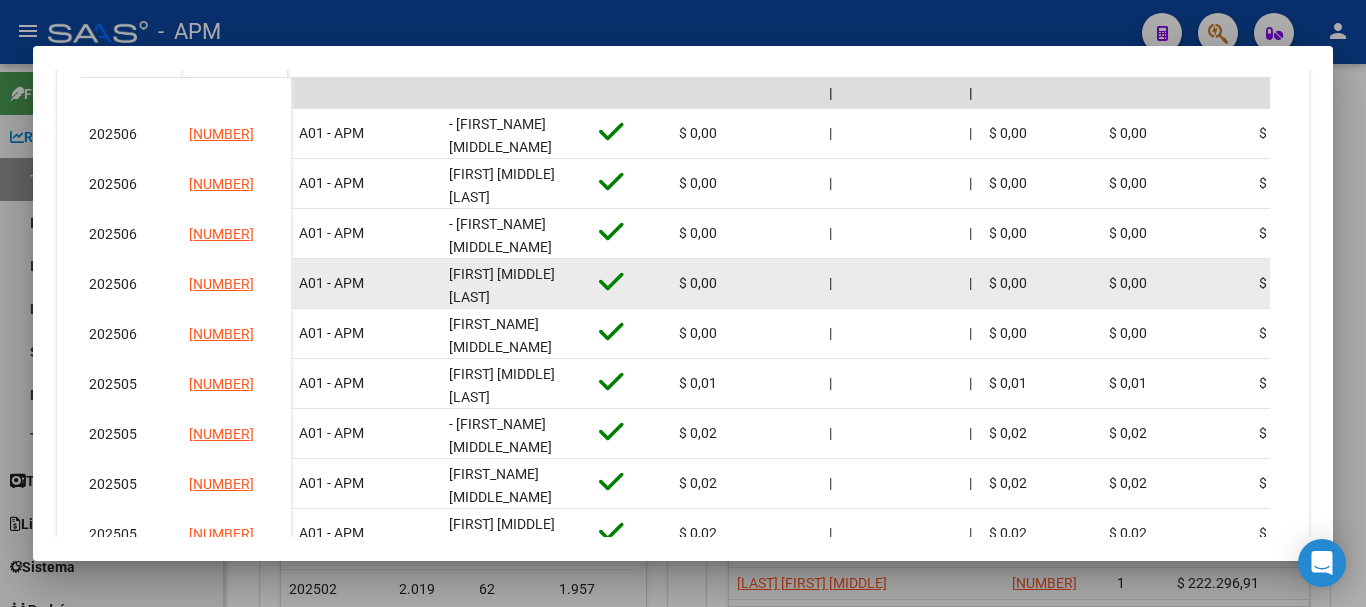 scroll, scrollTop: 800, scrollLeft: 0, axis: vertical 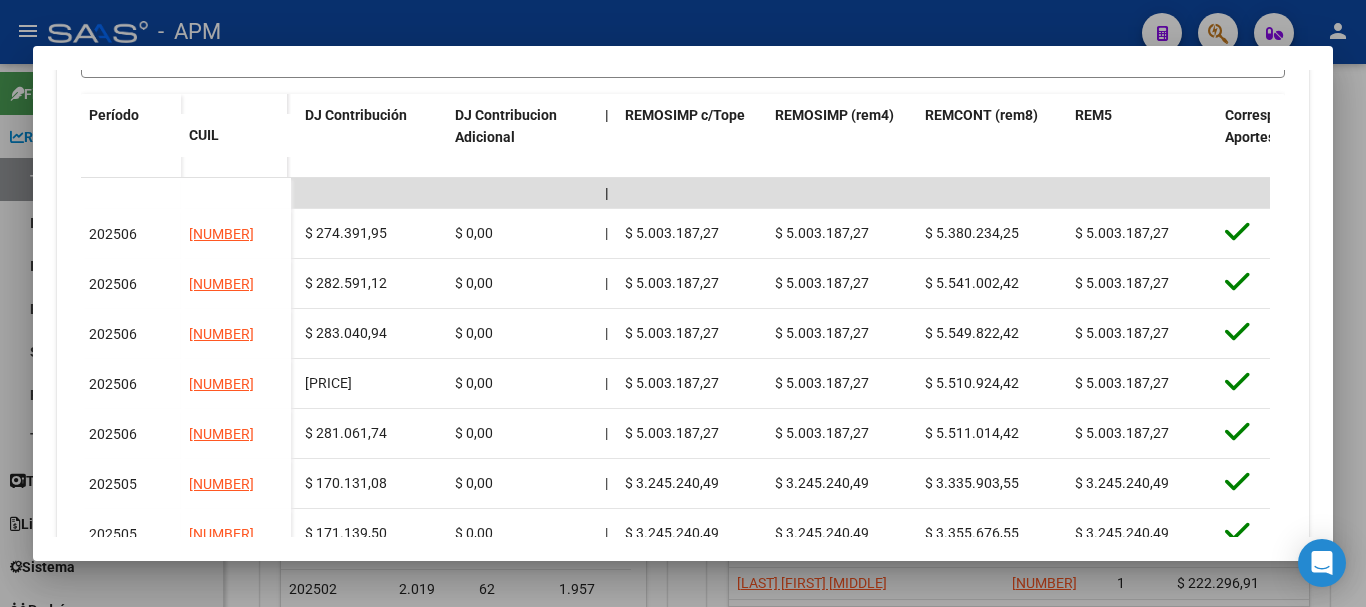 click at bounding box center (683, 303) 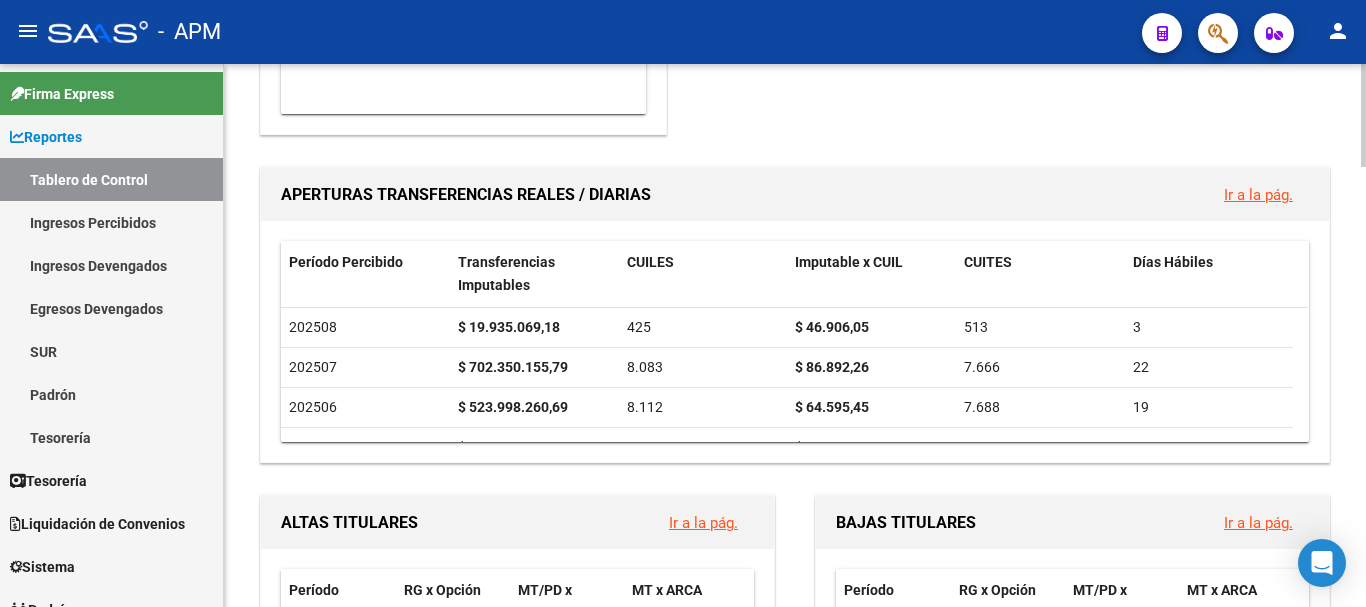 scroll, scrollTop: 800, scrollLeft: 0, axis: vertical 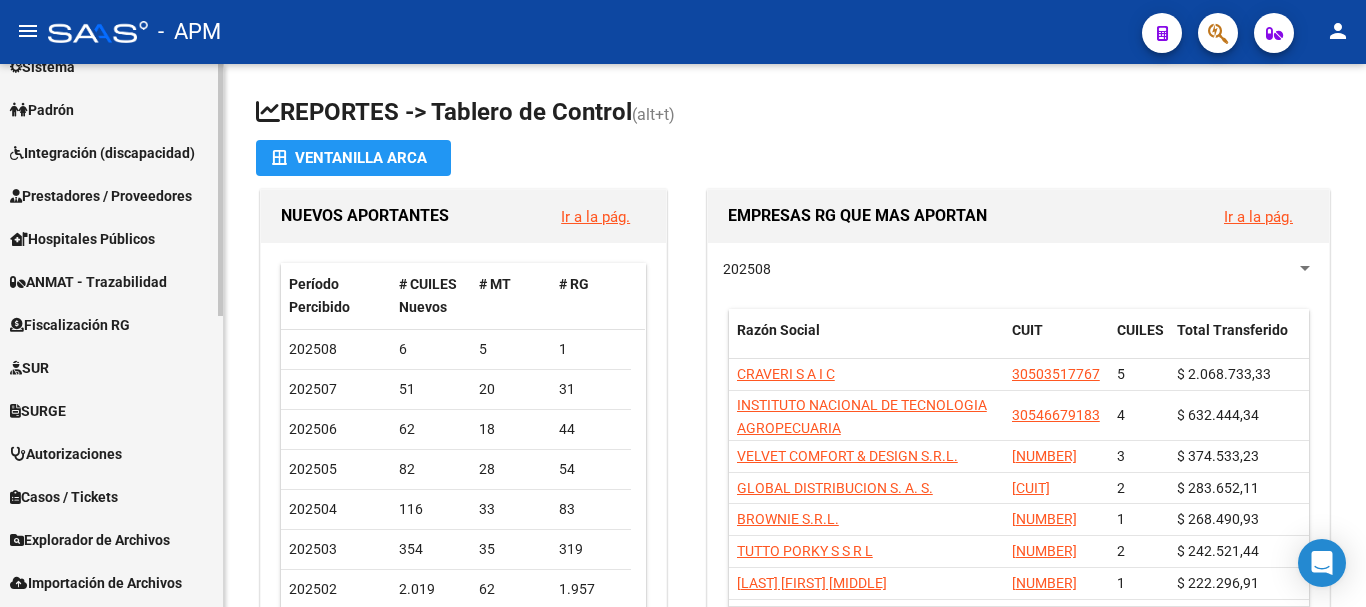 click on "Prestadores / Proveedores" at bounding box center (111, 195) 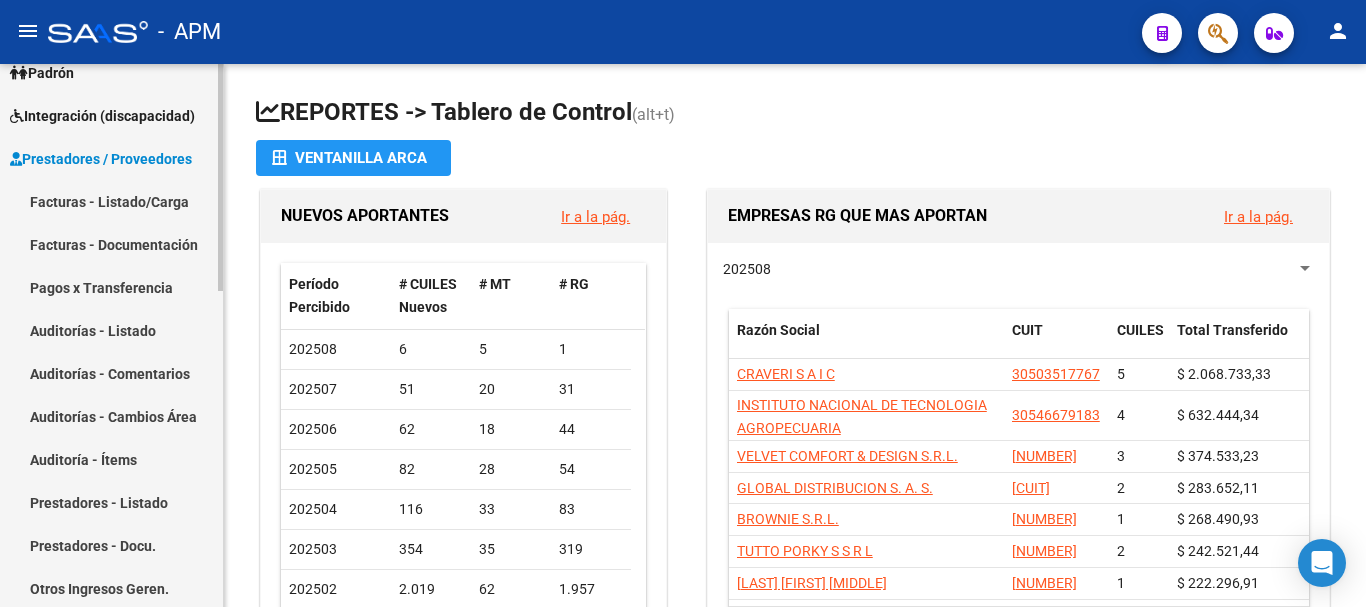 scroll, scrollTop: 199, scrollLeft: 0, axis: vertical 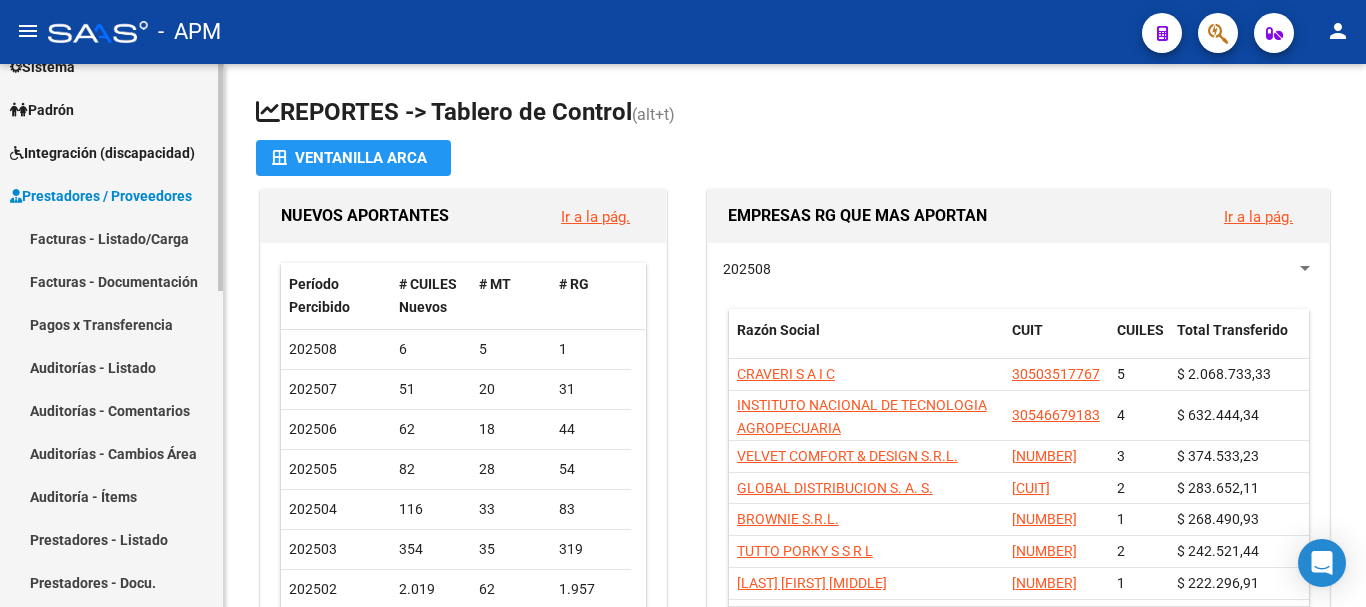 click on "Facturas - Listado/Carga" at bounding box center (111, 238) 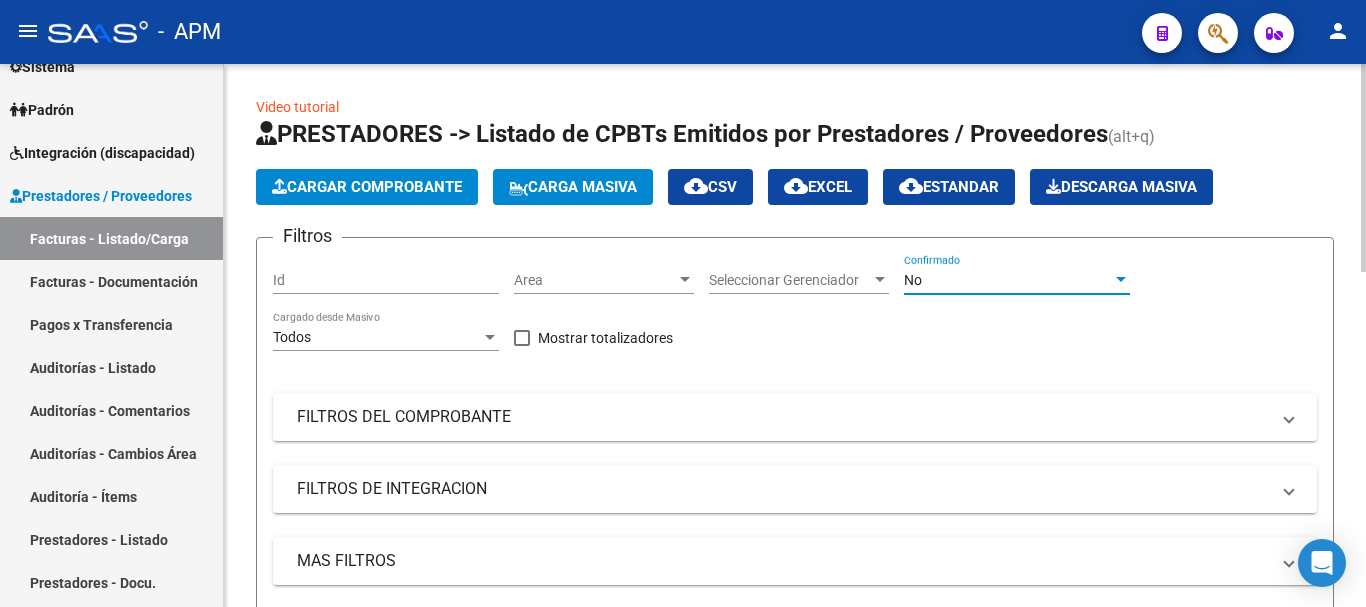 click on "No" at bounding box center [1008, 280] 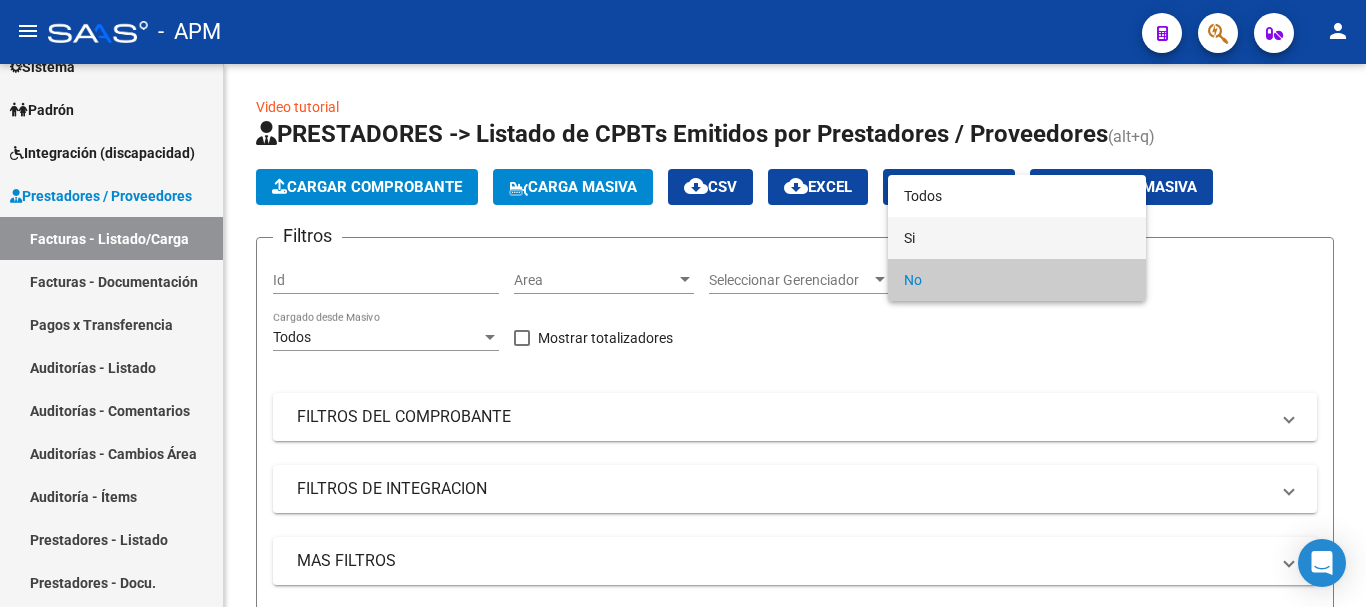 click on "Si" at bounding box center (1017, 238) 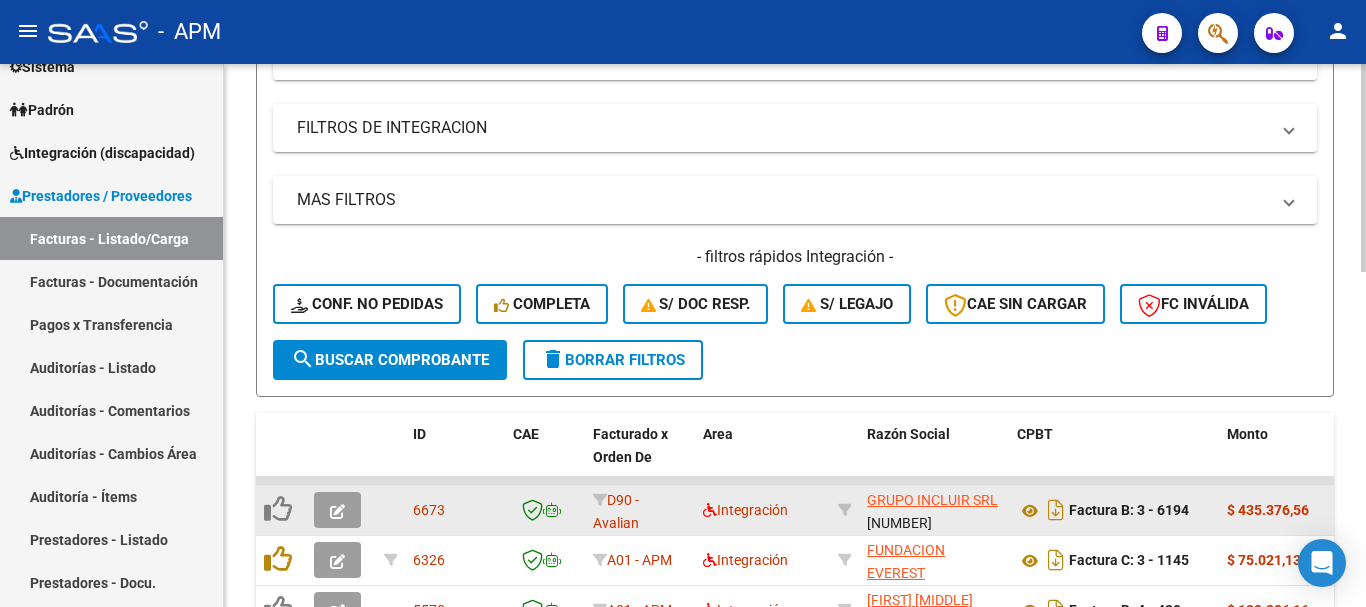 scroll, scrollTop: 500, scrollLeft: 0, axis: vertical 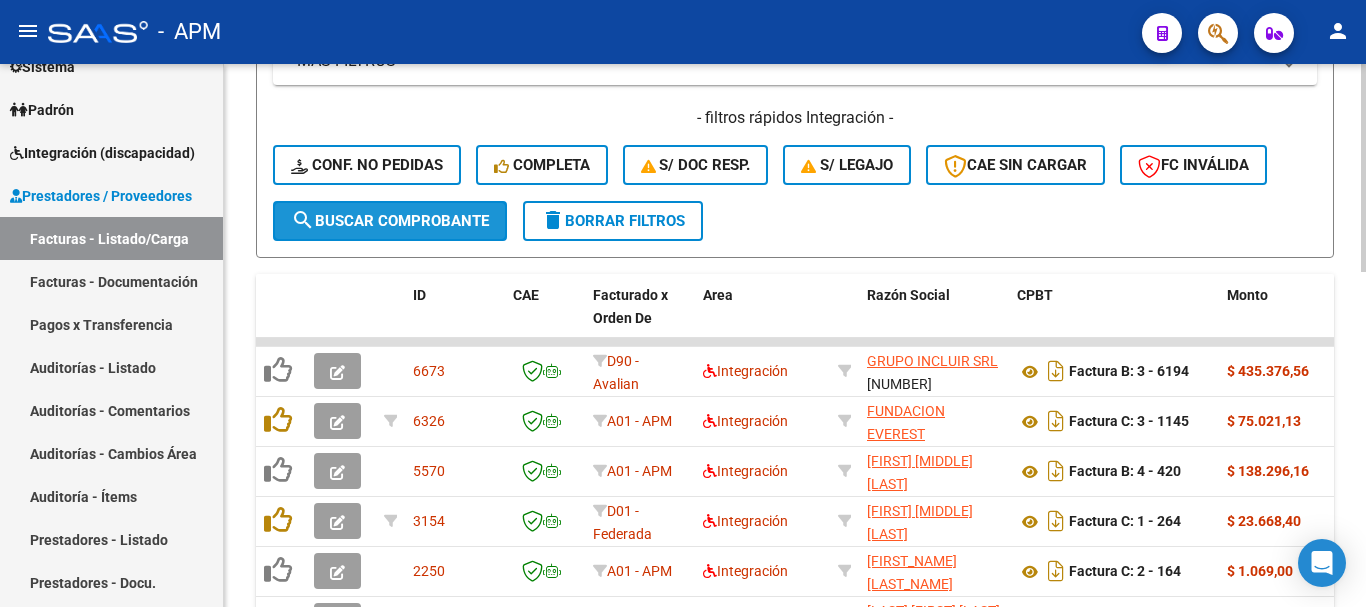 click on "search  Buscar Comprobante" 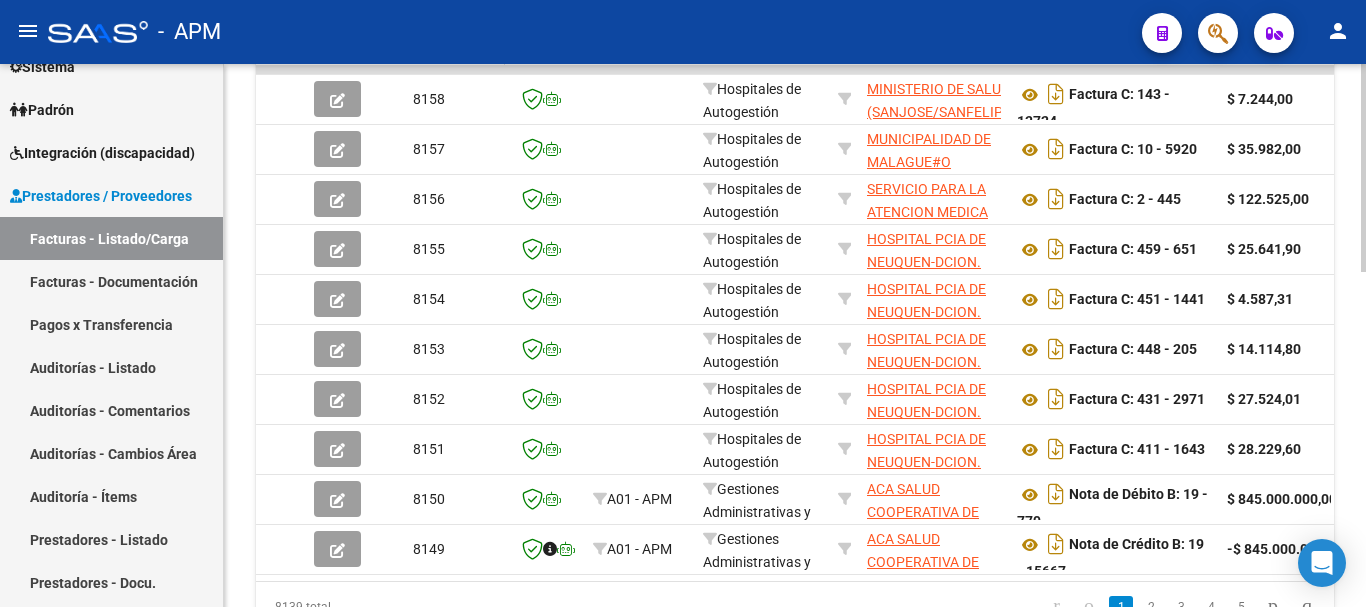 scroll, scrollTop: 800, scrollLeft: 0, axis: vertical 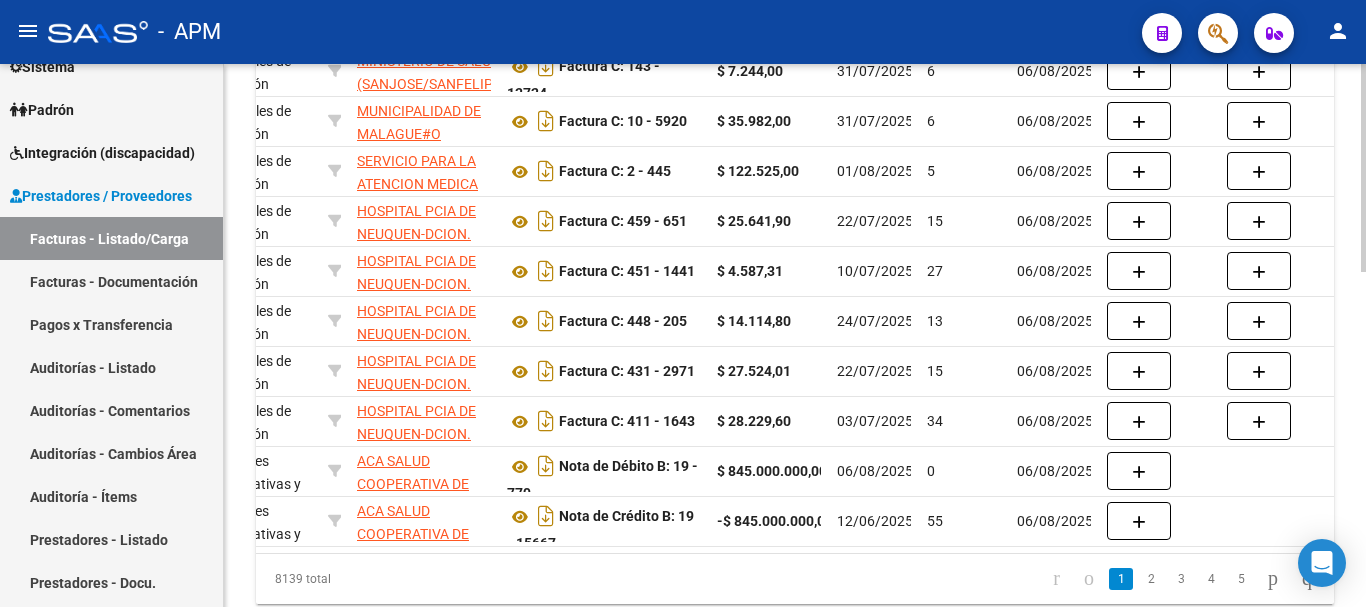 click on "8139 total   1   2   3   4   5" 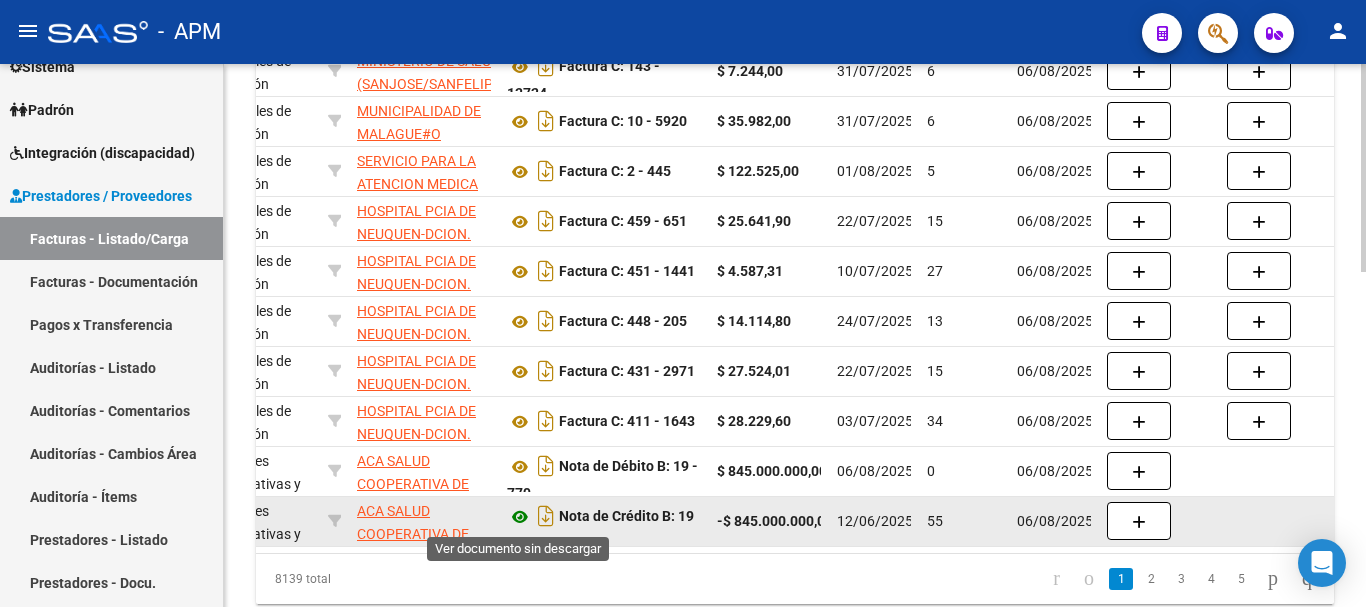 click 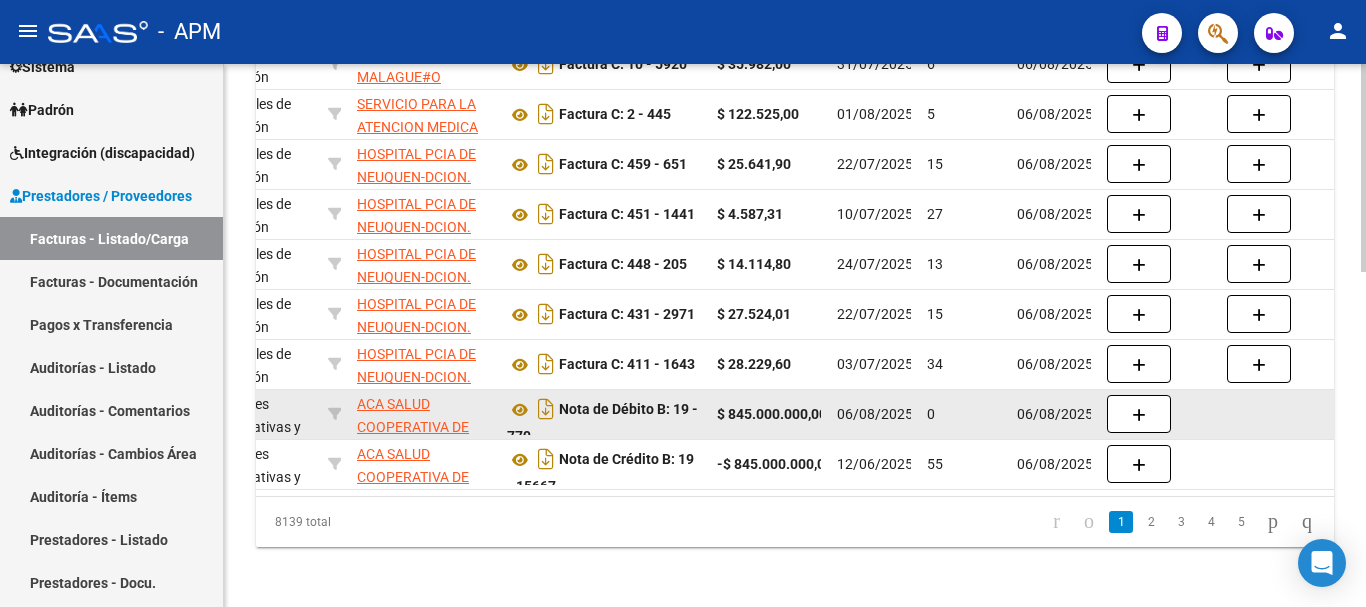 scroll, scrollTop: 877, scrollLeft: 0, axis: vertical 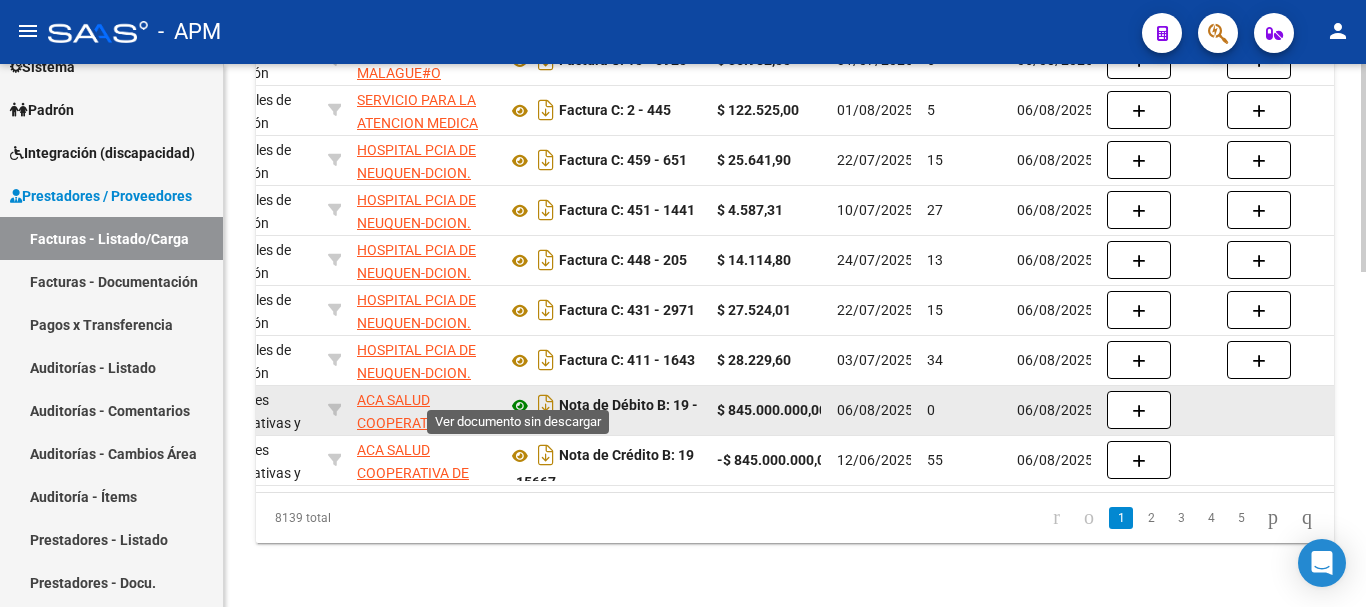 click 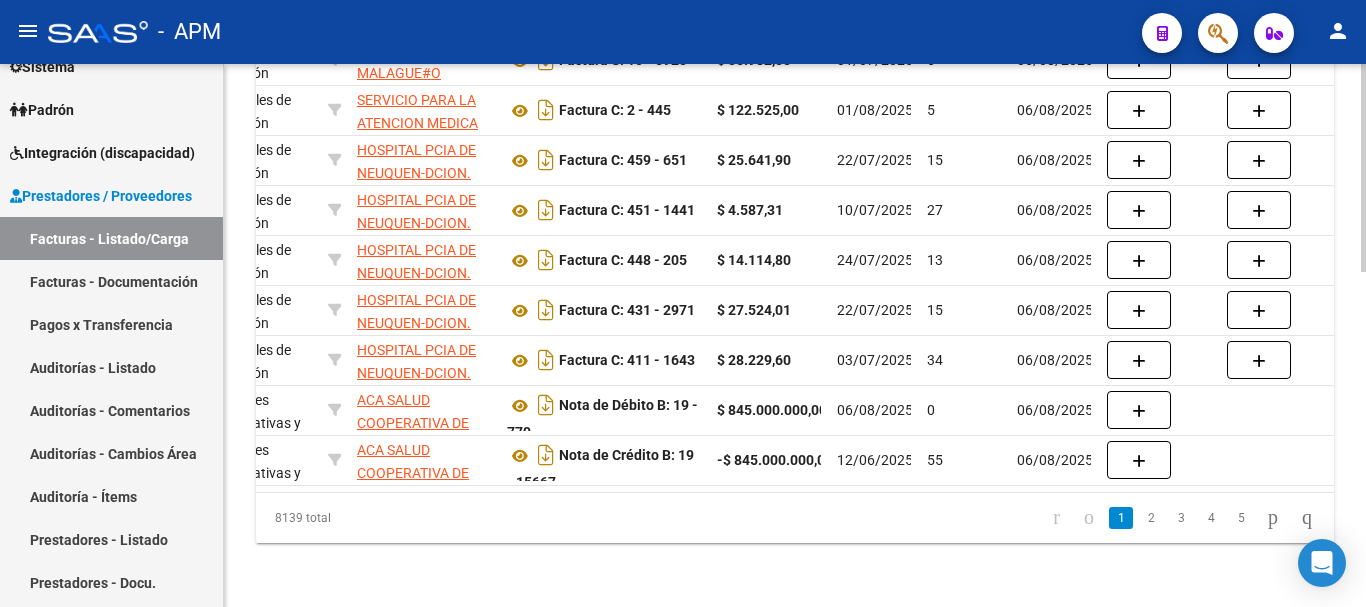 click on "2" 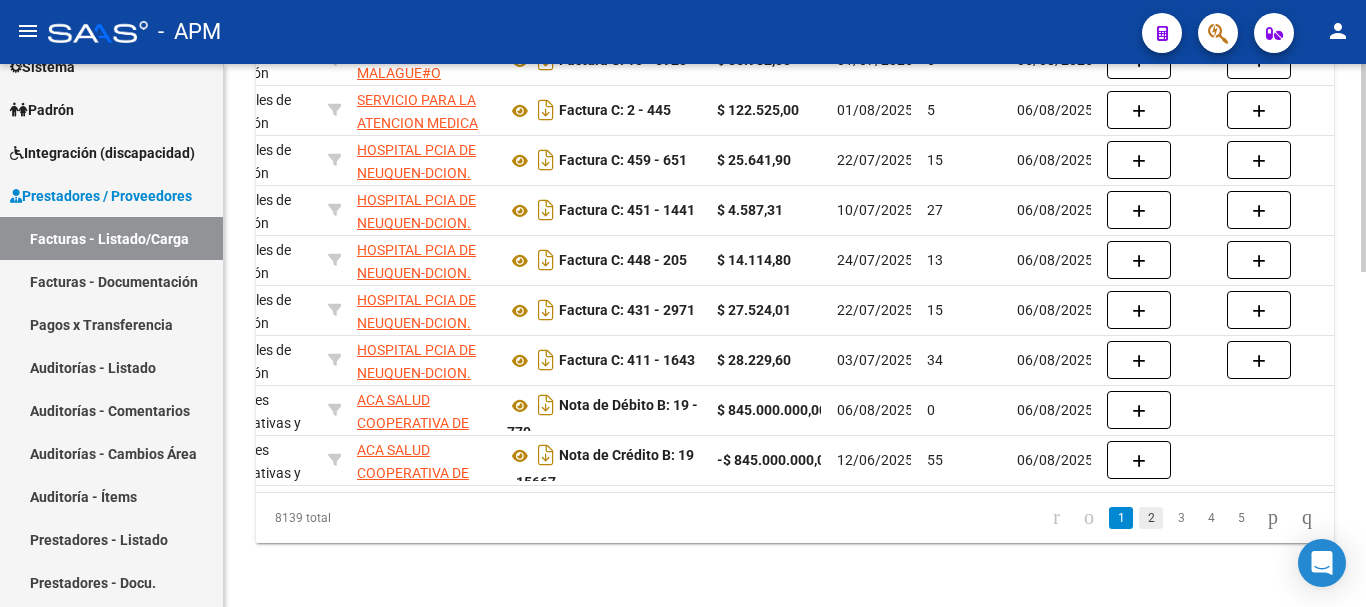 click on "2" 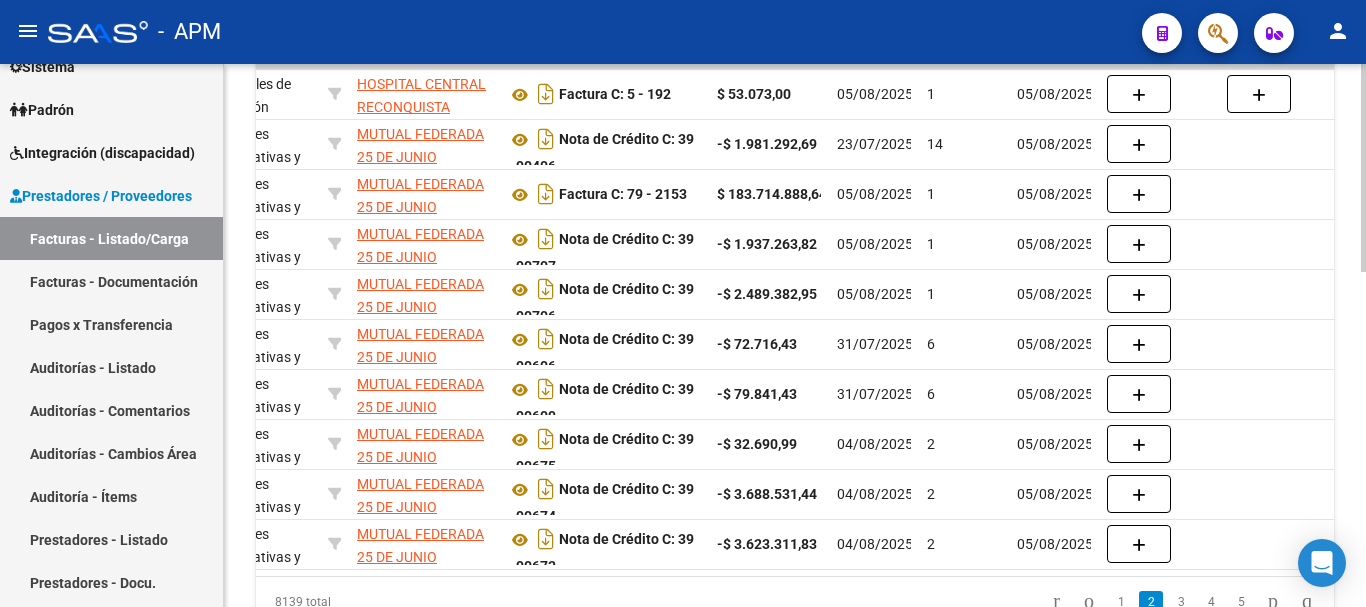 scroll, scrollTop: 877, scrollLeft: 0, axis: vertical 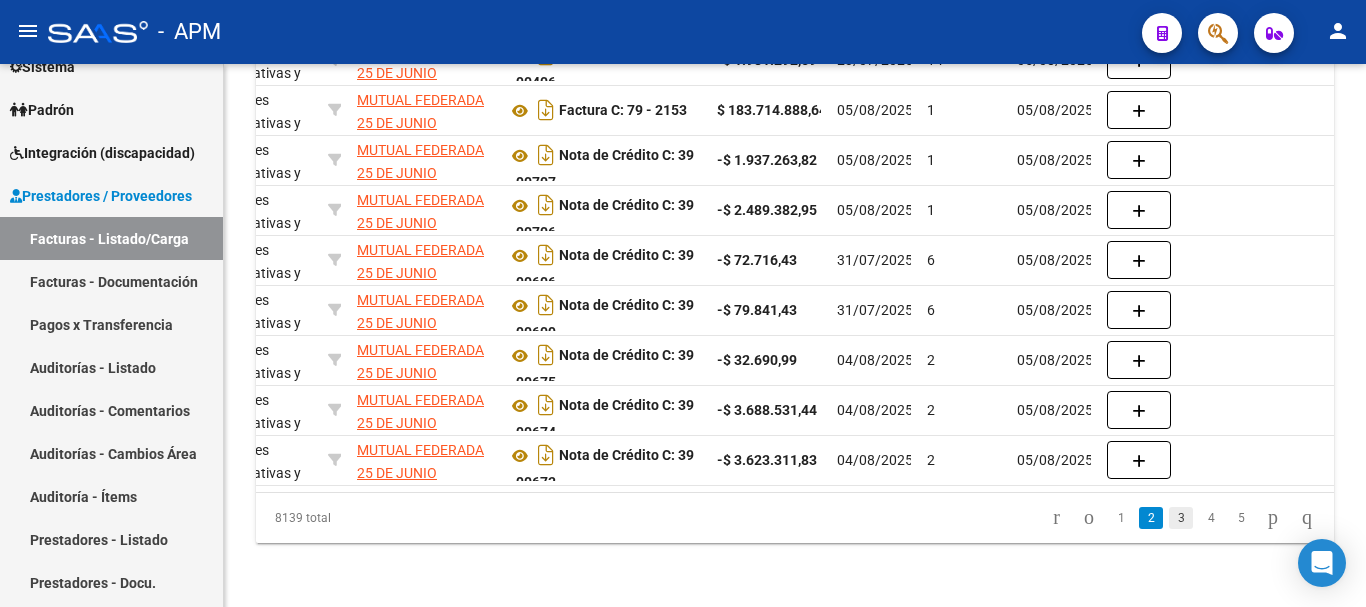 click on "3" 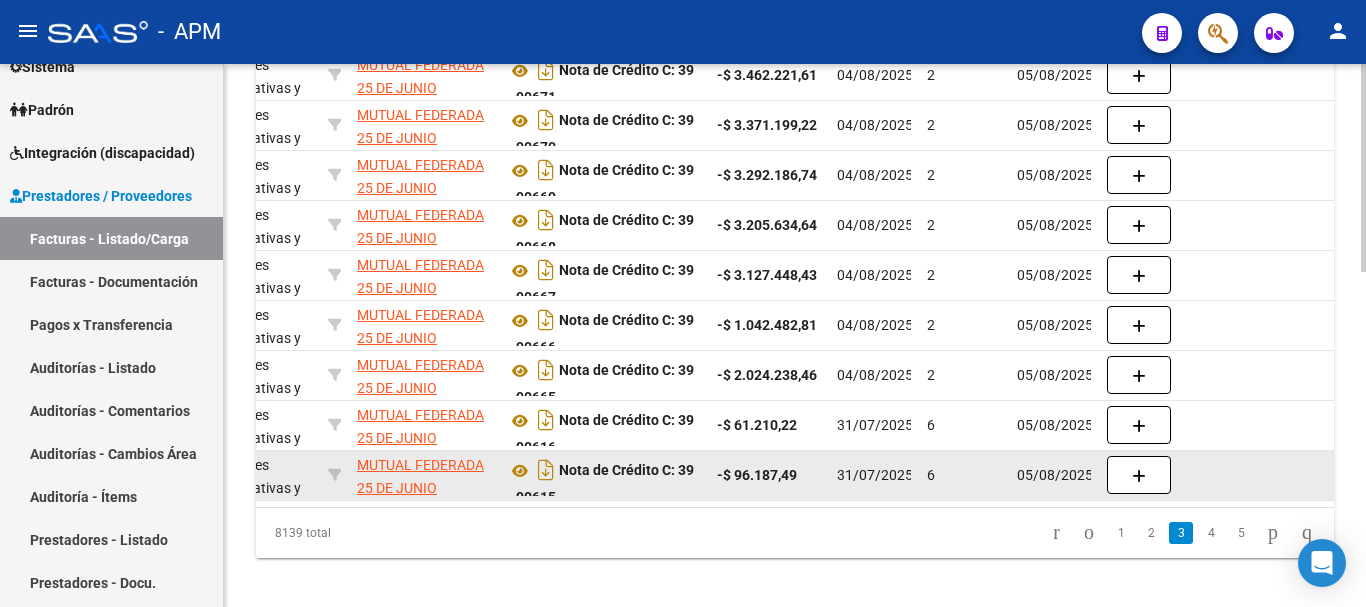 scroll, scrollTop: 877, scrollLeft: 0, axis: vertical 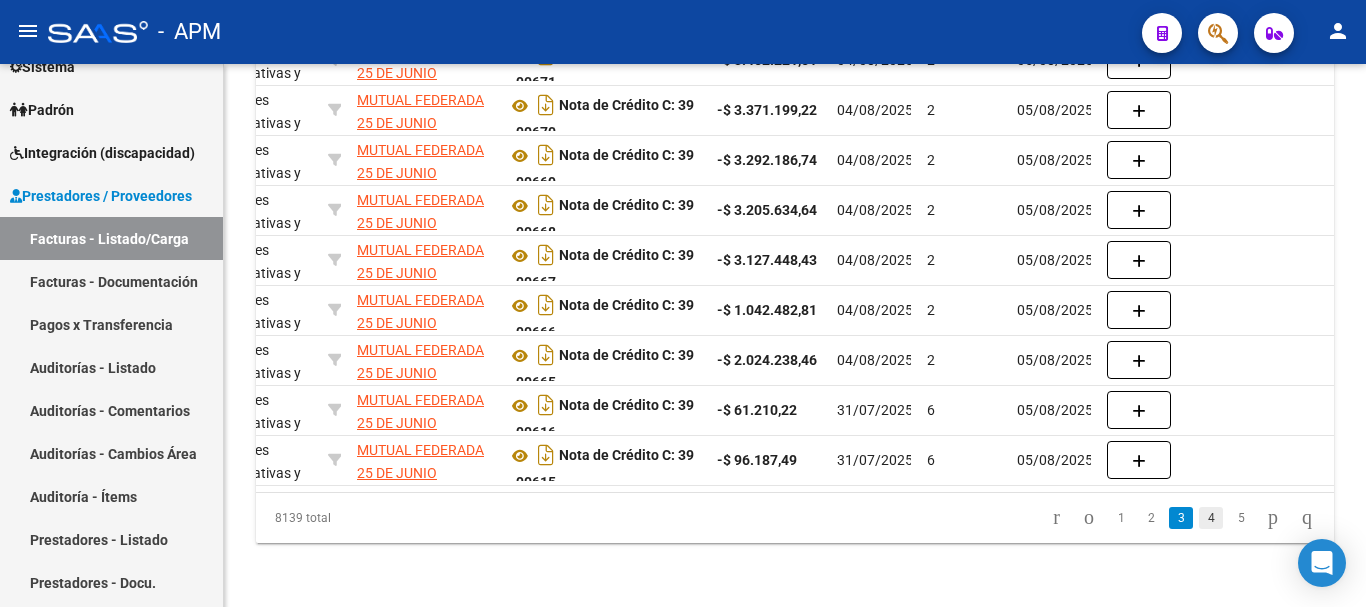 click on "4" 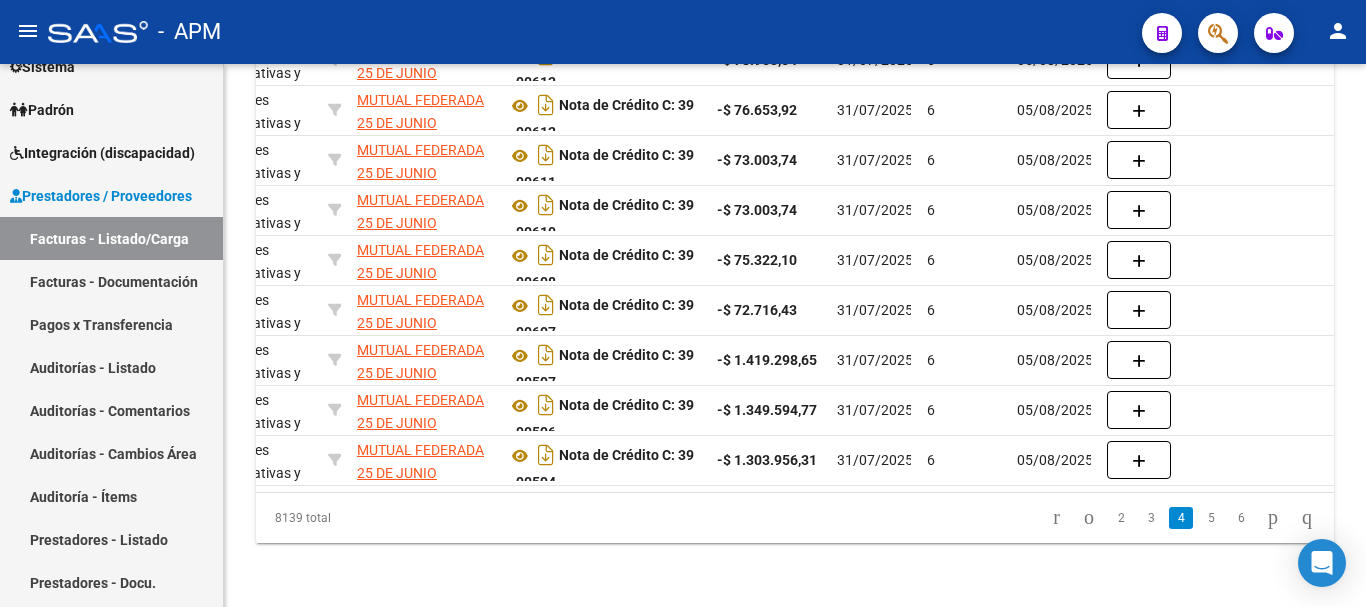 scroll, scrollTop: 877, scrollLeft: 0, axis: vertical 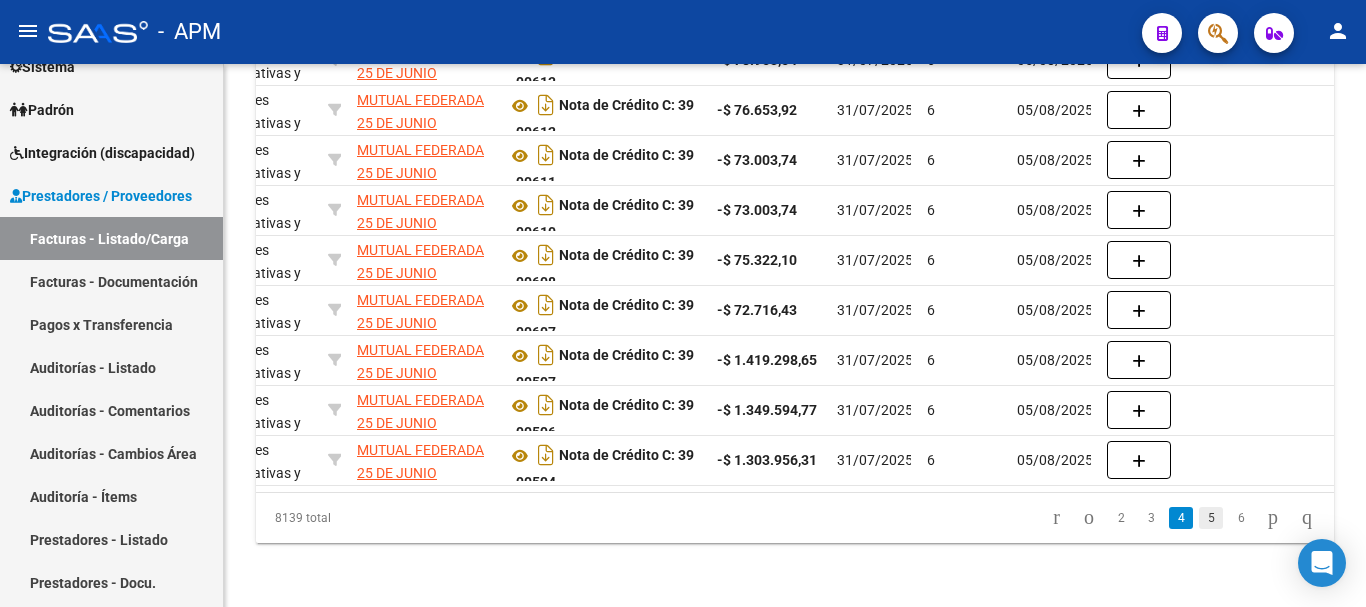 click on "5" 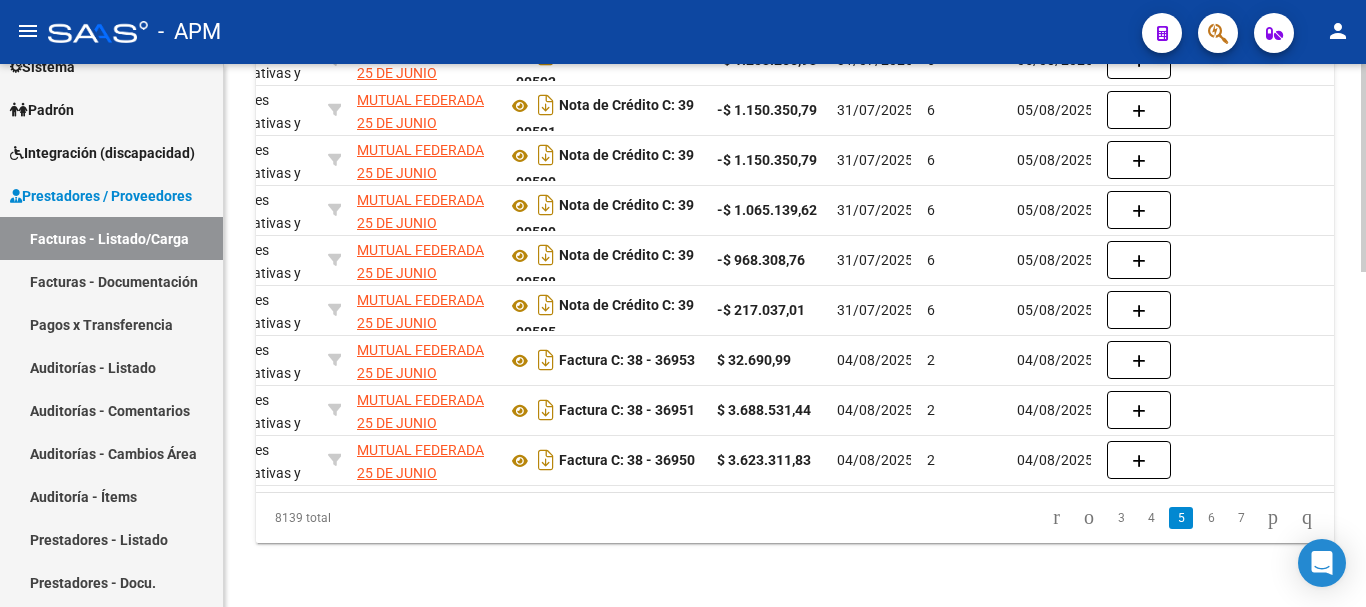 scroll, scrollTop: 877, scrollLeft: 0, axis: vertical 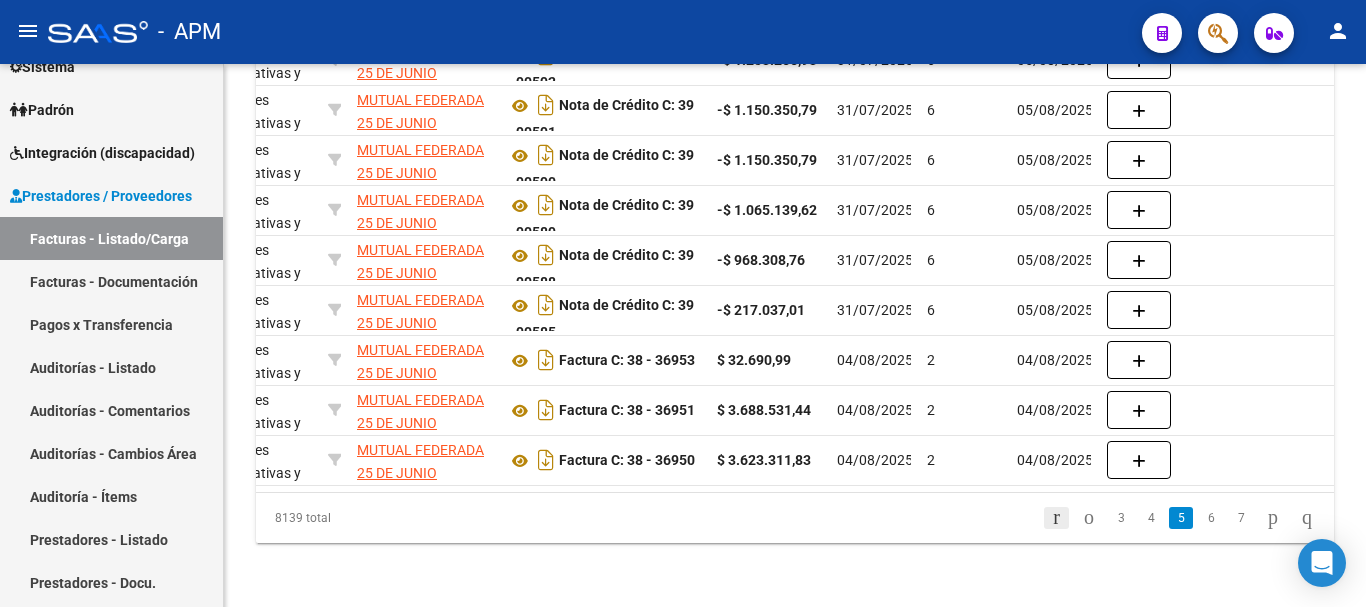 click 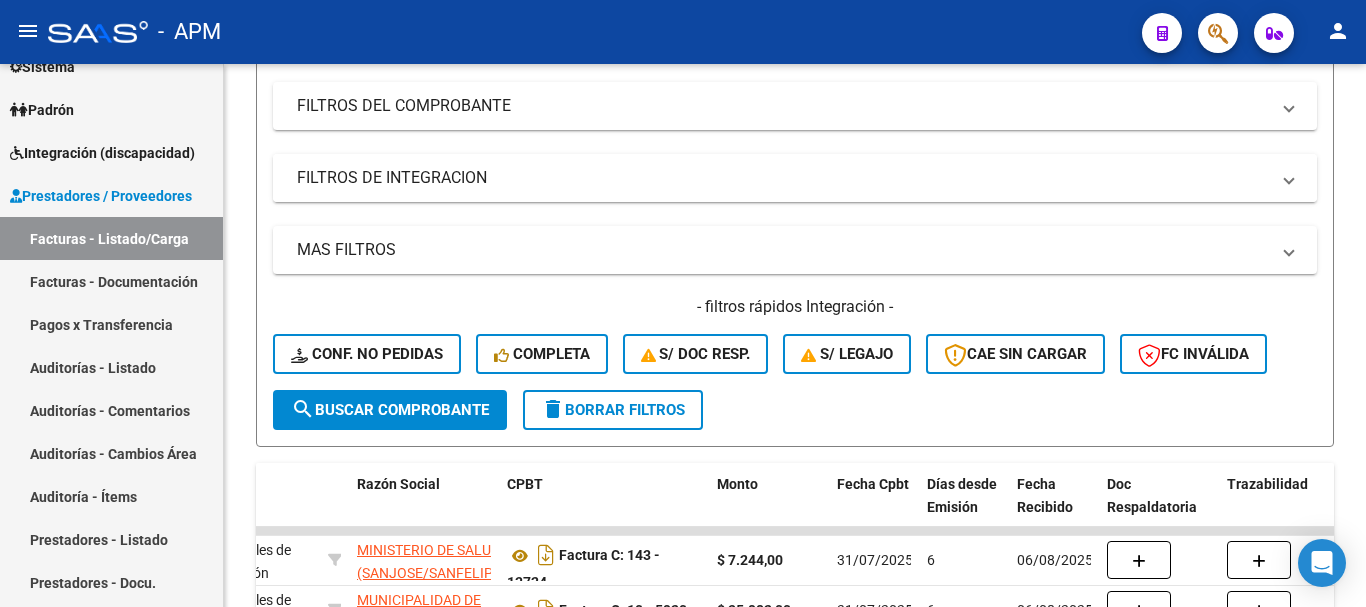 scroll, scrollTop: 77, scrollLeft: 0, axis: vertical 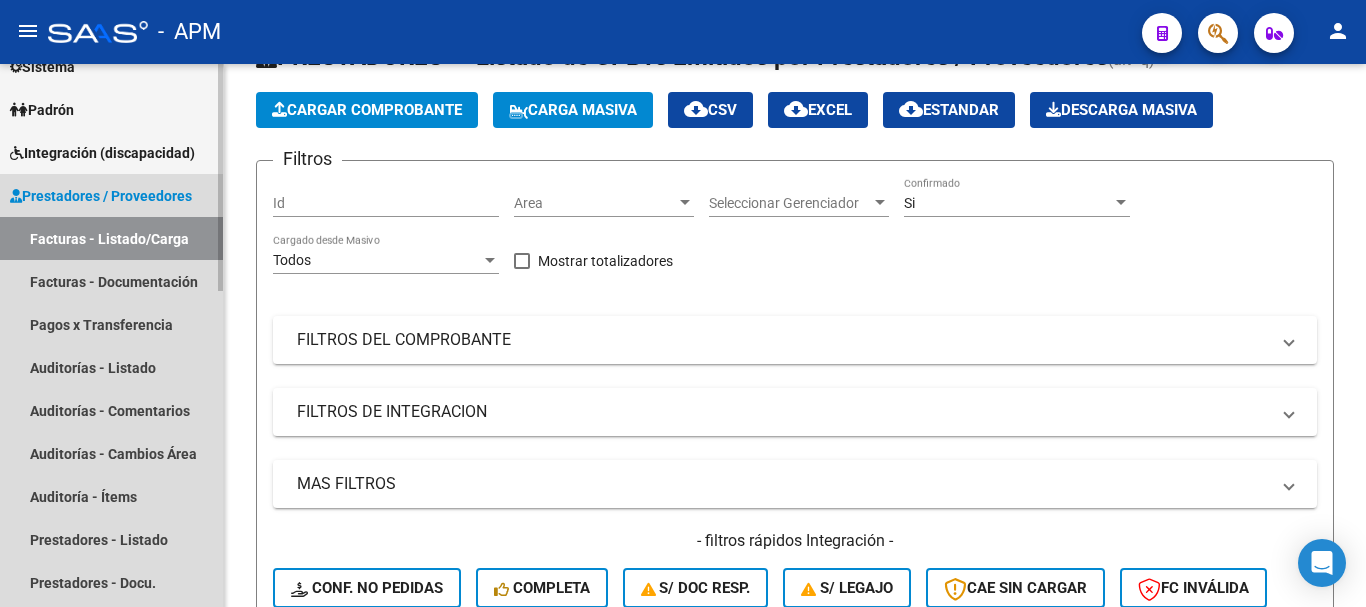 click on "Facturas - Listado/Carga" at bounding box center (111, 238) 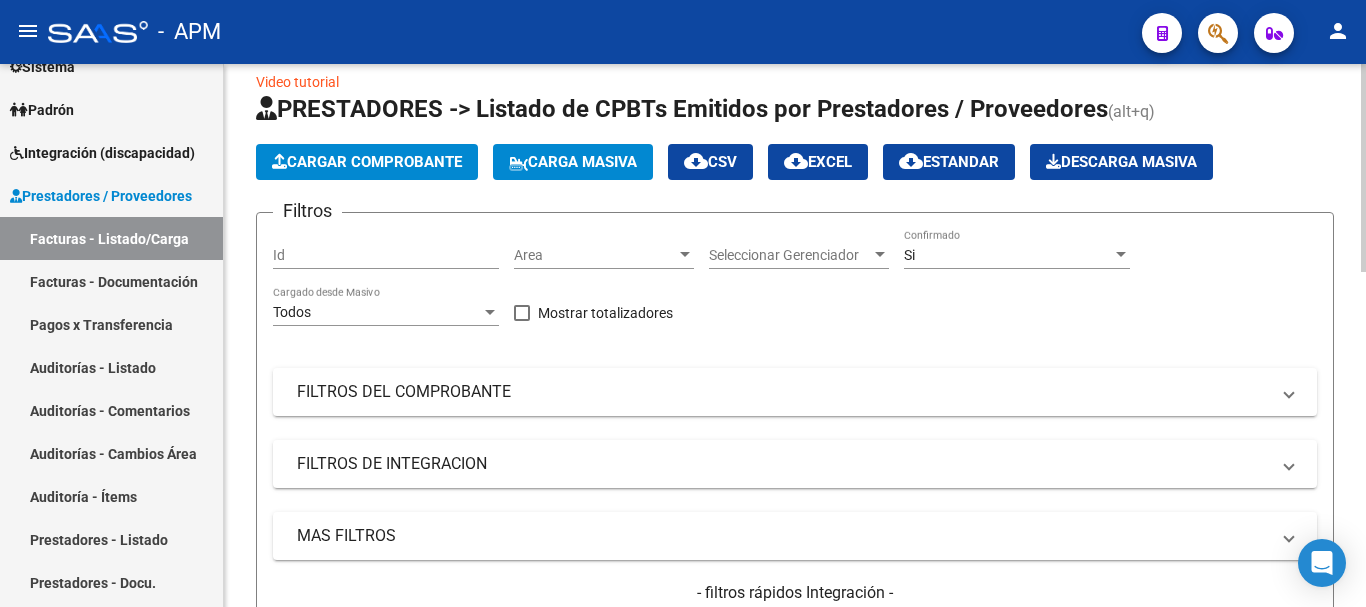 scroll, scrollTop: 0, scrollLeft: 0, axis: both 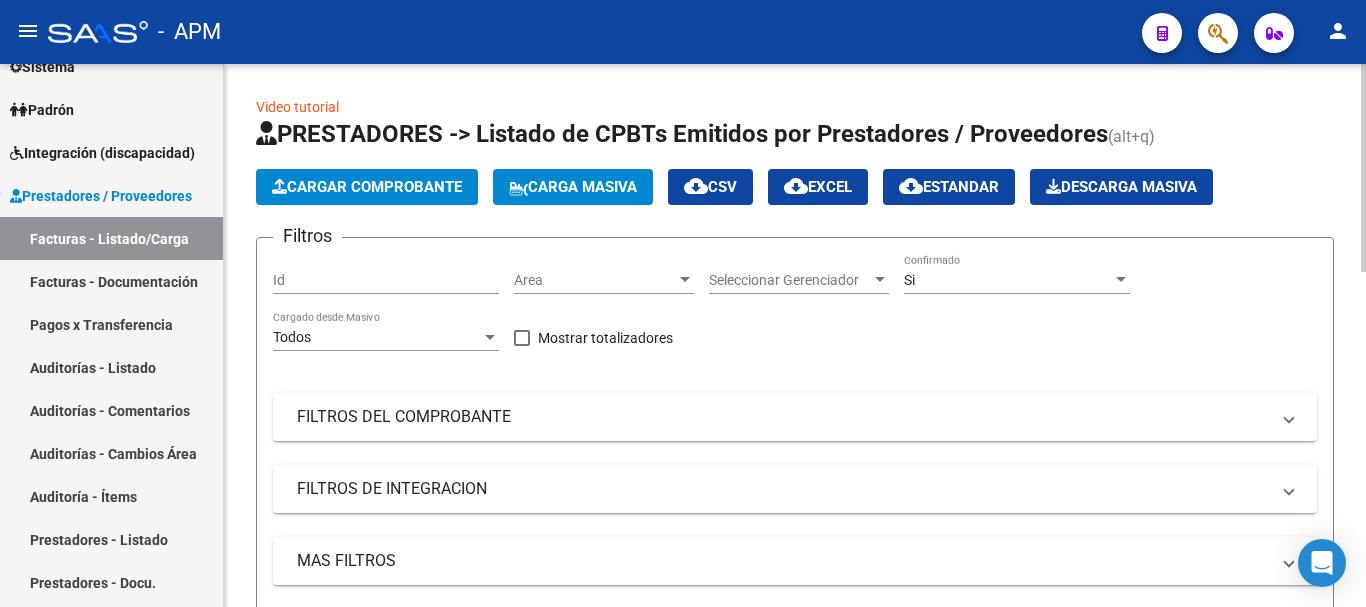 click on "Cargar Comprobante" 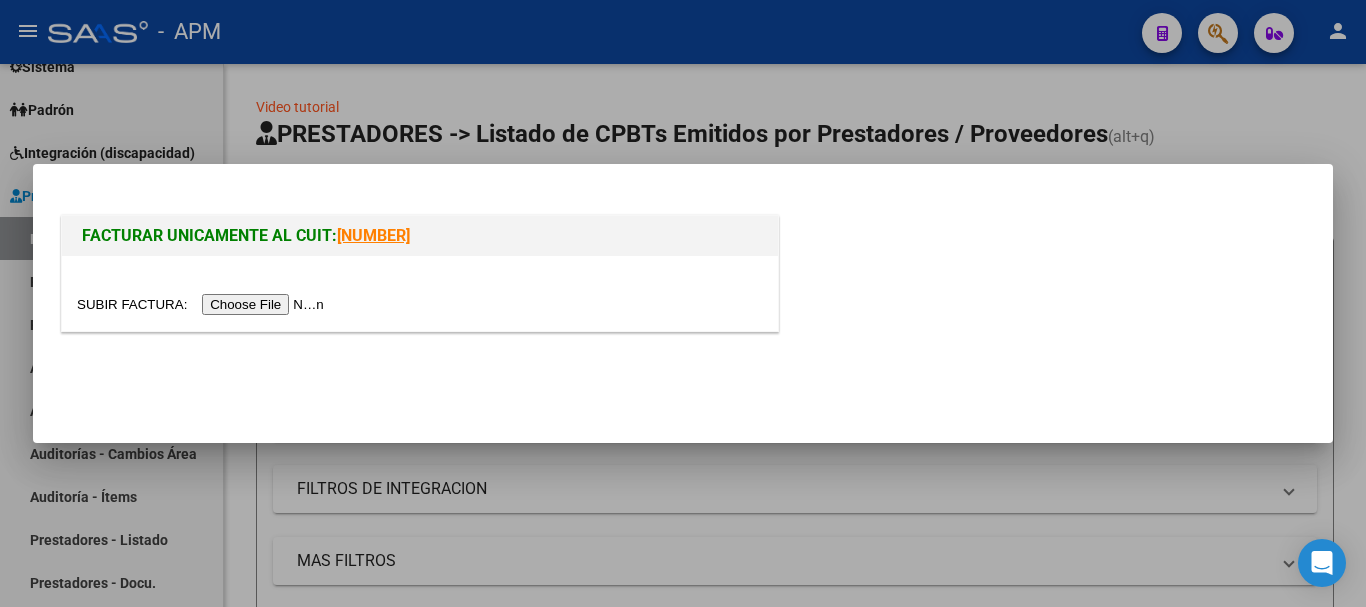 click at bounding box center (203, 304) 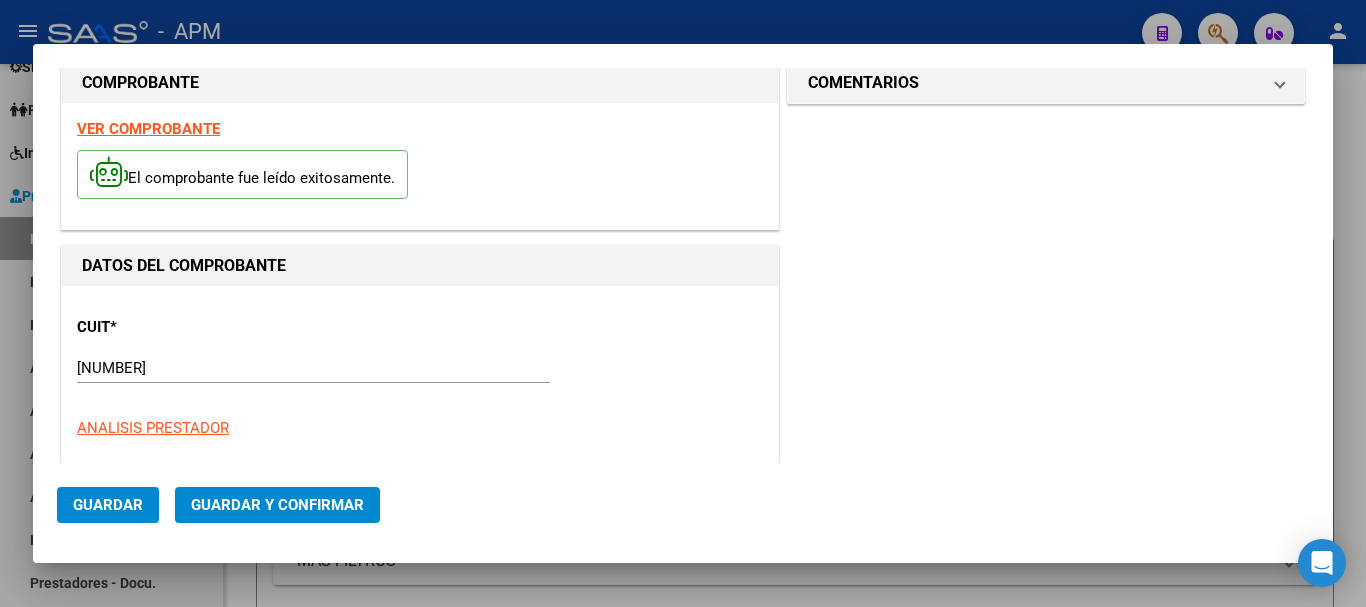 scroll, scrollTop: 0, scrollLeft: 0, axis: both 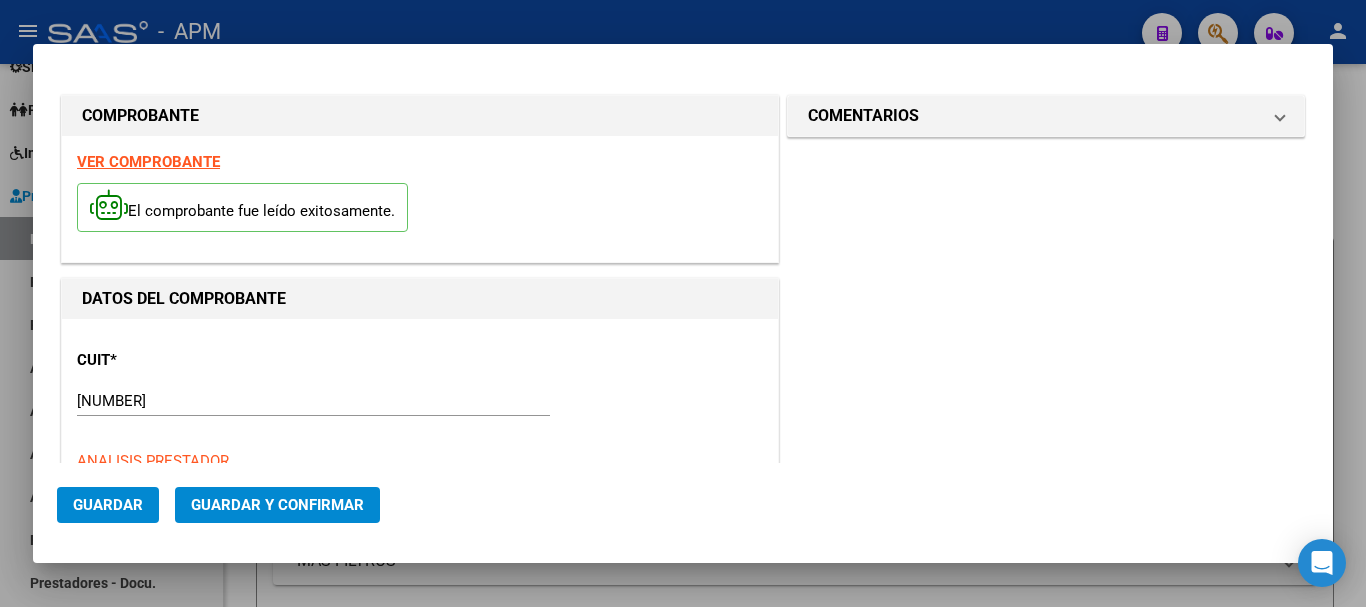 click on "VER COMPROBANTE" at bounding box center [148, 162] 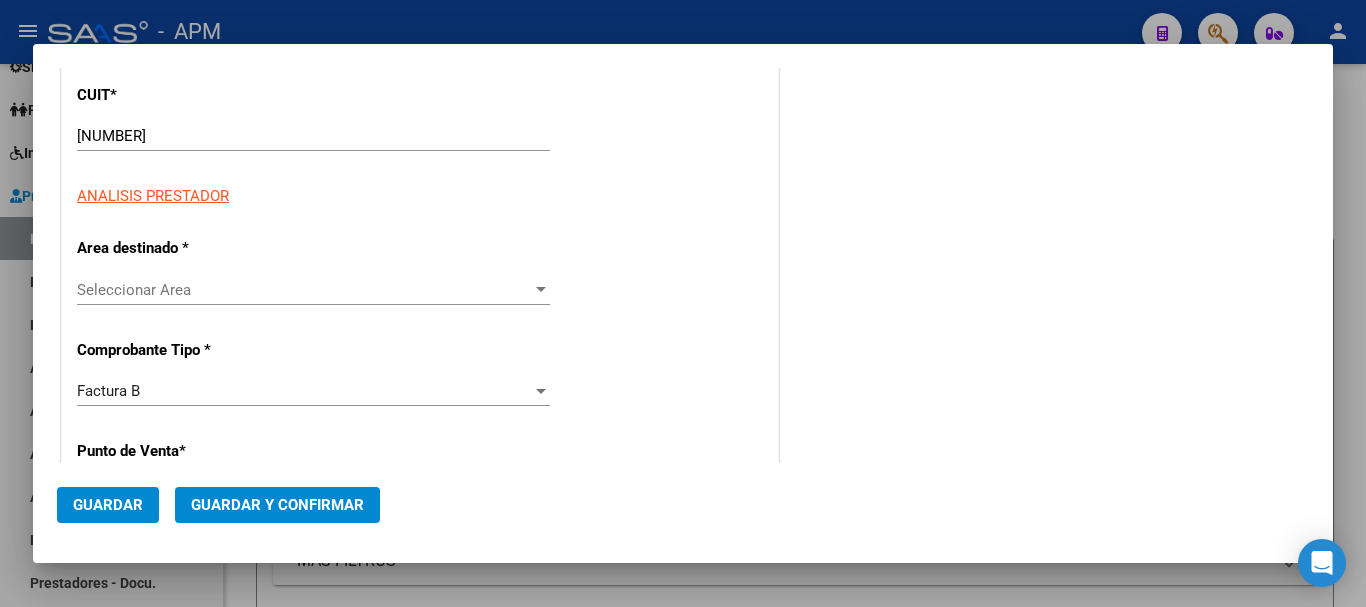 scroll, scrollTop: 300, scrollLeft: 0, axis: vertical 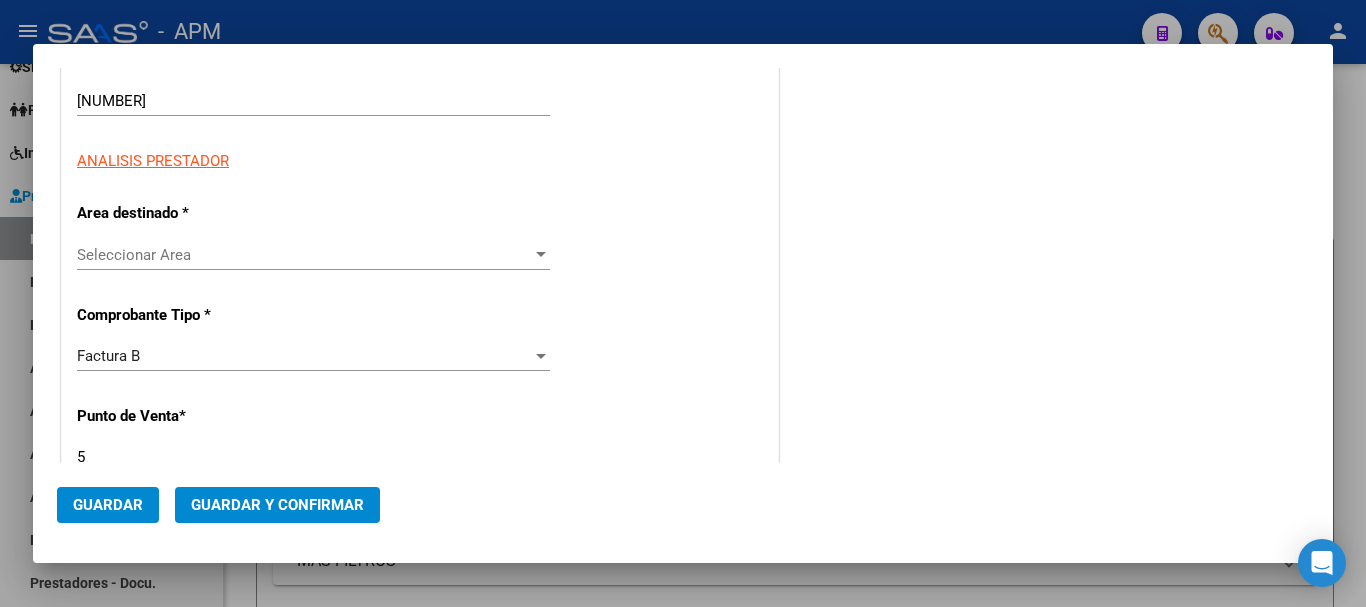 click on "Seleccionar Area Seleccionar Area" at bounding box center [313, 255] 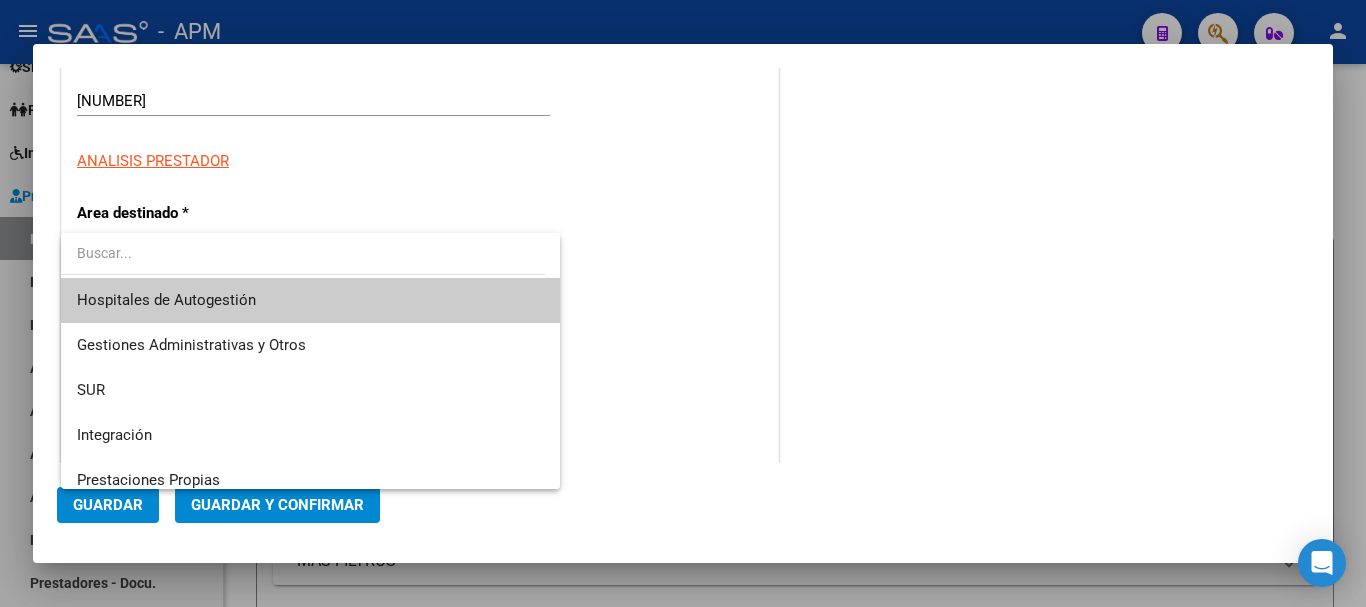 click on "Hospitales de Autogestión" at bounding box center [310, 300] 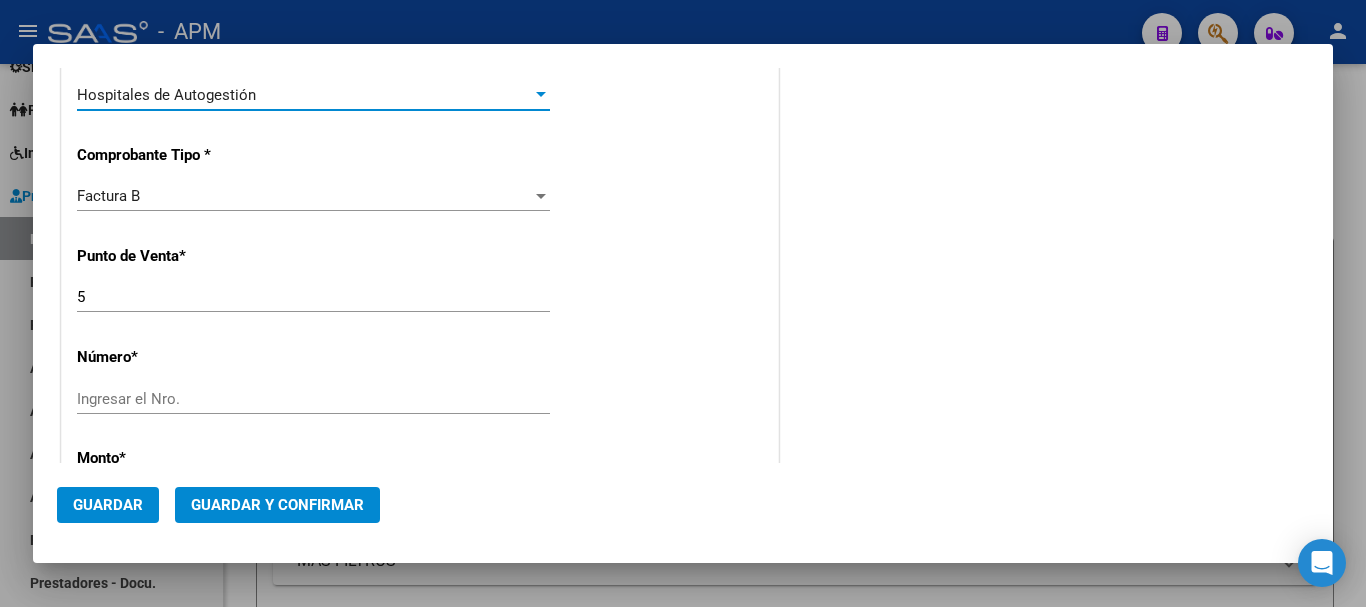 scroll, scrollTop: 500, scrollLeft: 0, axis: vertical 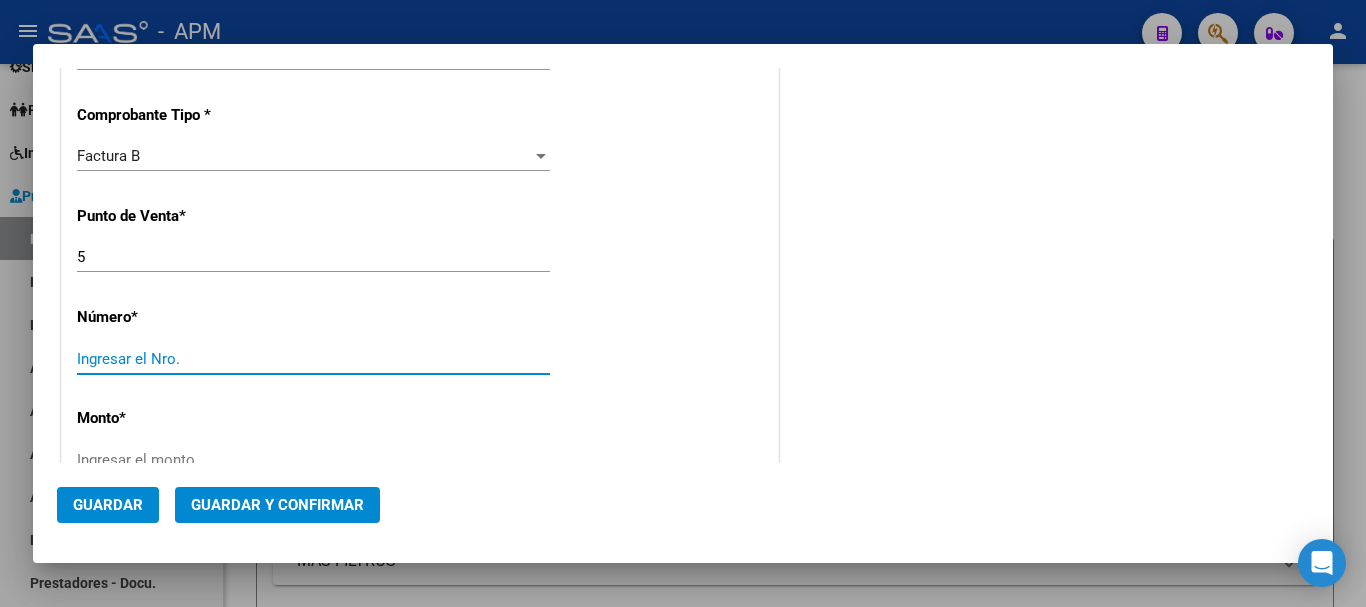 click on "Ingresar el Nro." at bounding box center [313, 359] 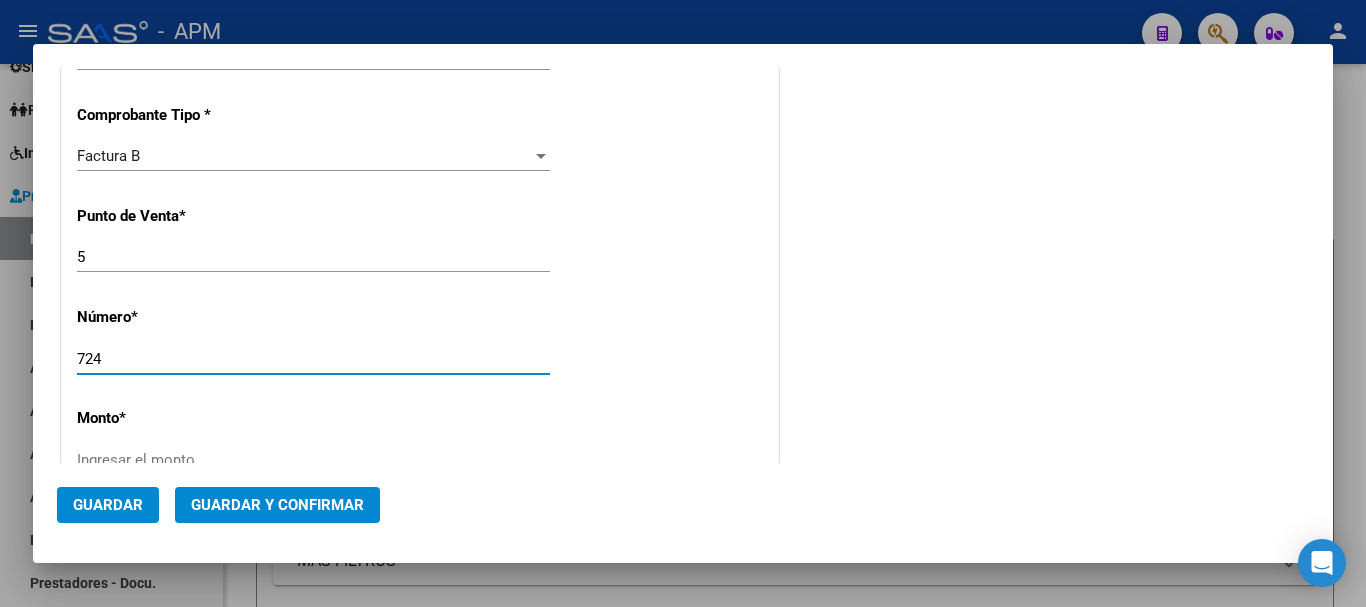 type on "724" 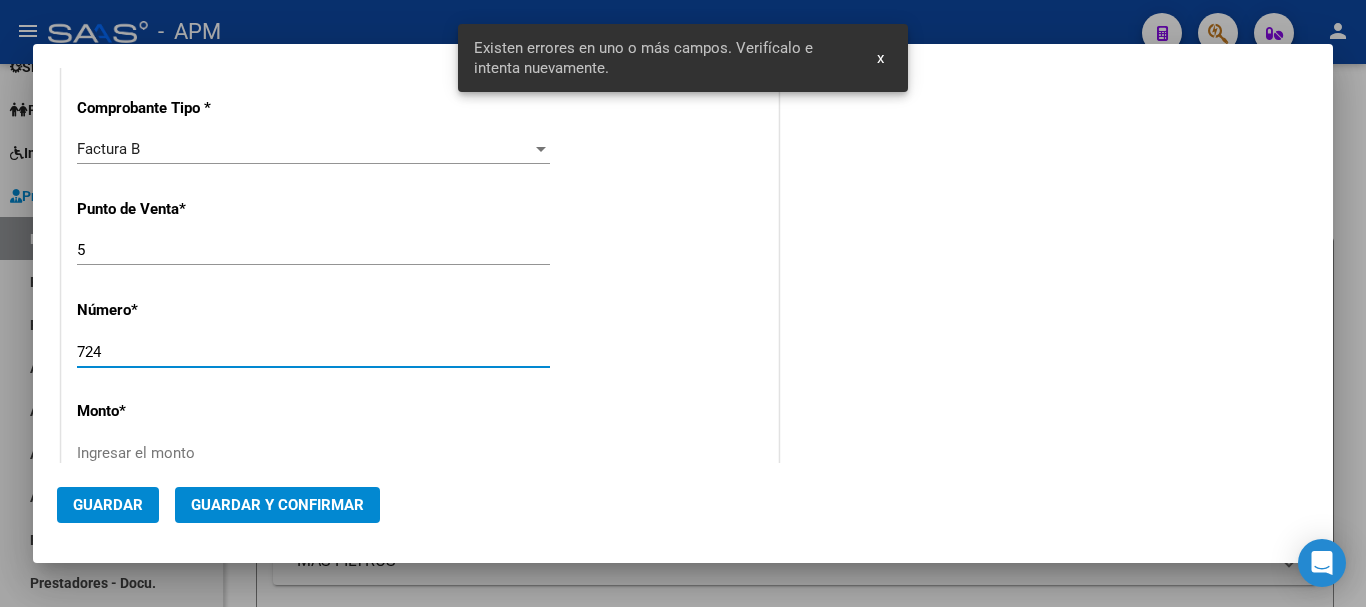 scroll, scrollTop: 485, scrollLeft: 0, axis: vertical 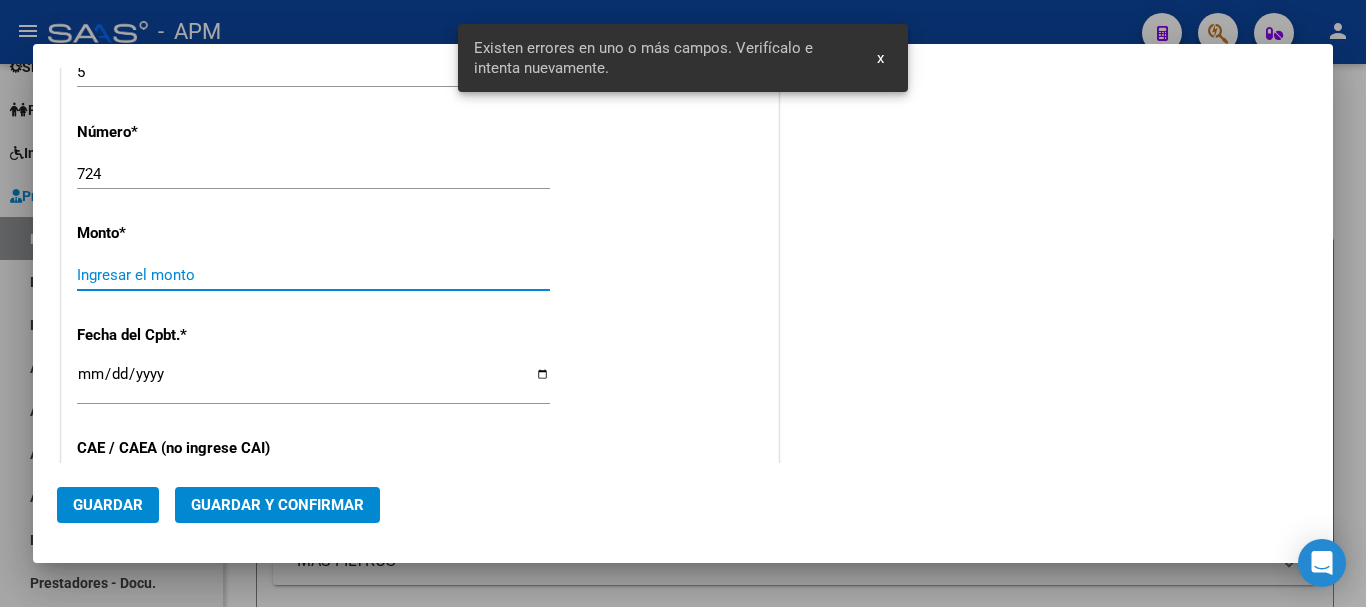 click on "Ingresar el monto" at bounding box center (313, 275) 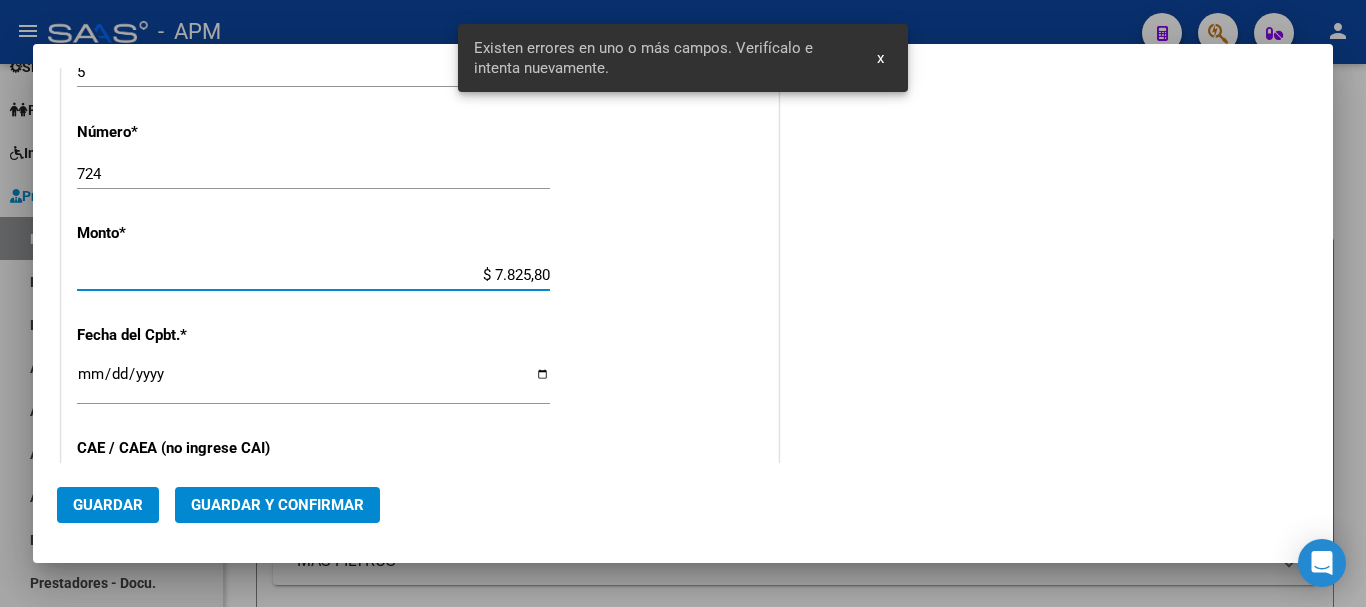 type on "$ 78.258,00" 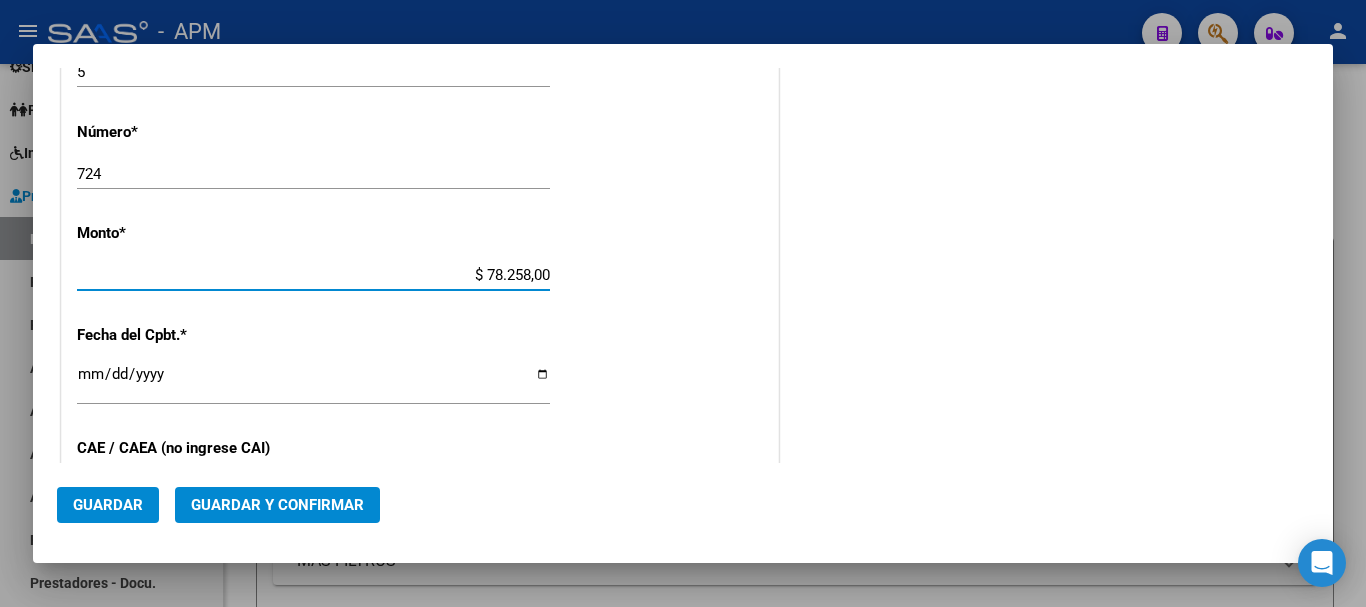 click on "Ingresar la fecha" at bounding box center [313, 382] 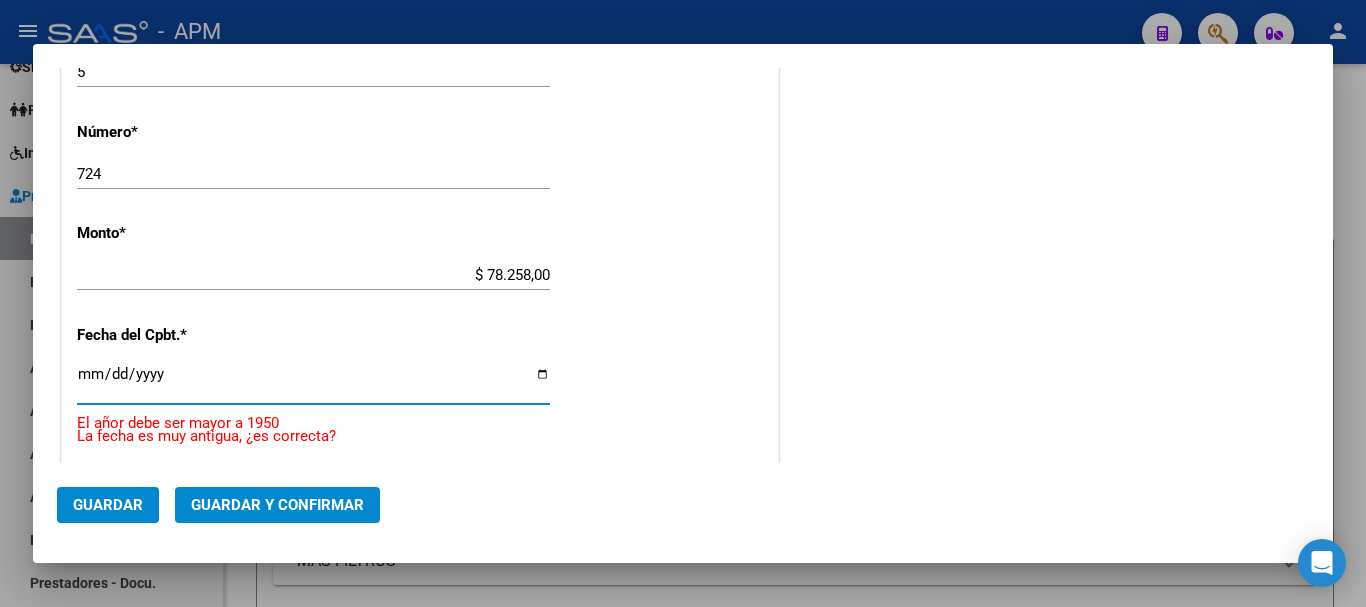 type on "2025-07-28" 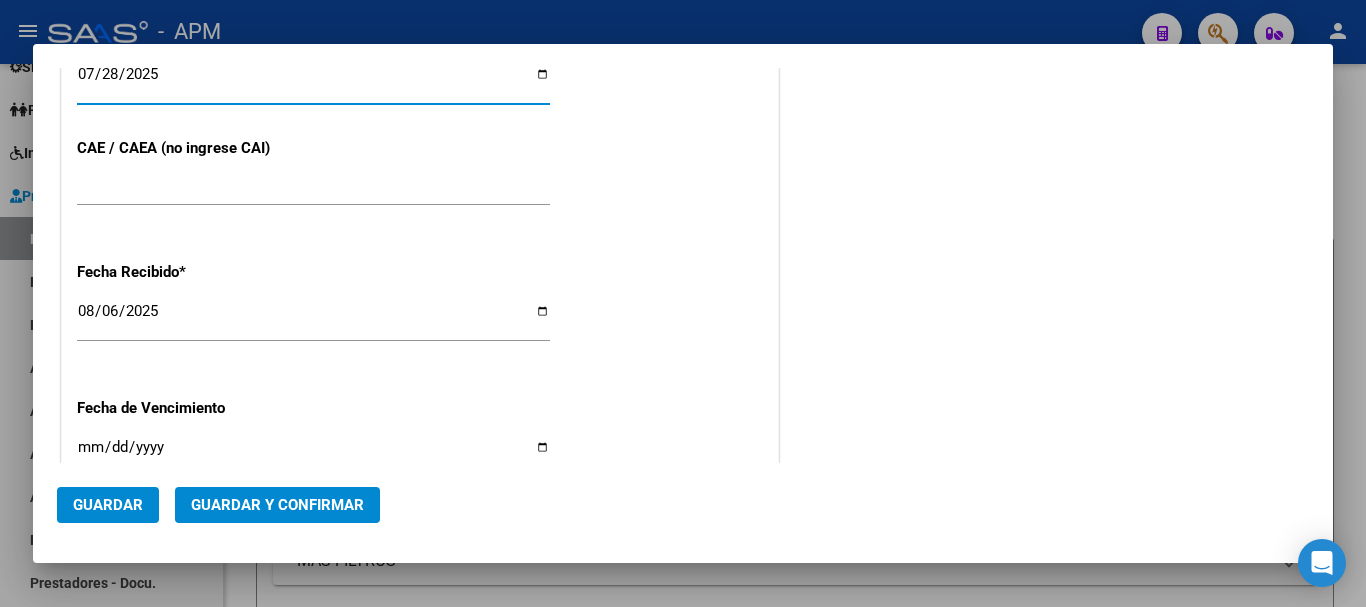 scroll, scrollTop: 1241, scrollLeft: 0, axis: vertical 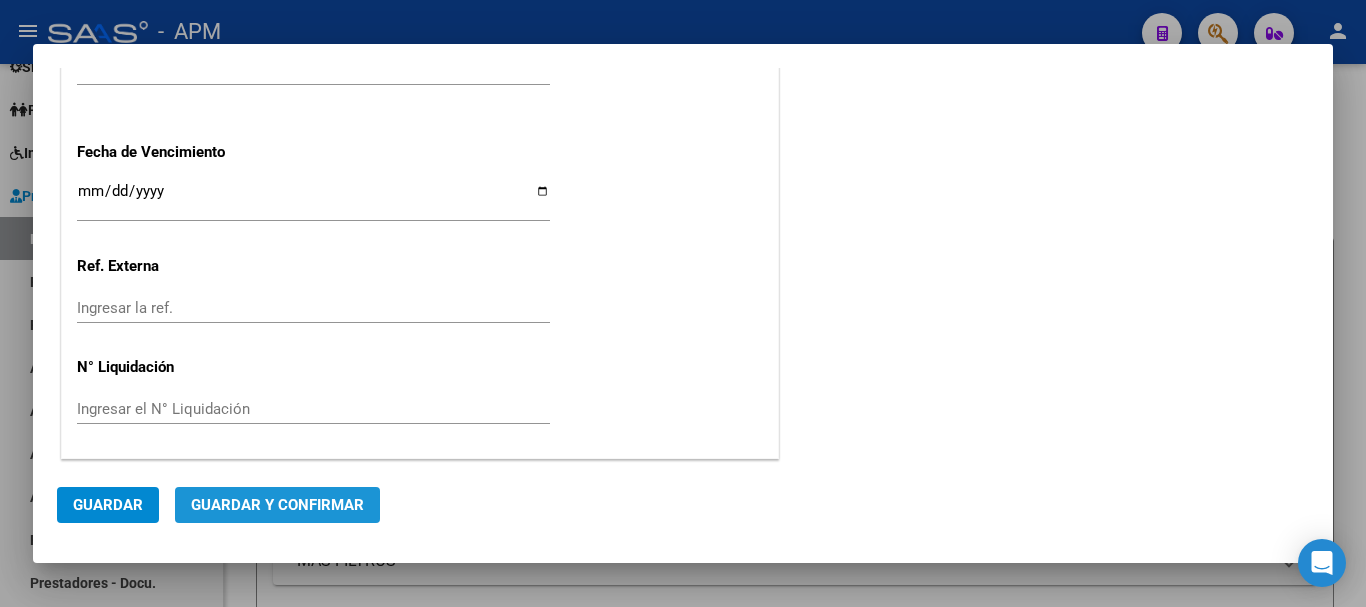 click on "Guardar y Confirmar" 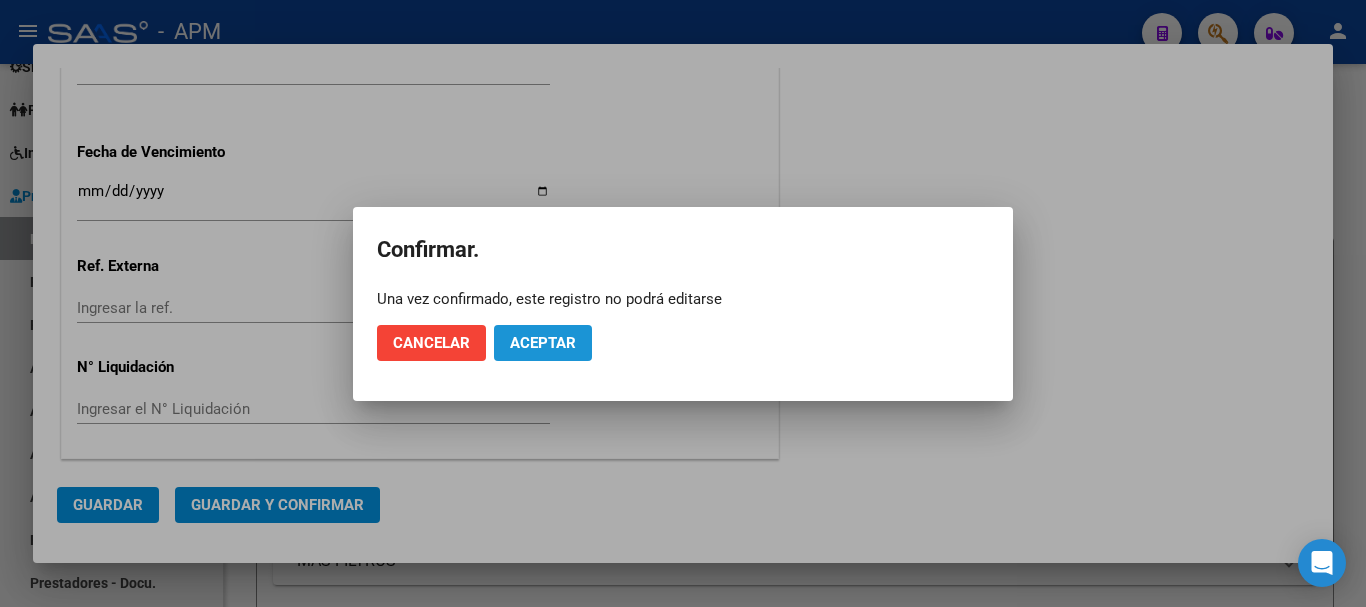 click on "Aceptar" 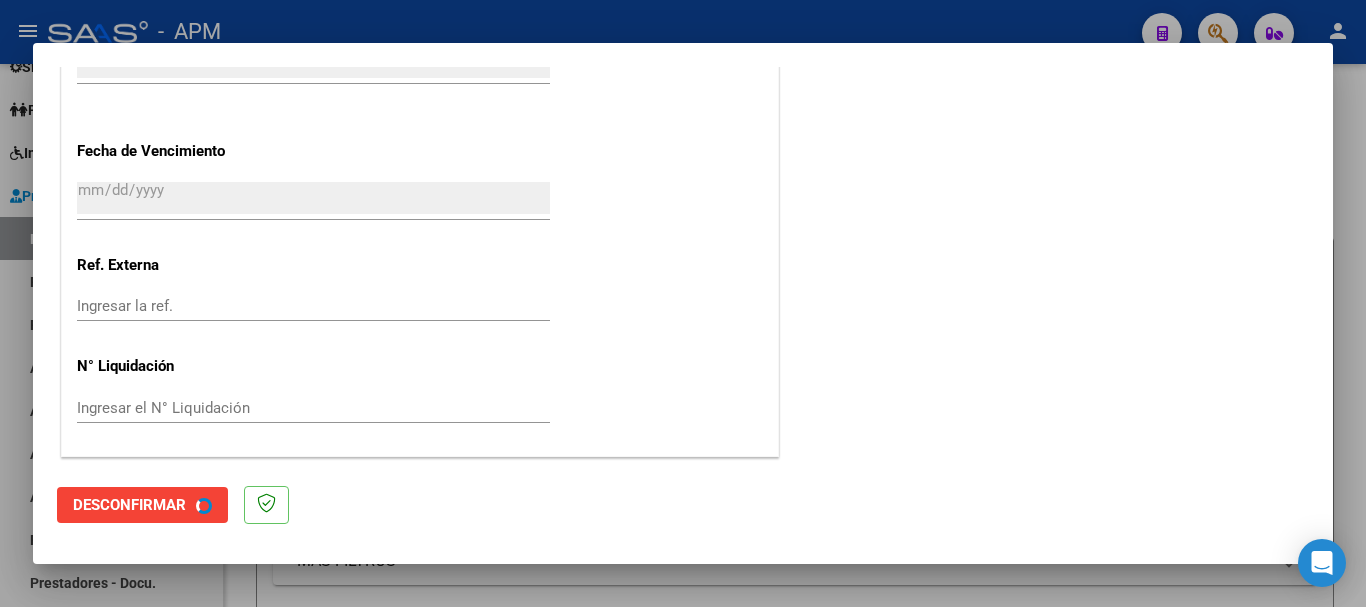 scroll, scrollTop: 0, scrollLeft: 0, axis: both 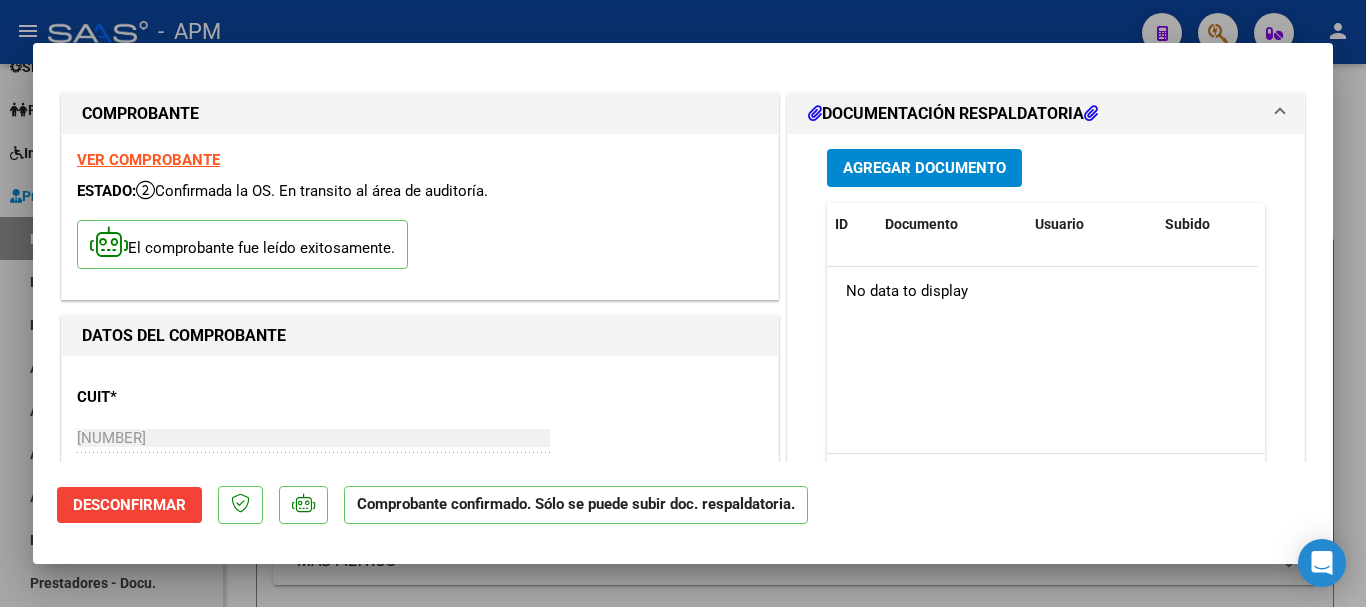 click at bounding box center (683, 303) 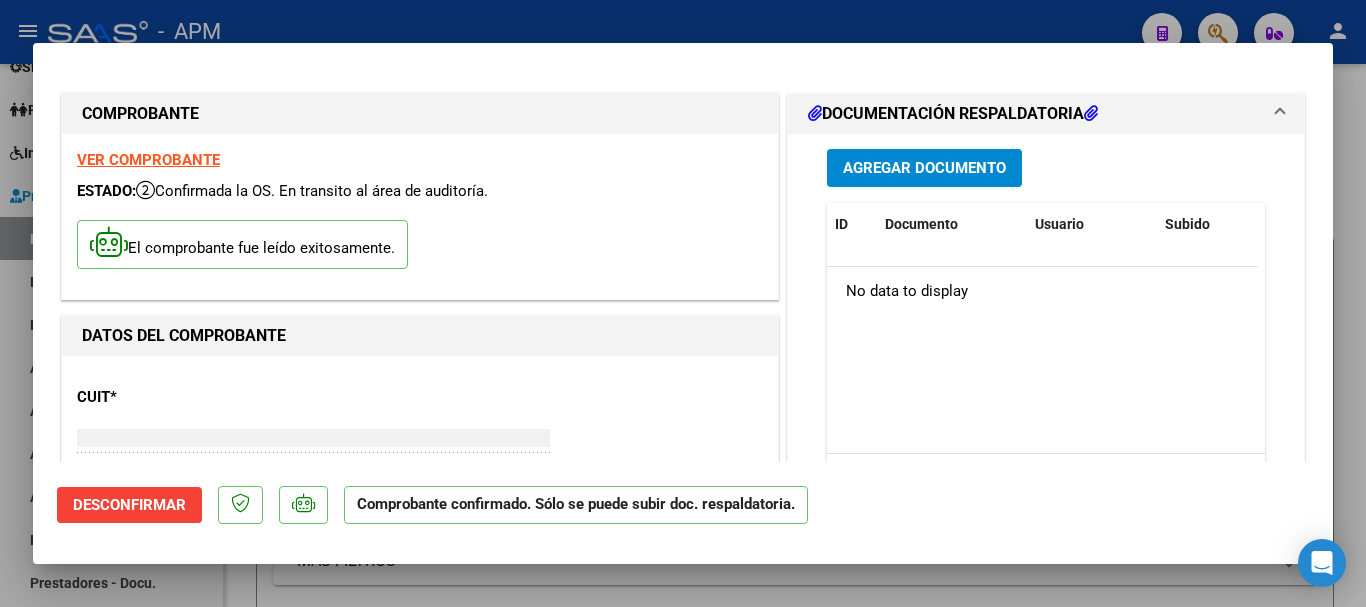 type 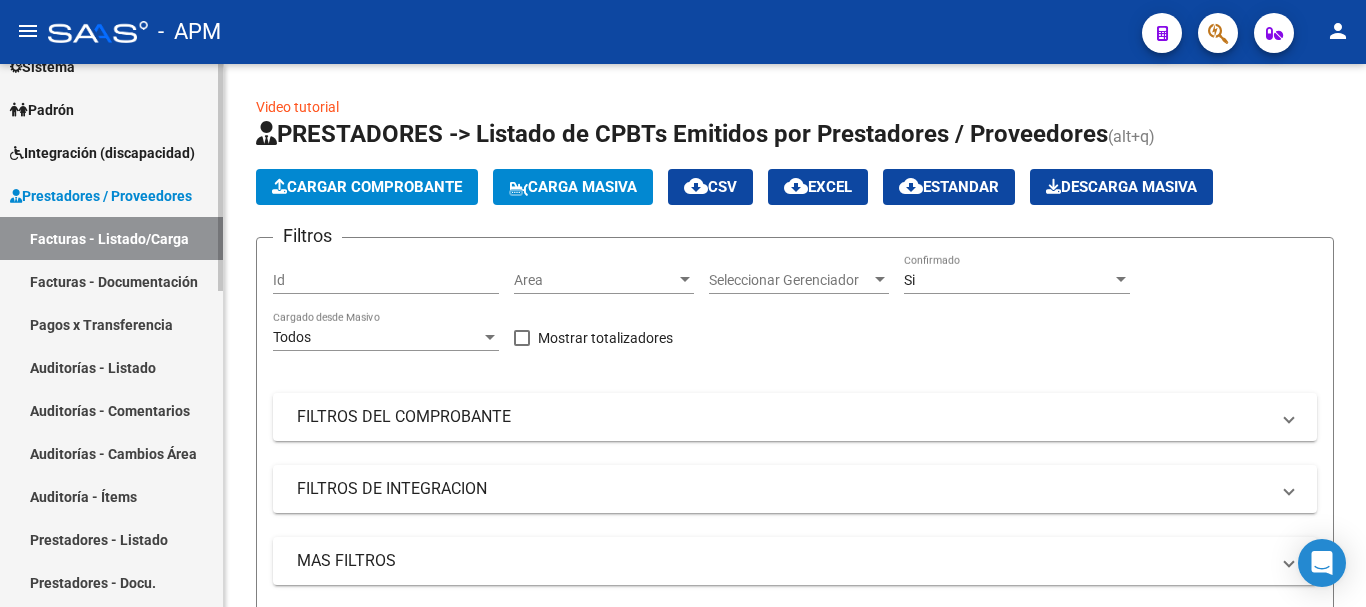 click on "Auditorías - Listado" at bounding box center (111, 367) 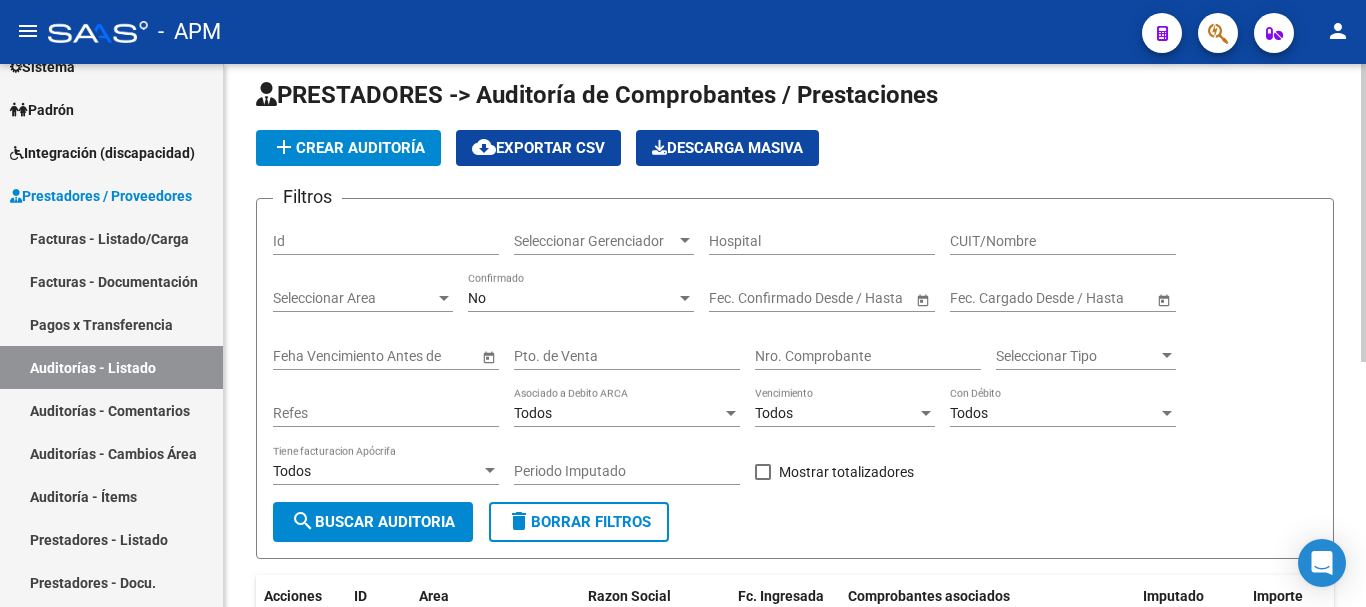 scroll, scrollTop: 0, scrollLeft: 0, axis: both 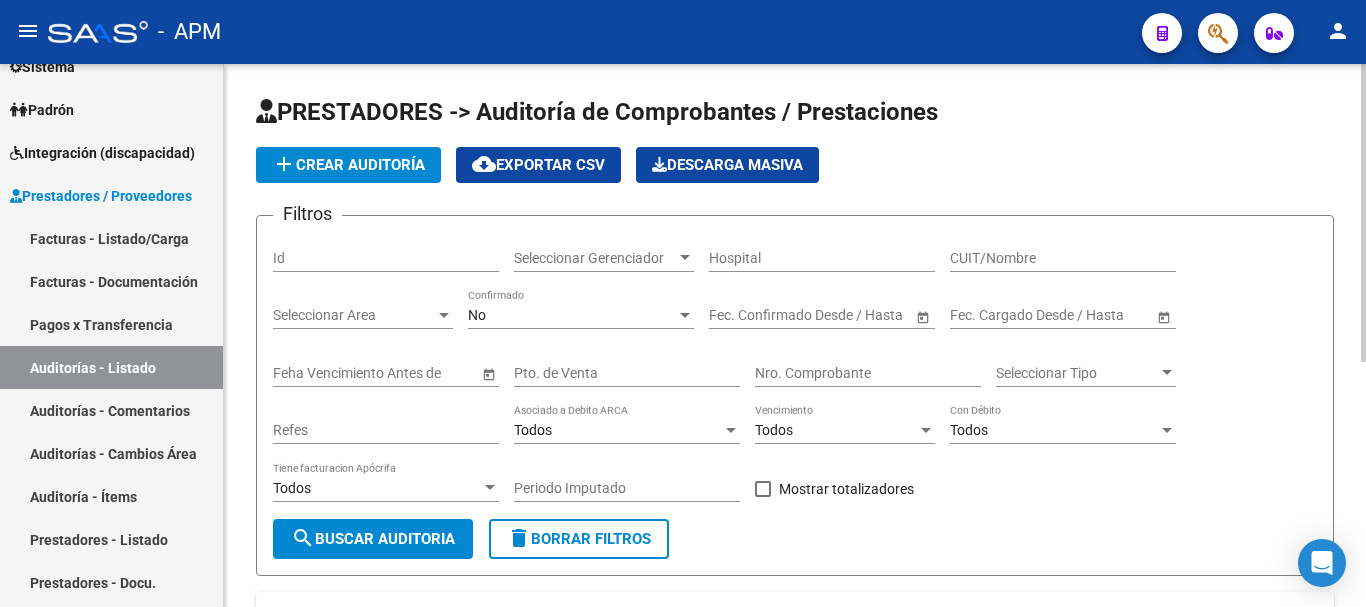click on "add  Crear Auditoría" 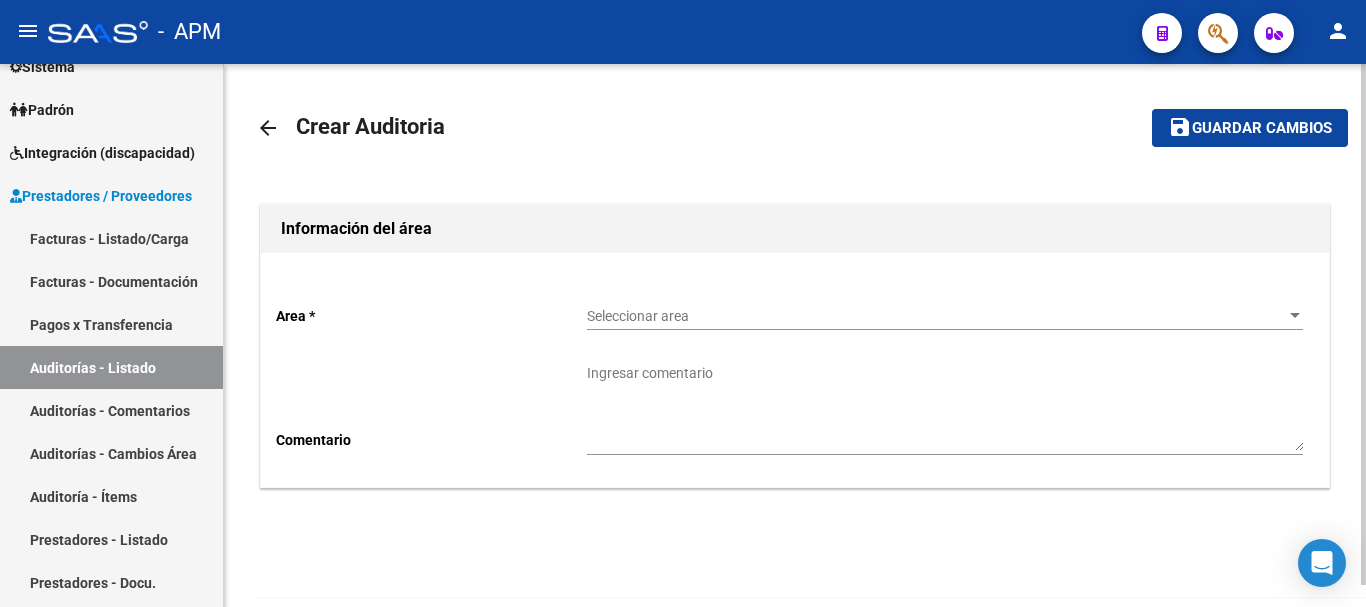 click on "Seleccionar area" at bounding box center (936, 316) 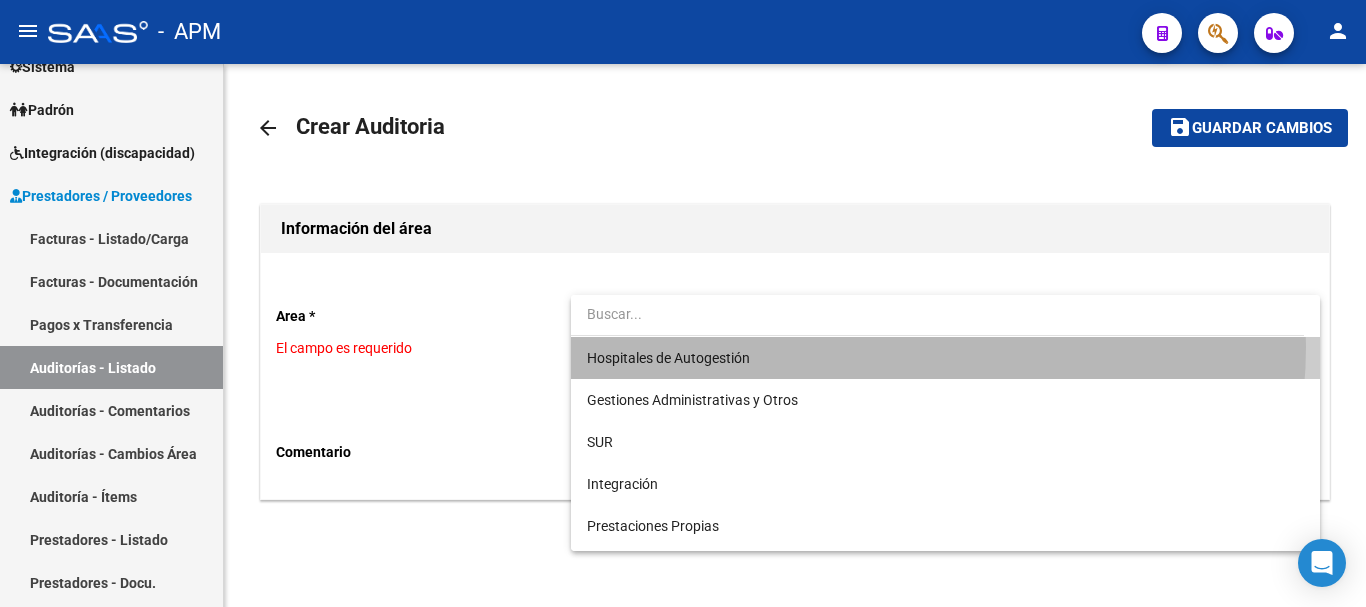 click on "Hospitales de Autogestión" at bounding box center [945, 358] 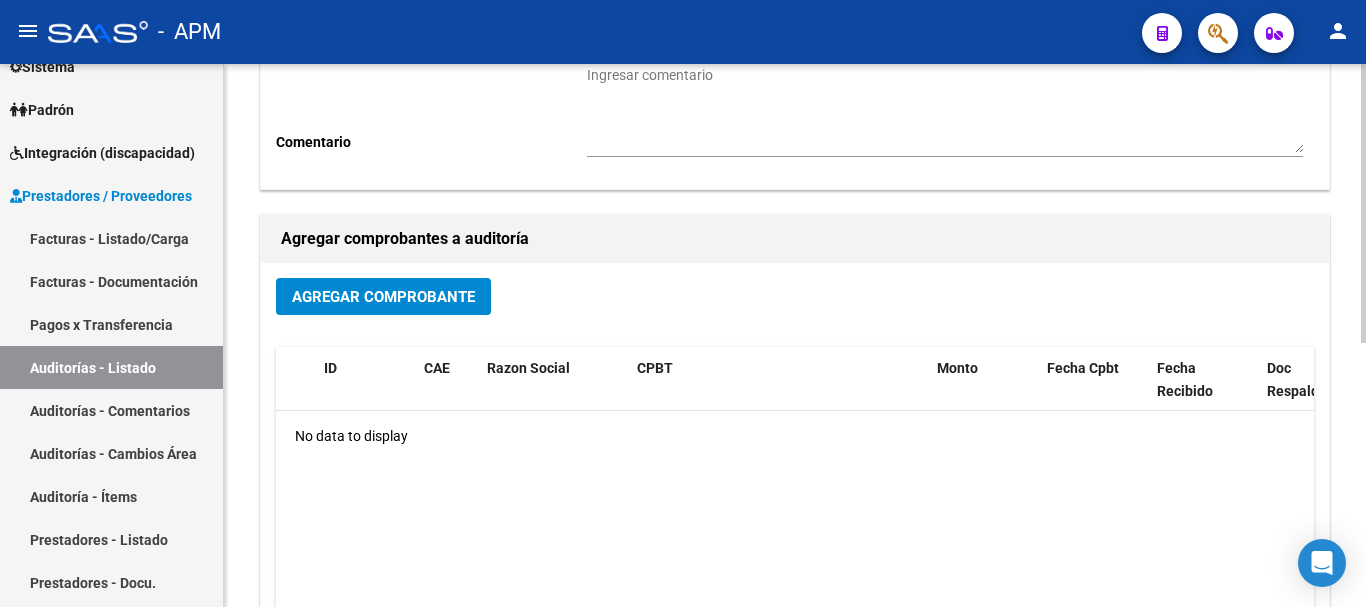 scroll, scrollTop: 300, scrollLeft: 0, axis: vertical 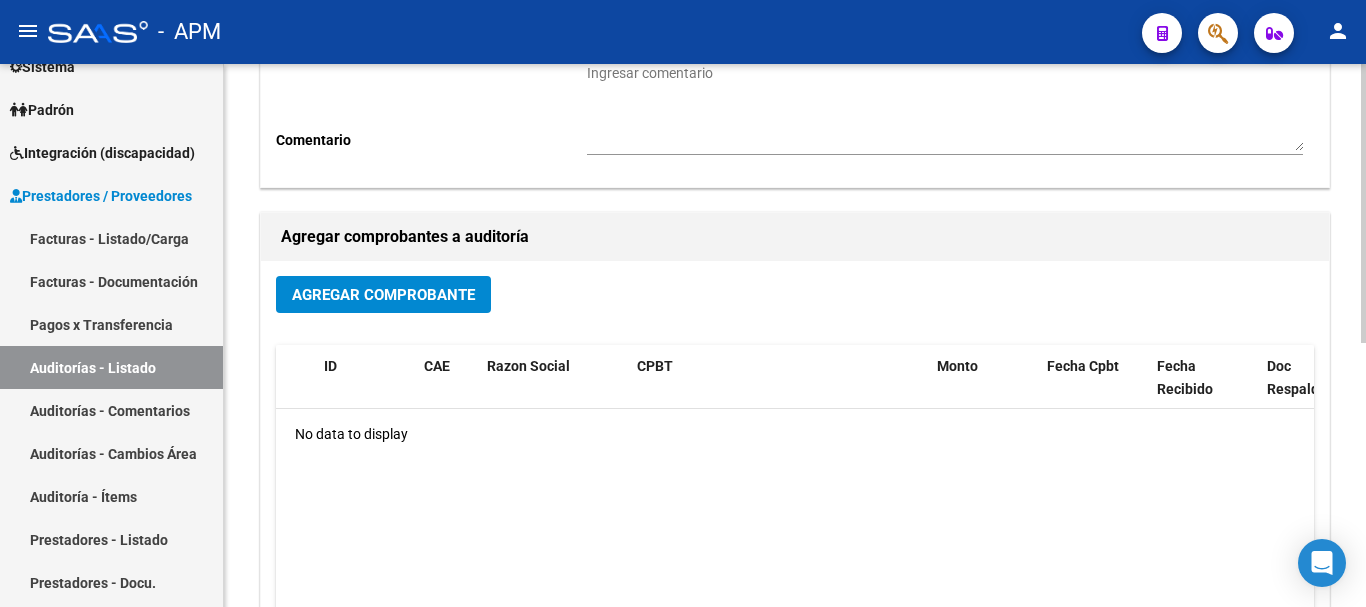 click on "Agregar Comprobante" 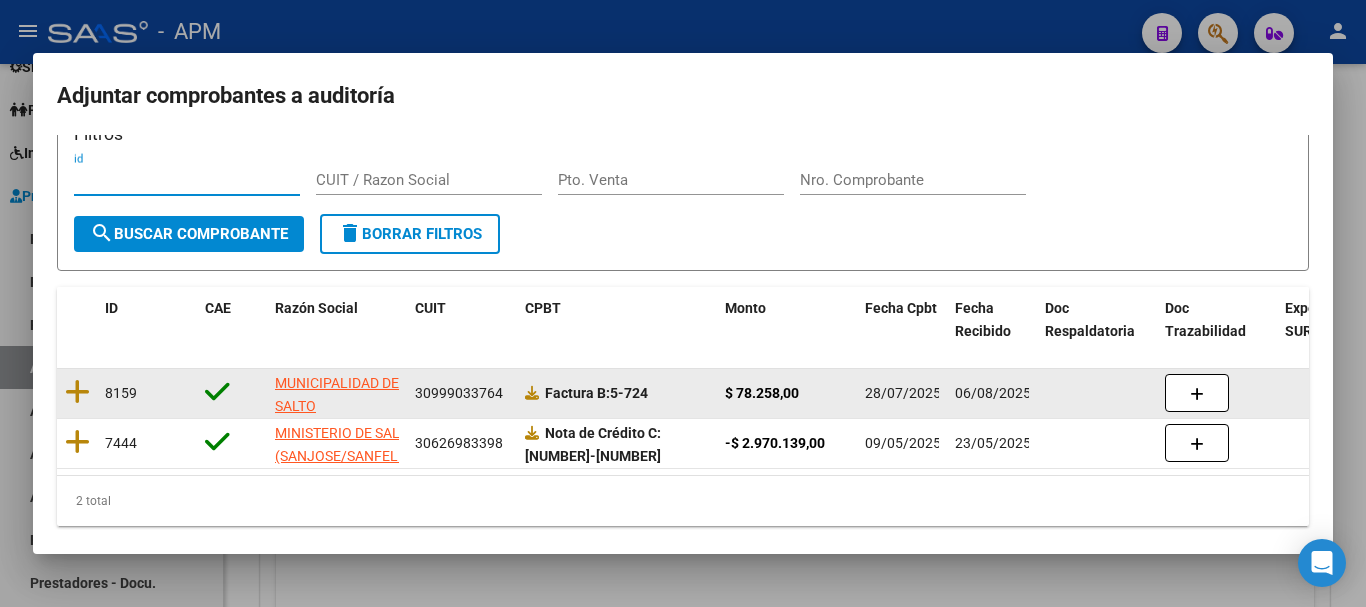 scroll, scrollTop: 78, scrollLeft: 0, axis: vertical 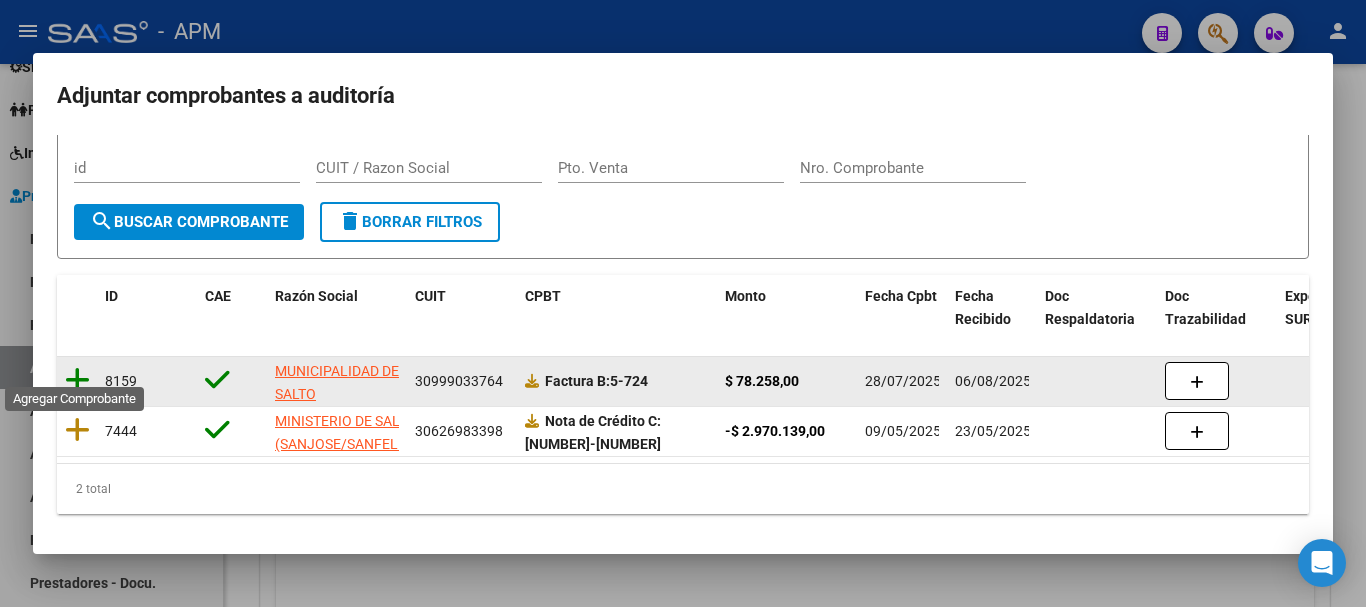 click 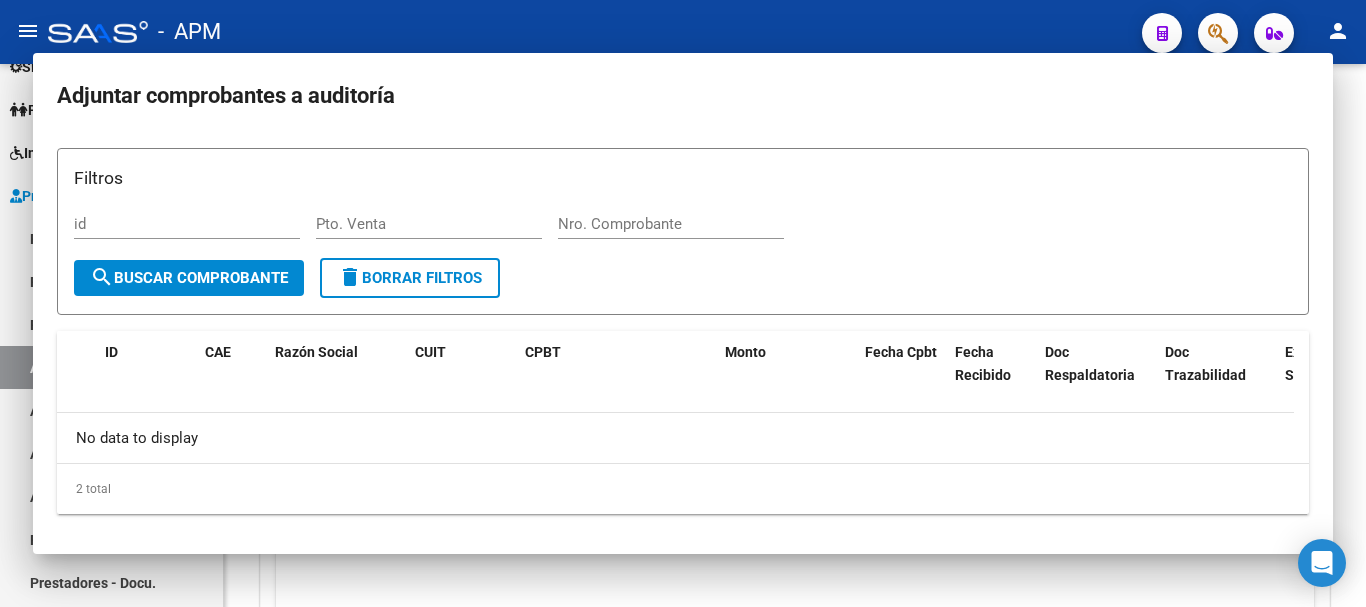 scroll, scrollTop: 0, scrollLeft: 0, axis: both 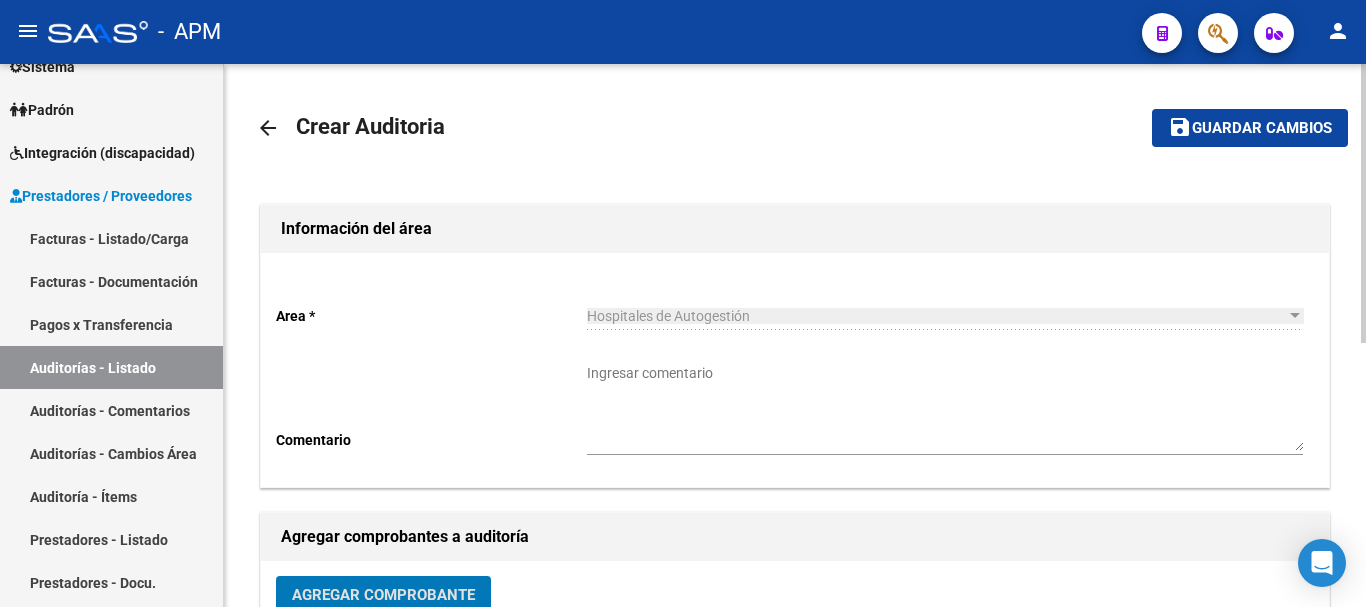 click on "Guardar cambios" 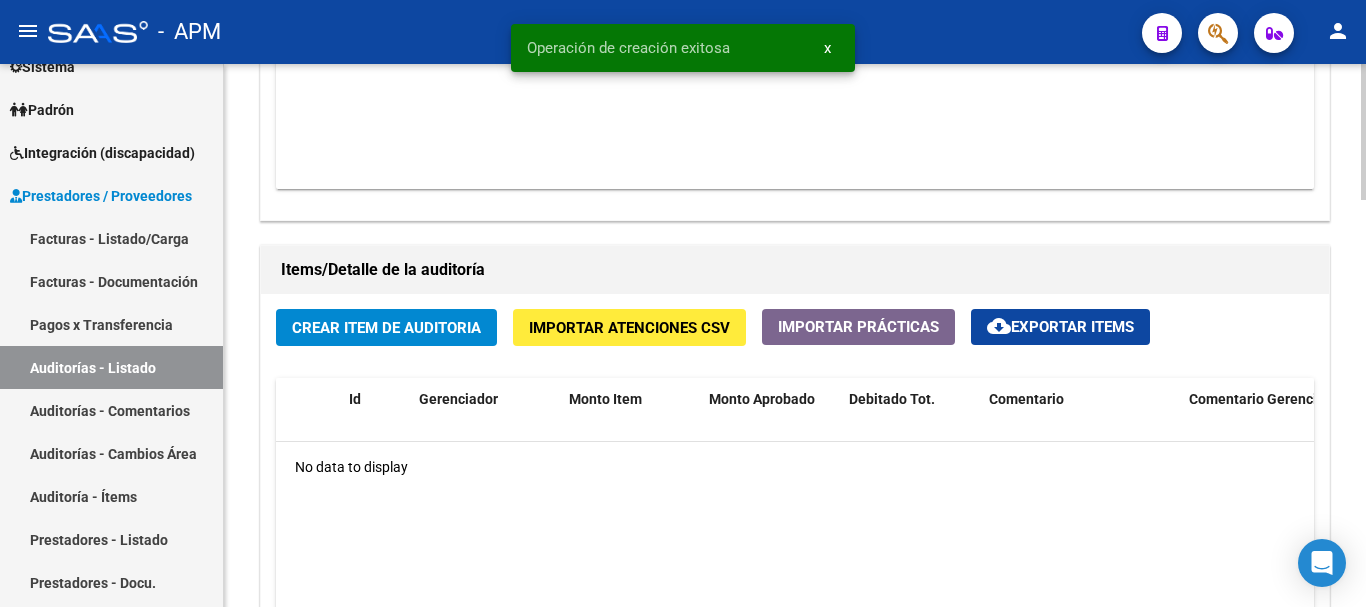 scroll, scrollTop: 1300, scrollLeft: 0, axis: vertical 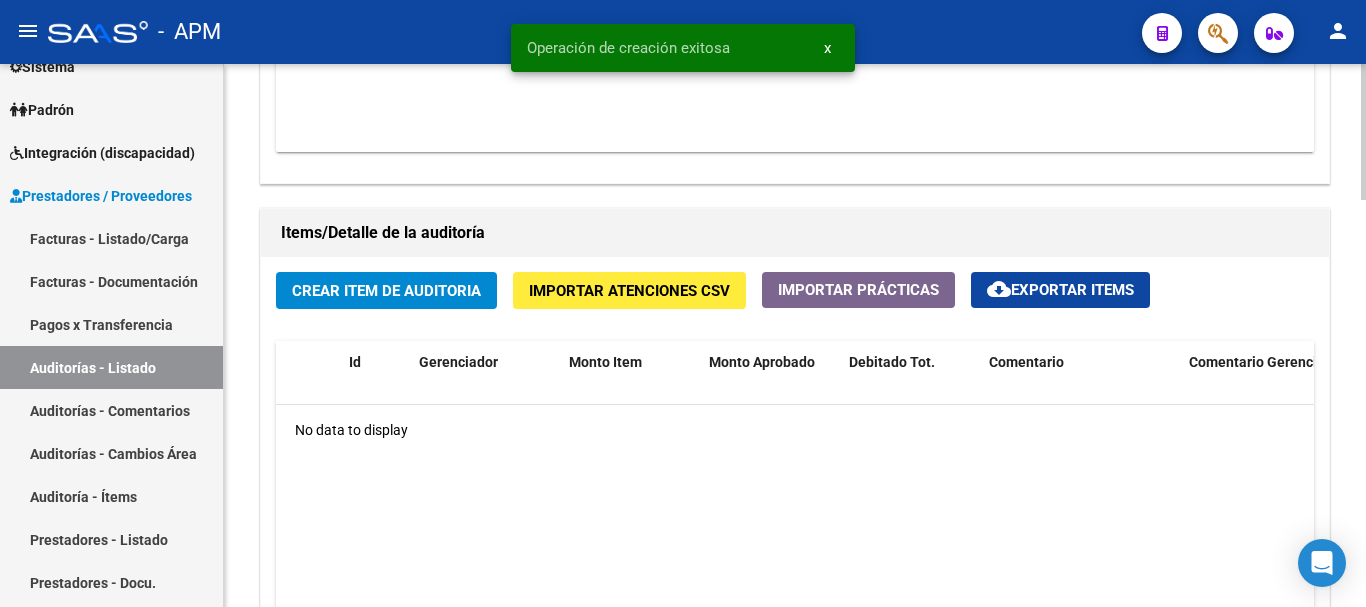 click on "Crear Item de Auditoria" 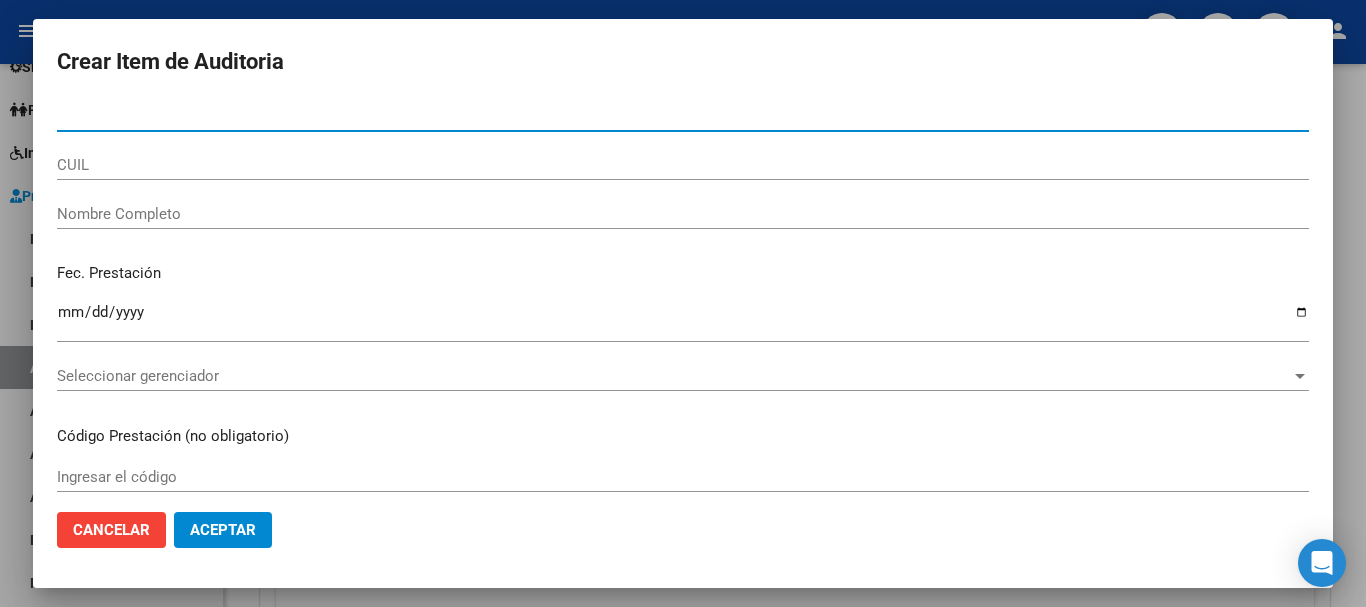 type on "[NUMBER]" 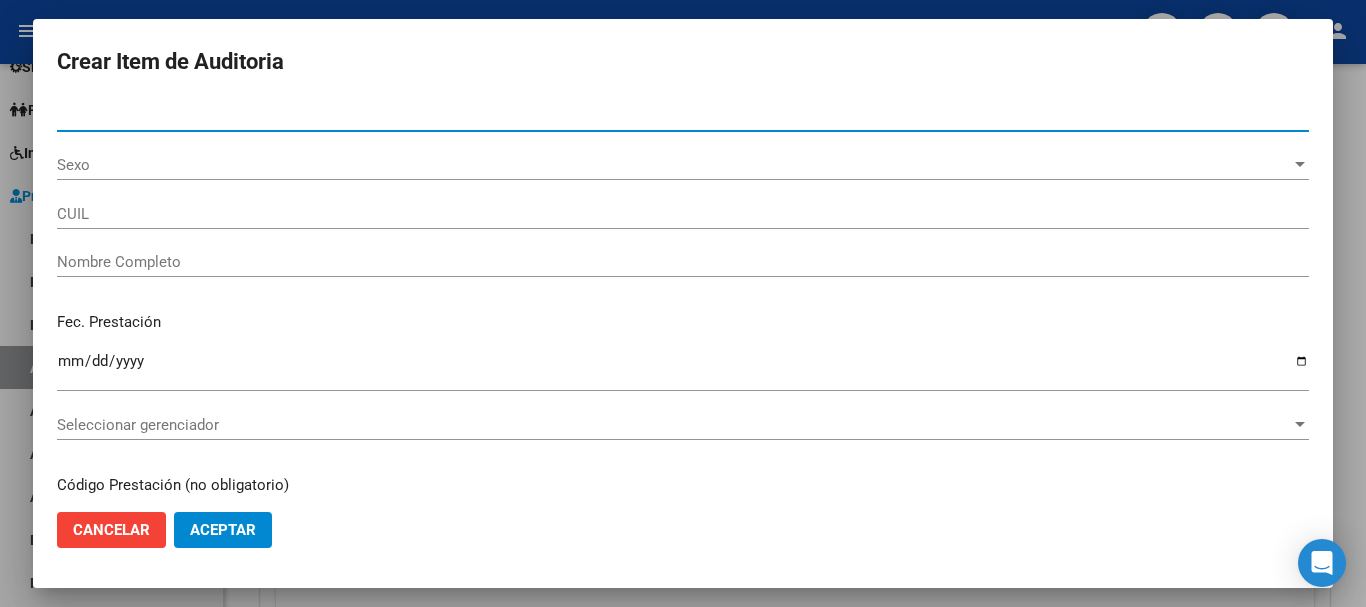 type on "[NUMBER]" 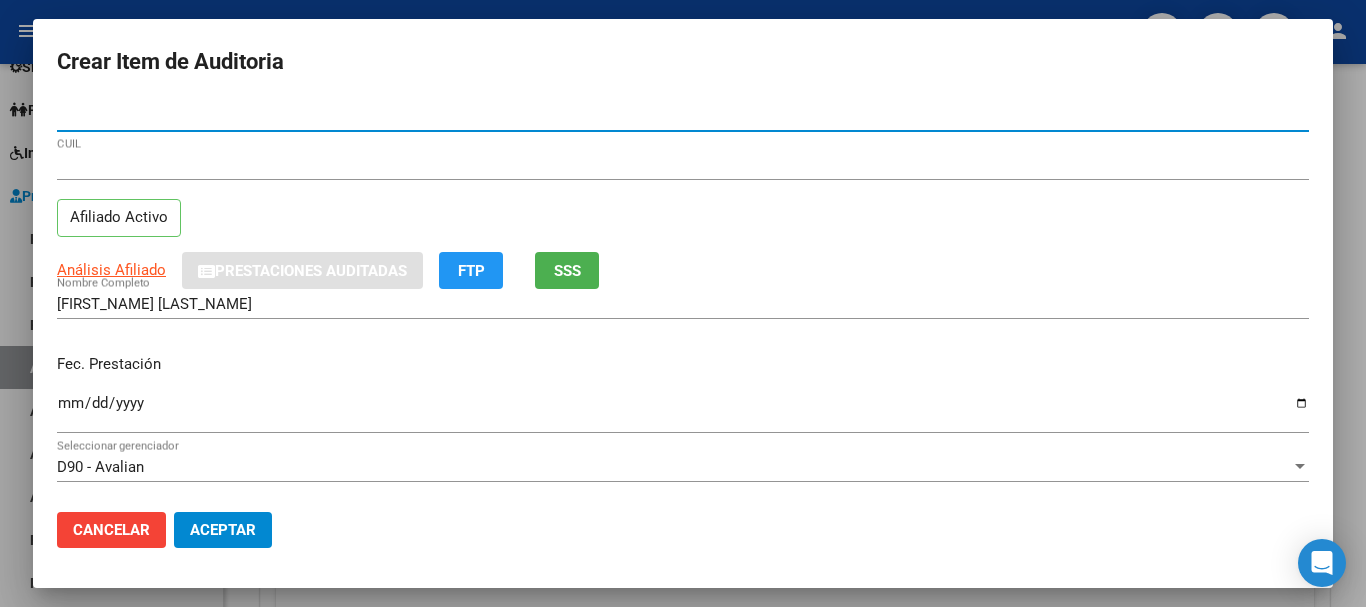 type on "[NUMBER]" 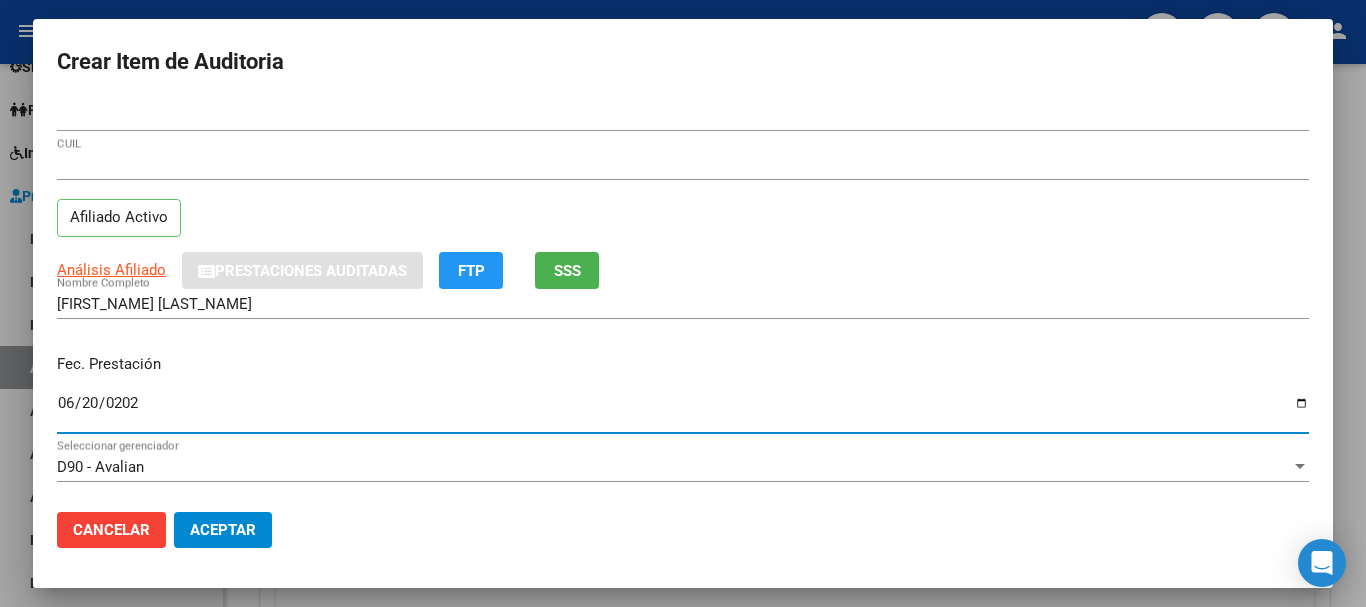 type on "2025-06-20" 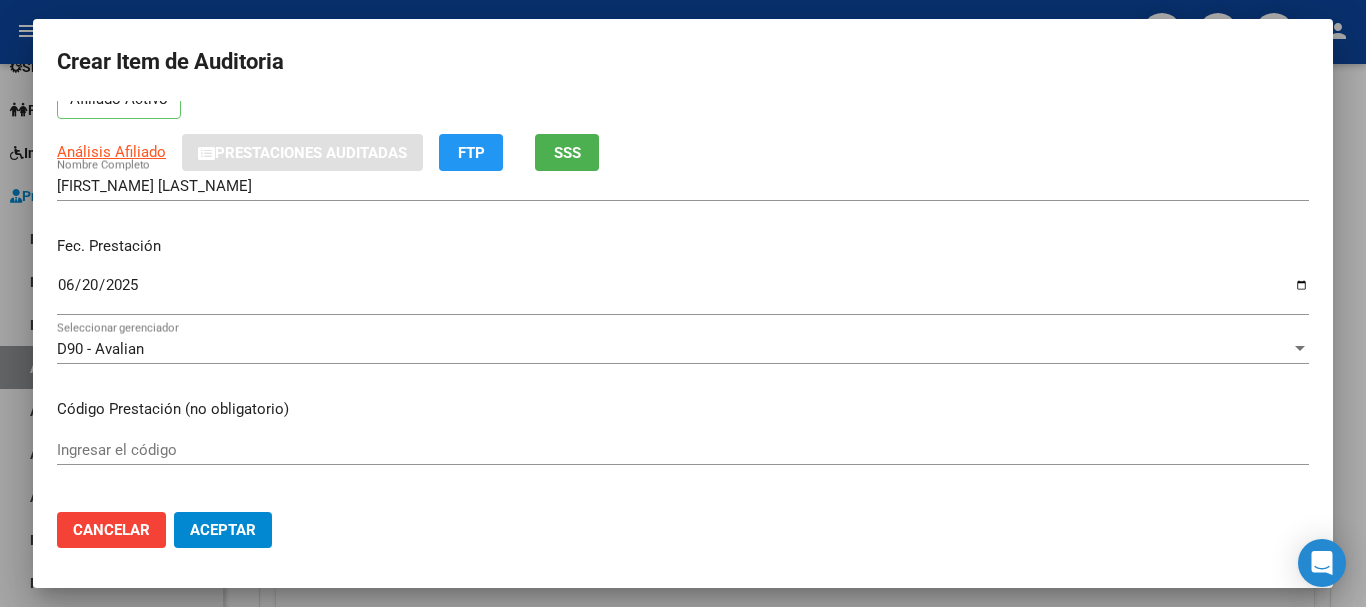 scroll, scrollTop: 200, scrollLeft: 0, axis: vertical 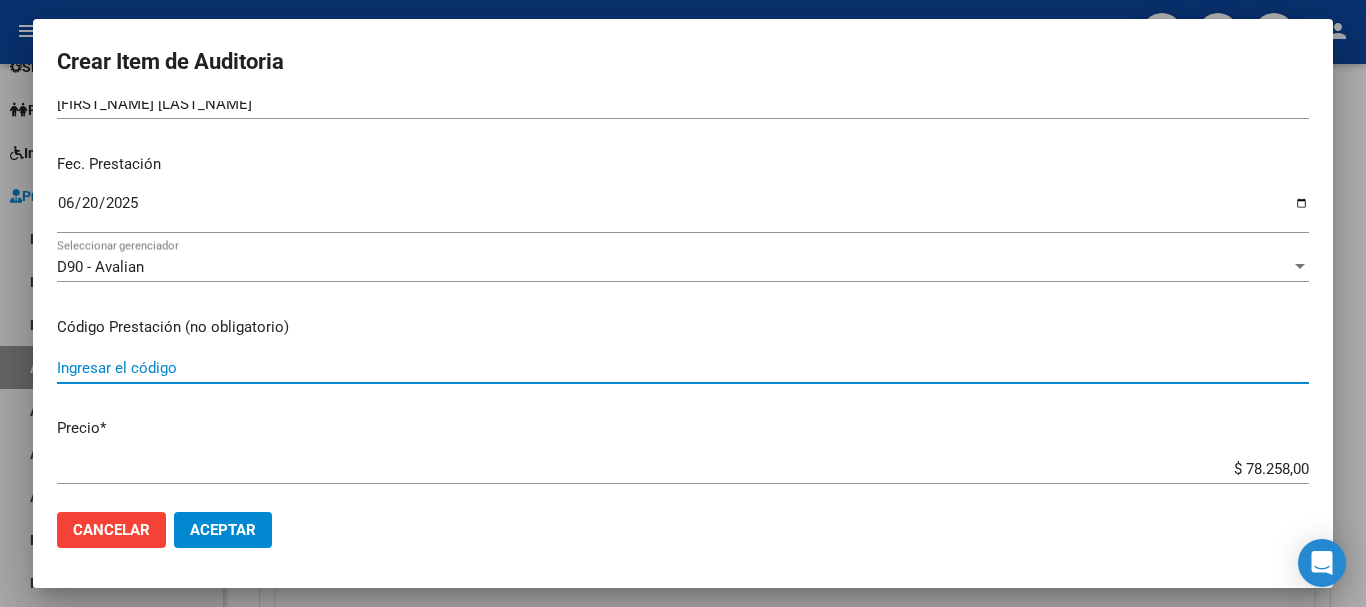 click on "Ingresar el código" at bounding box center [683, 368] 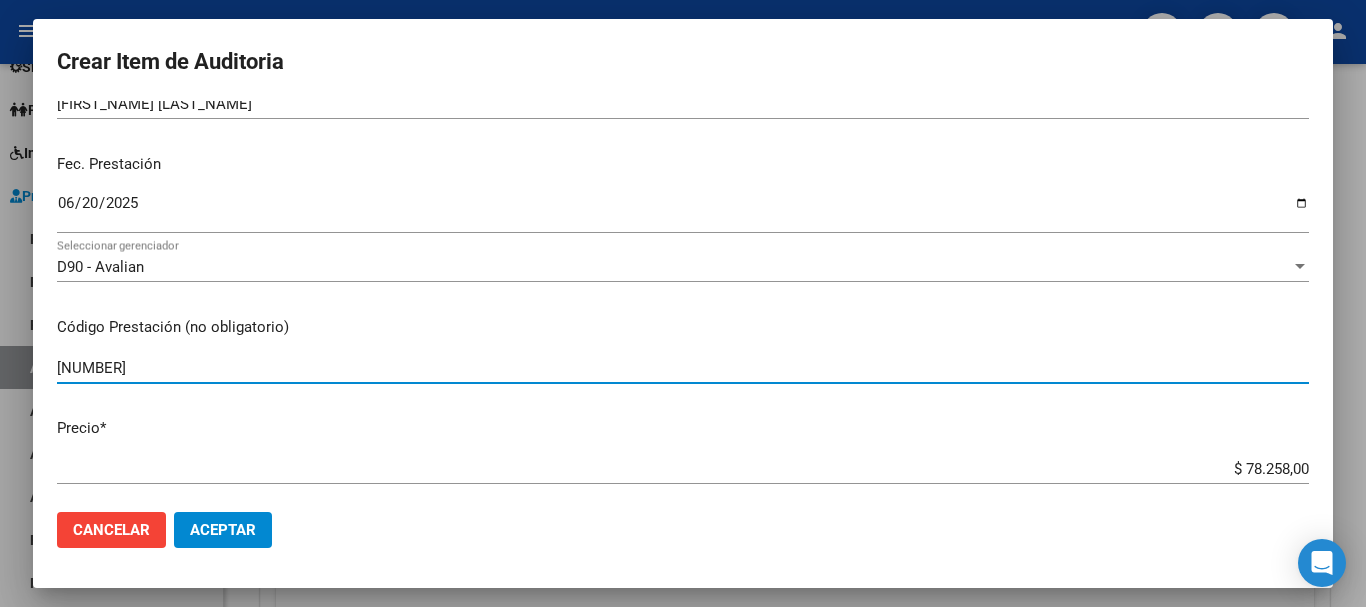 type on "[NUMBER]" 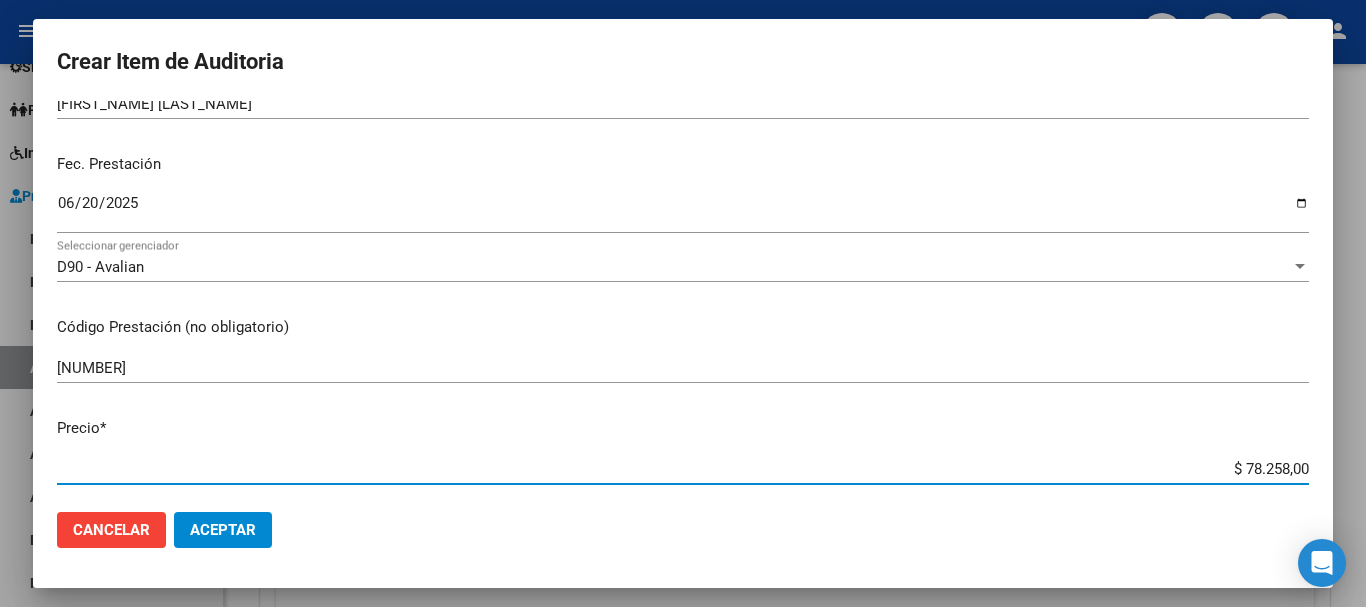 drag, startPoint x: 1230, startPoint y: 464, endPoint x: 1357, endPoint y: 475, distance: 127.47549 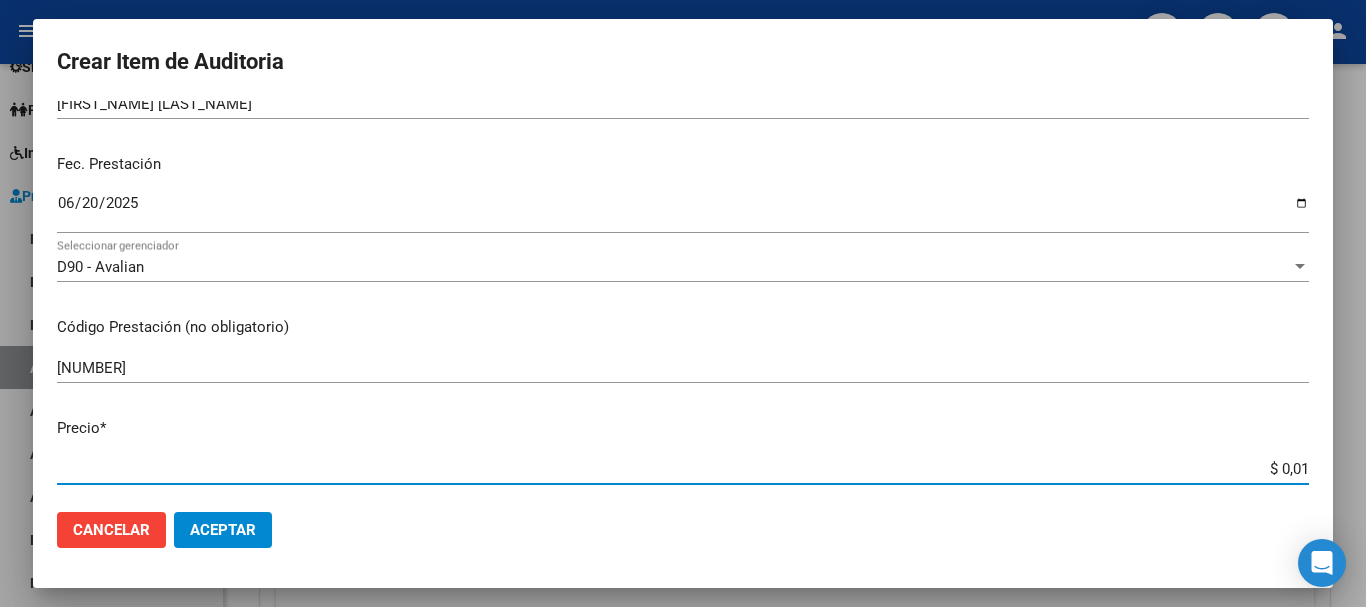 type on "$ 0,11" 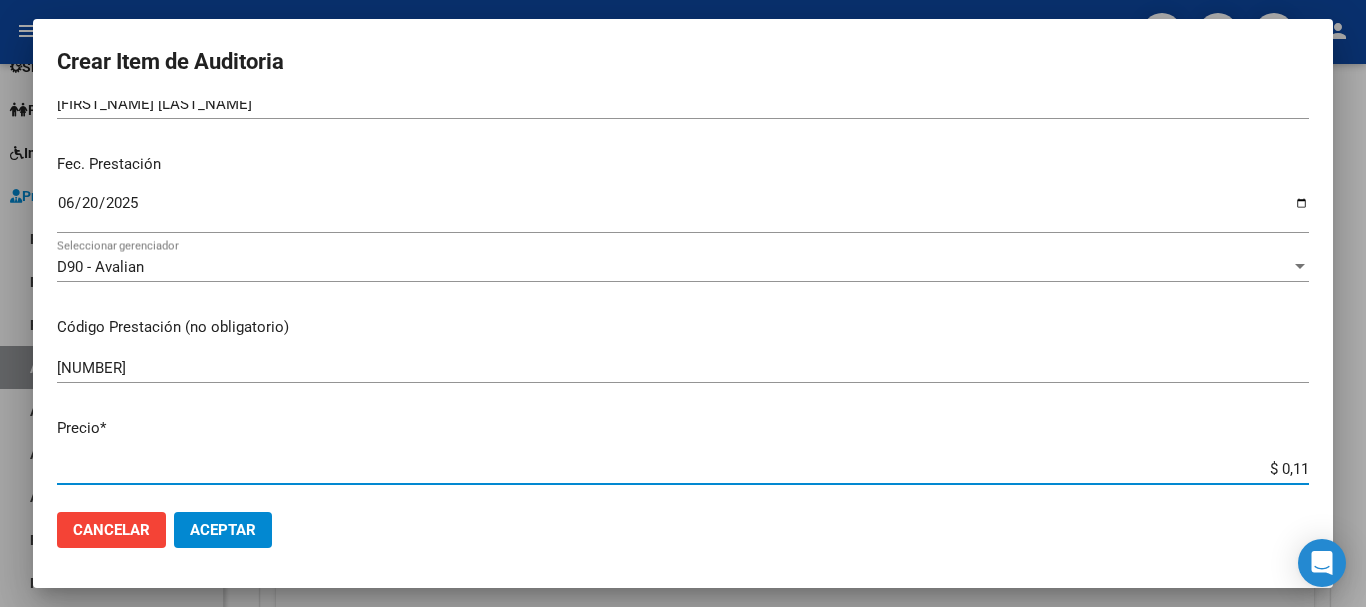 type on "$ 1,18" 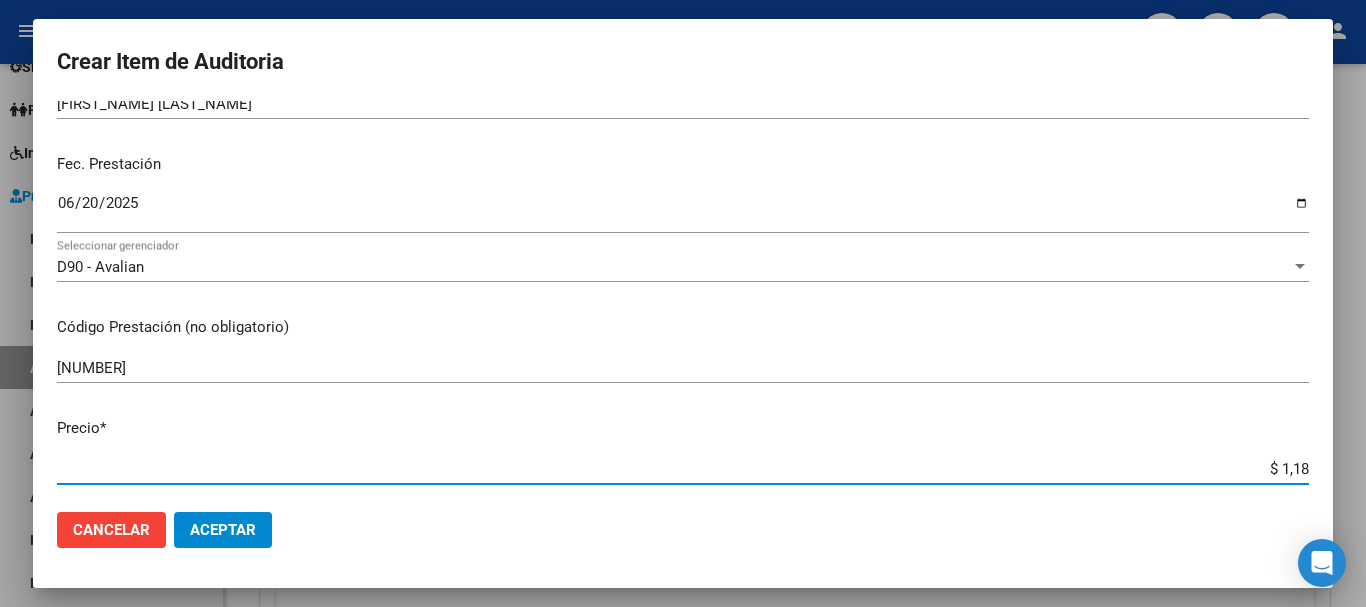 type on "$ 11,88" 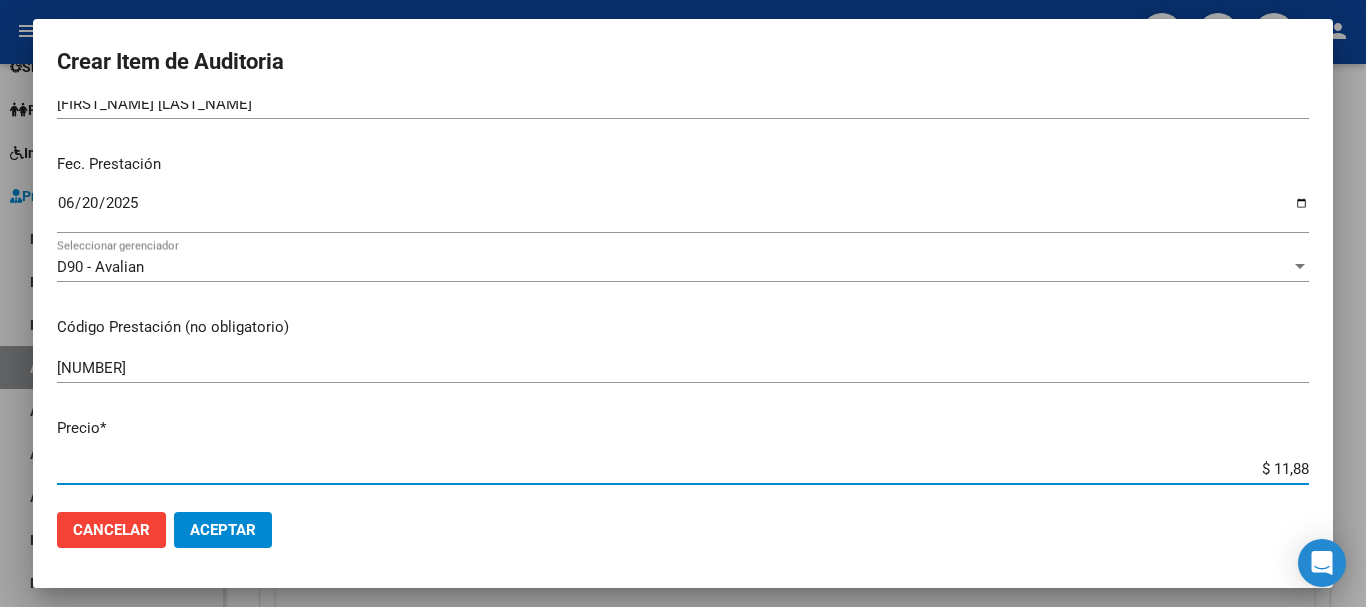 type on "$ 118,89" 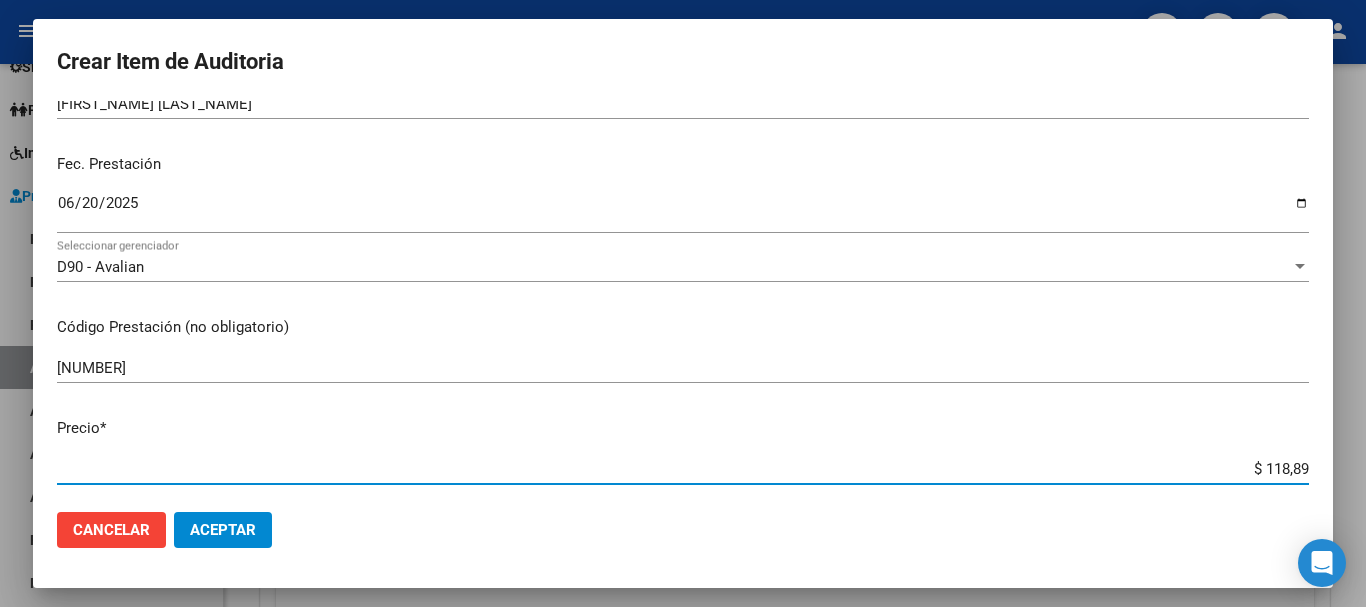 type on "$ 118,89" 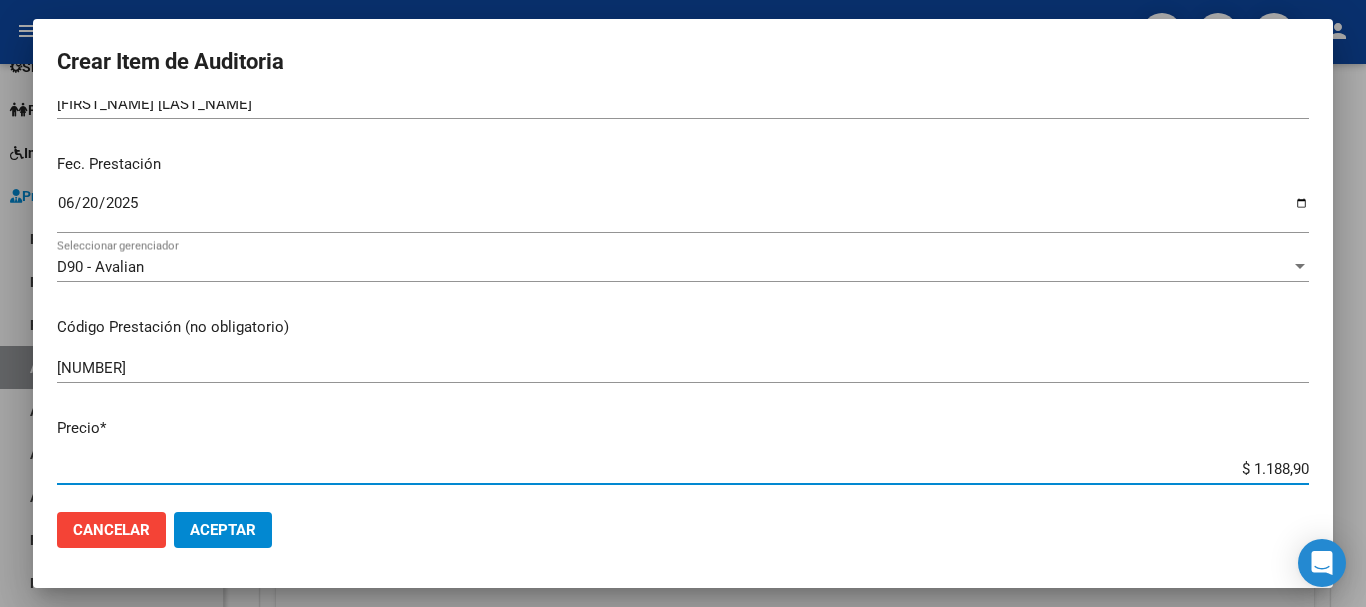 type on "$ 11.889,00" 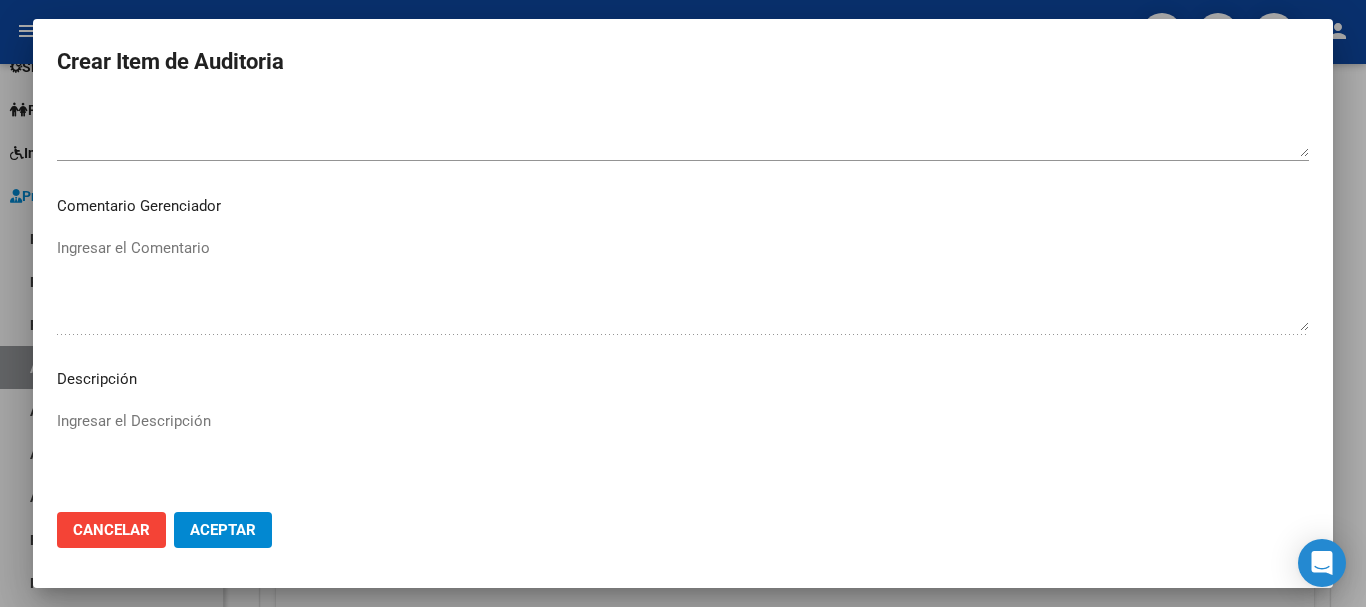 scroll, scrollTop: 1233, scrollLeft: 0, axis: vertical 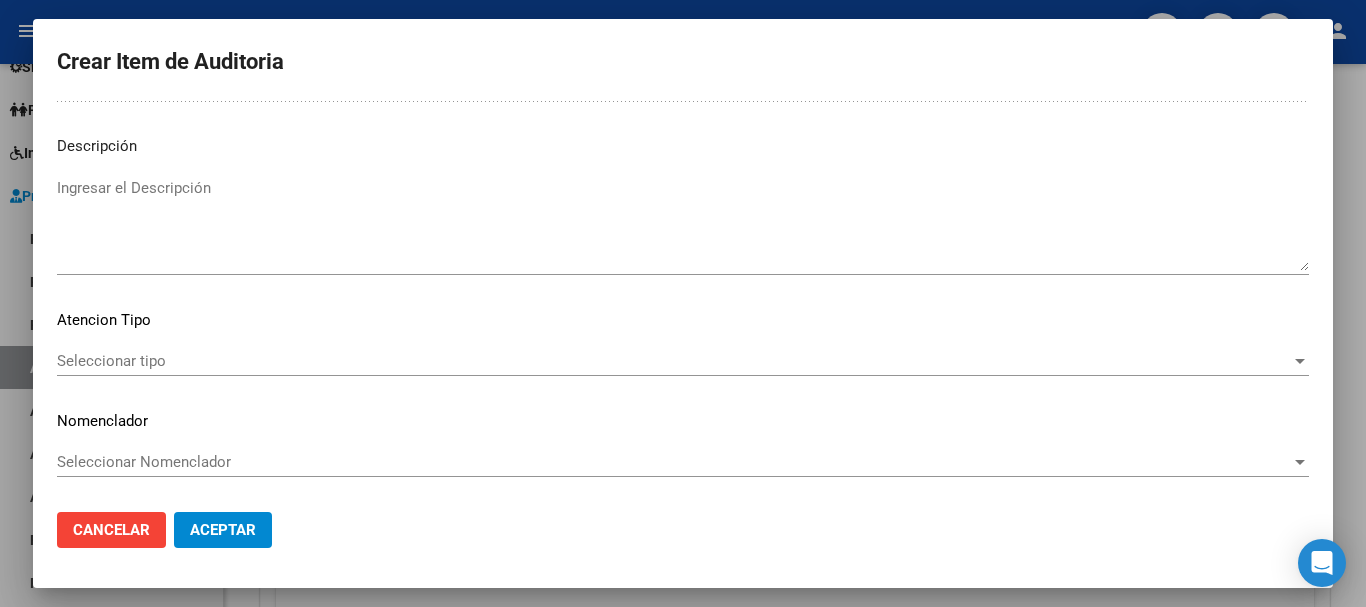 click on "Seleccionar tipo Seleccionar tipo" 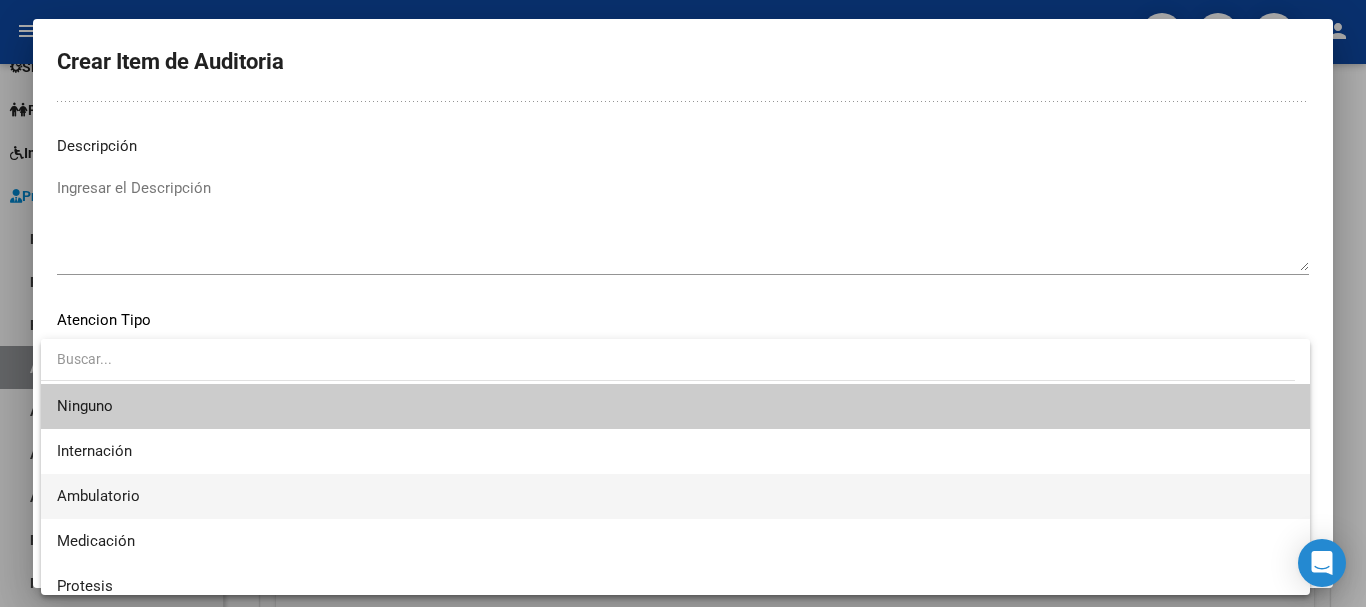 click on "Ambulatorio" at bounding box center [675, 496] 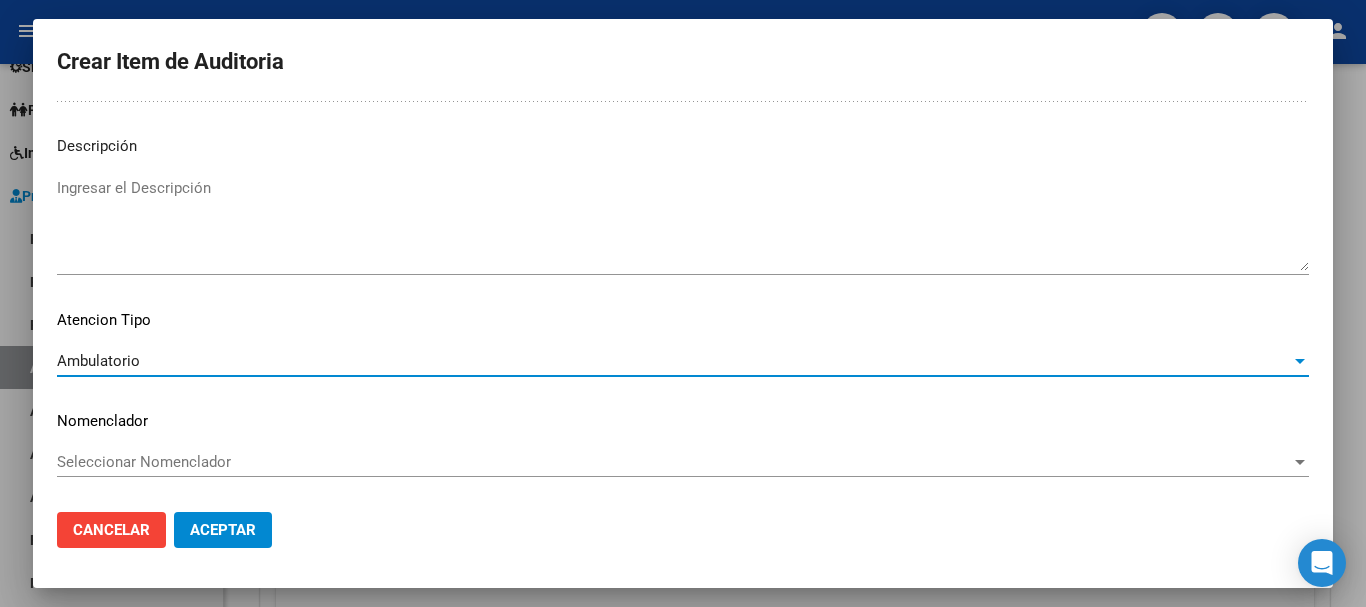 click on "Aceptar" 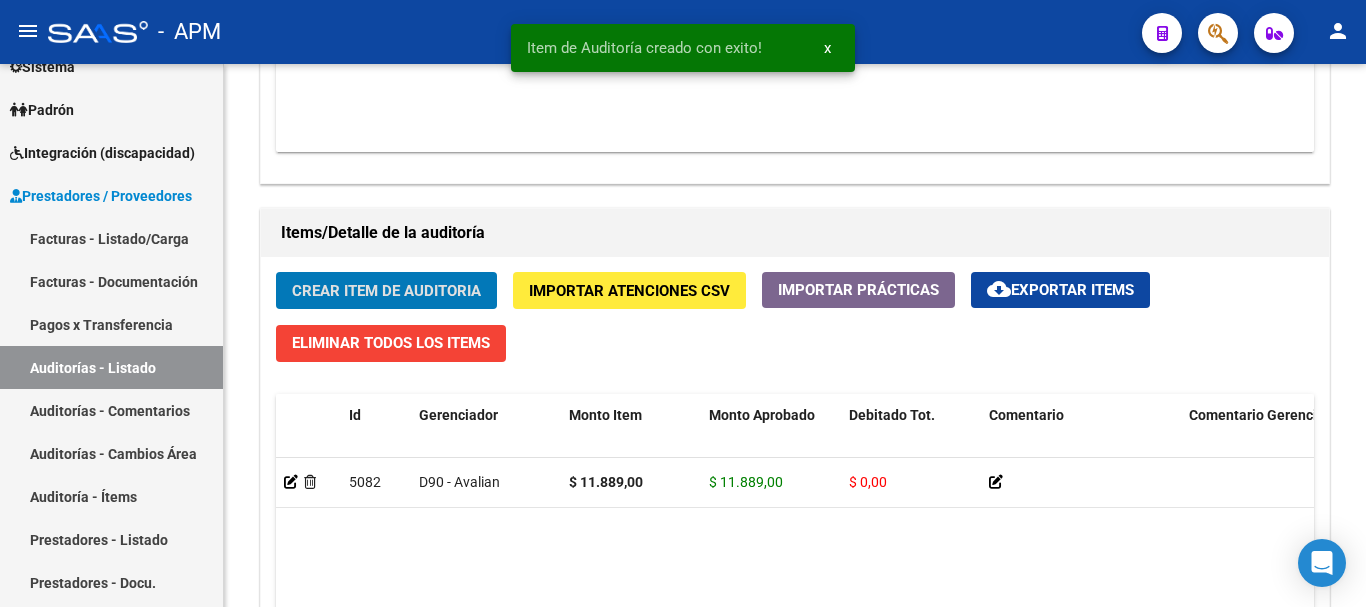 scroll, scrollTop: 1301, scrollLeft: 0, axis: vertical 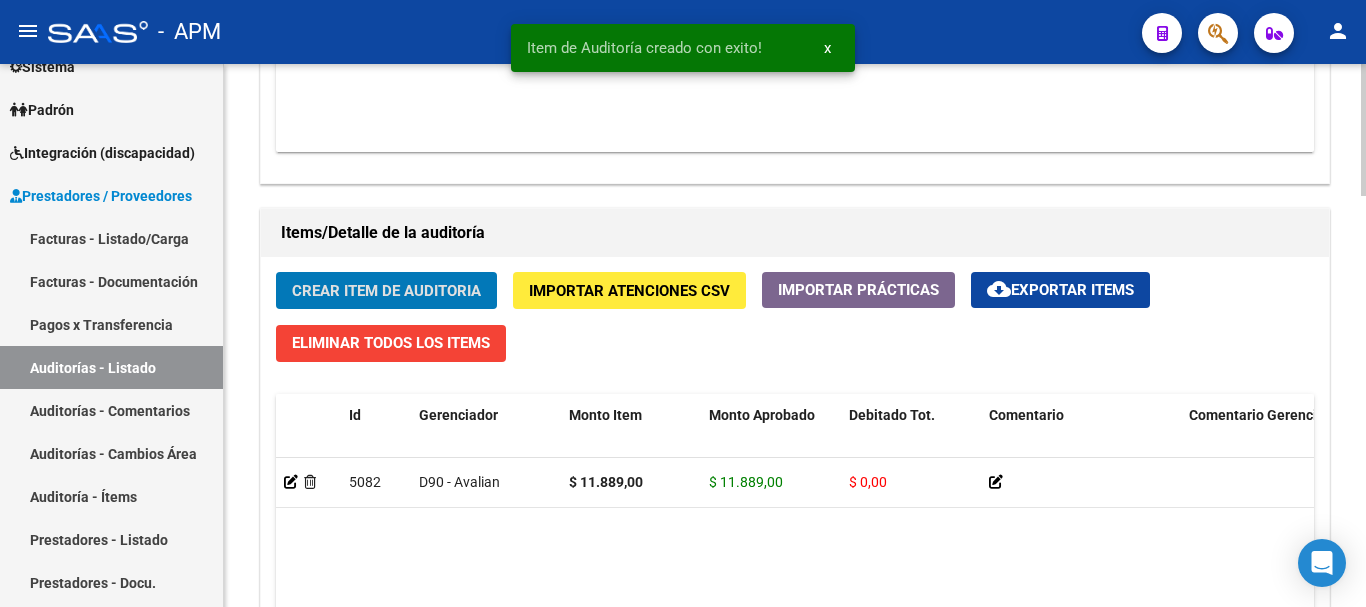 click on "Crear Item de Auditoria" 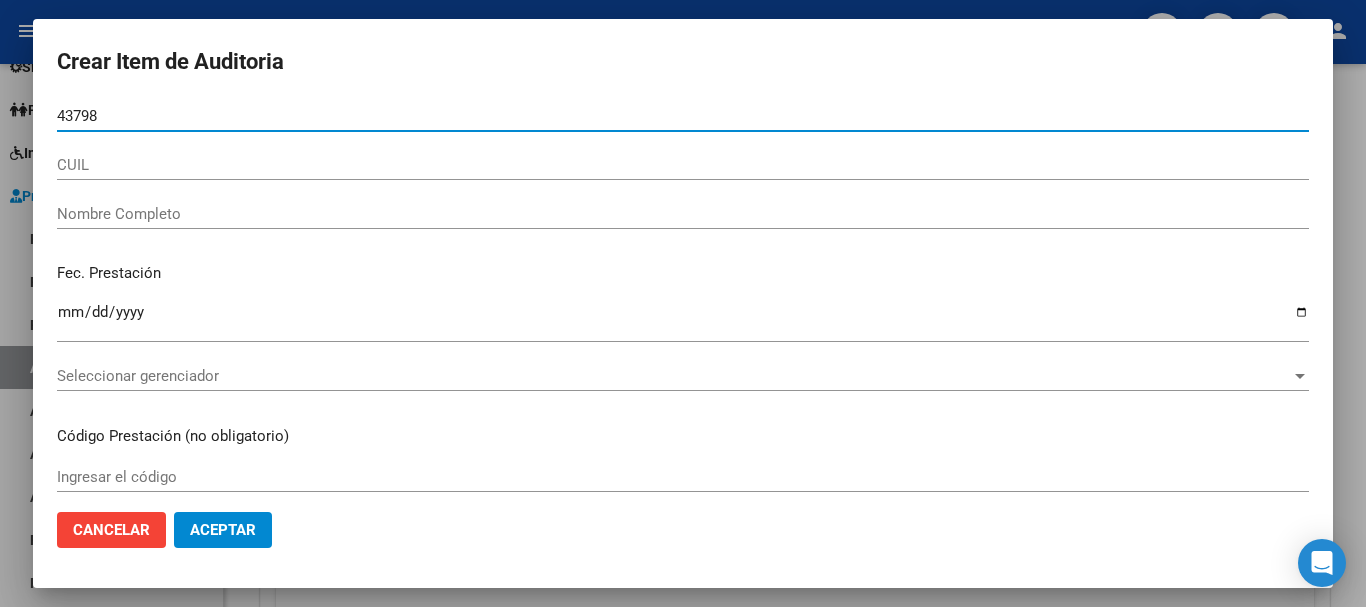 type on "[NUMBER]" 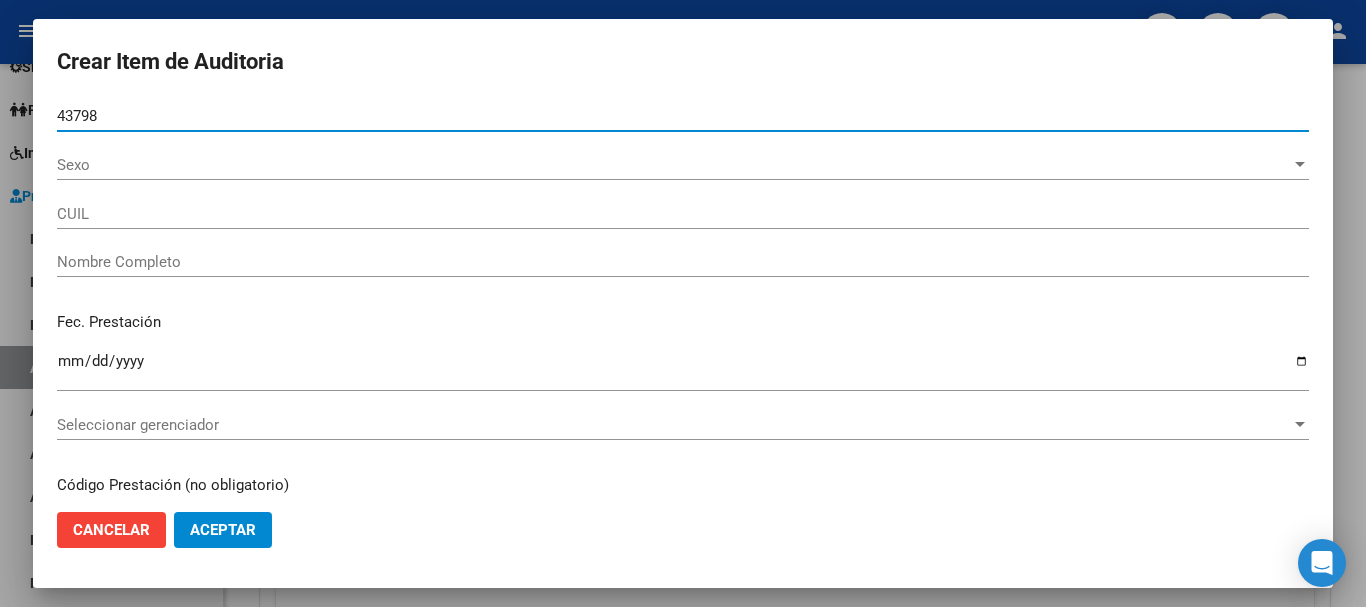 type on "[NUMBER]" 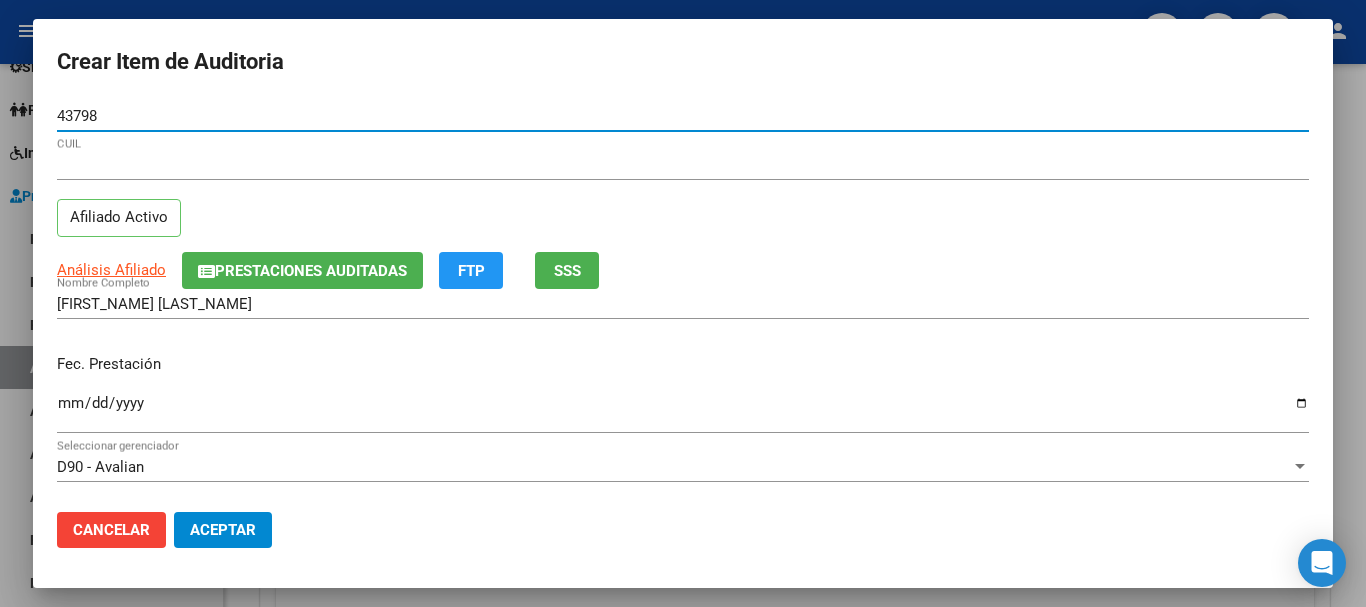 type on "[NUMBER]" 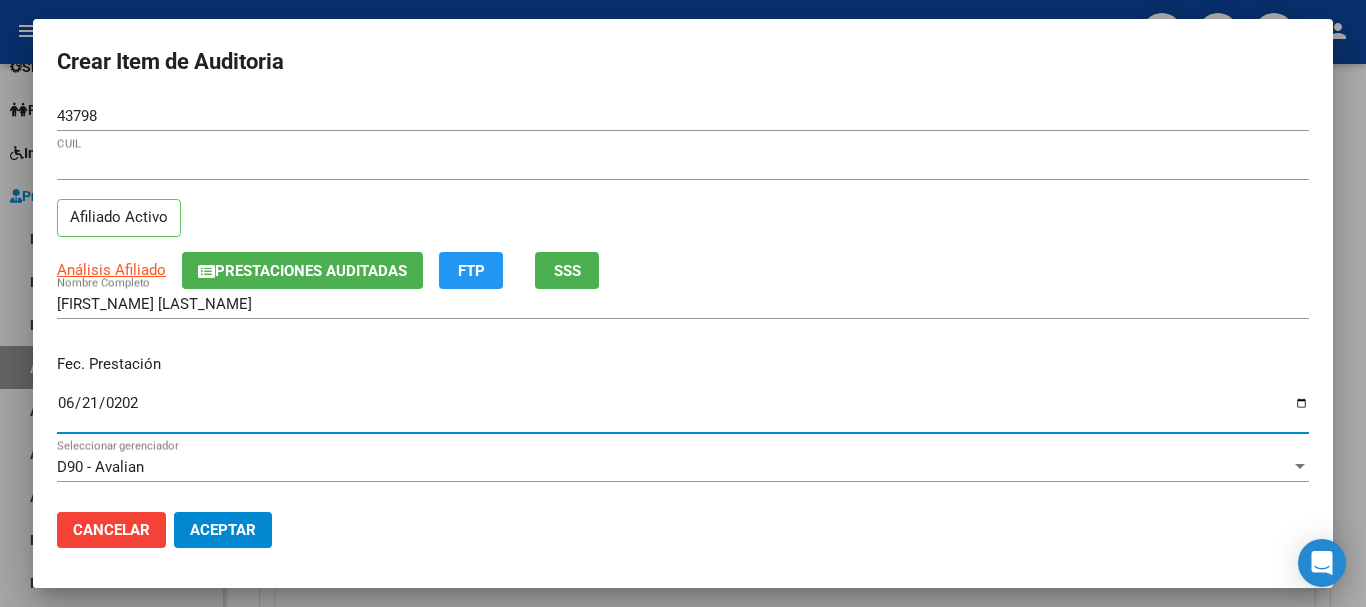 type on "2025-06-21" 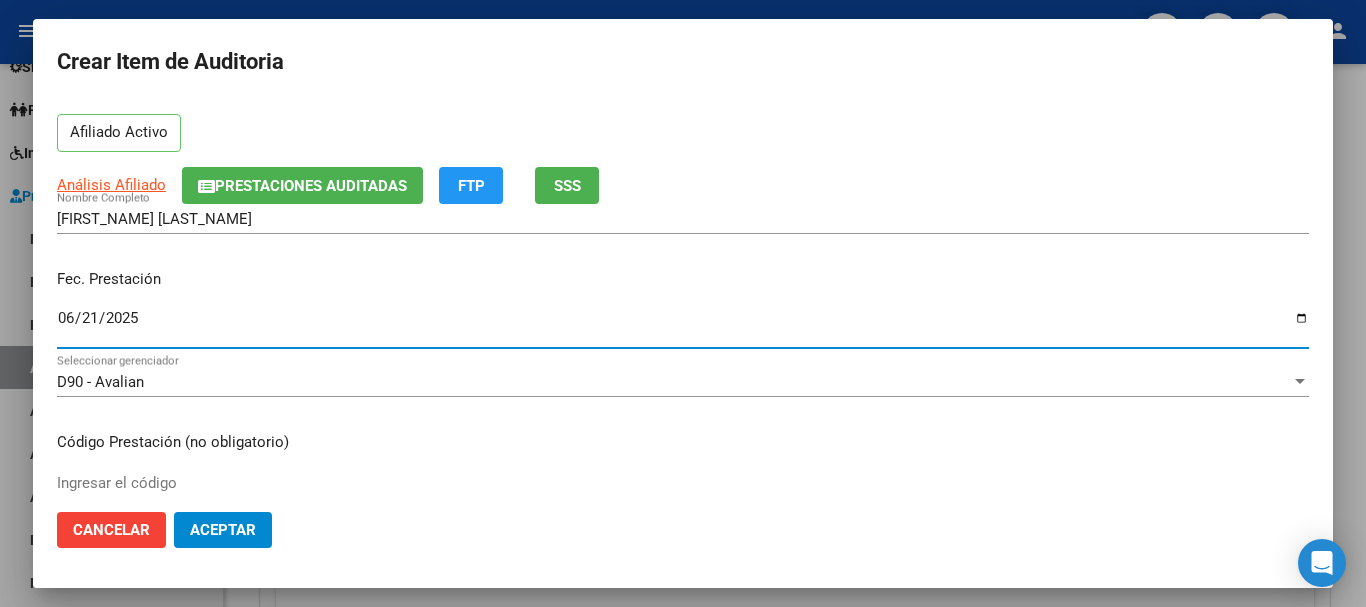 scroll, scrollTop: 200, scrollLeft: 0, axis: vertical 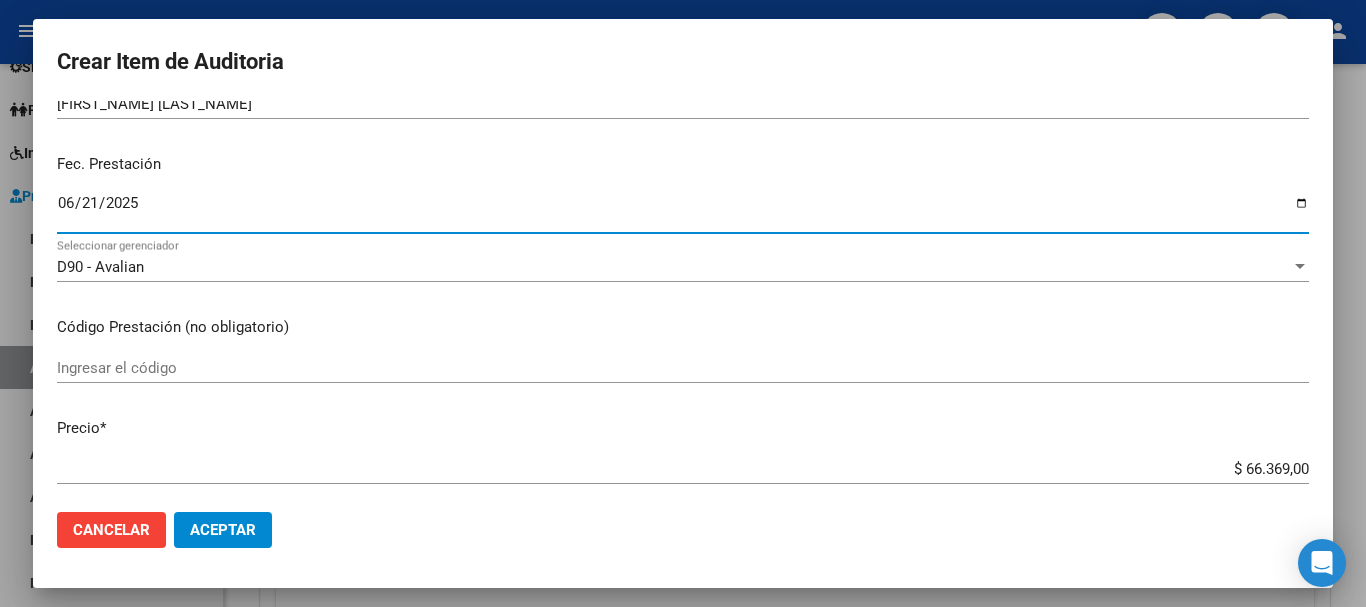 click on "Ingresar el código" at bounding box center (683, 368) 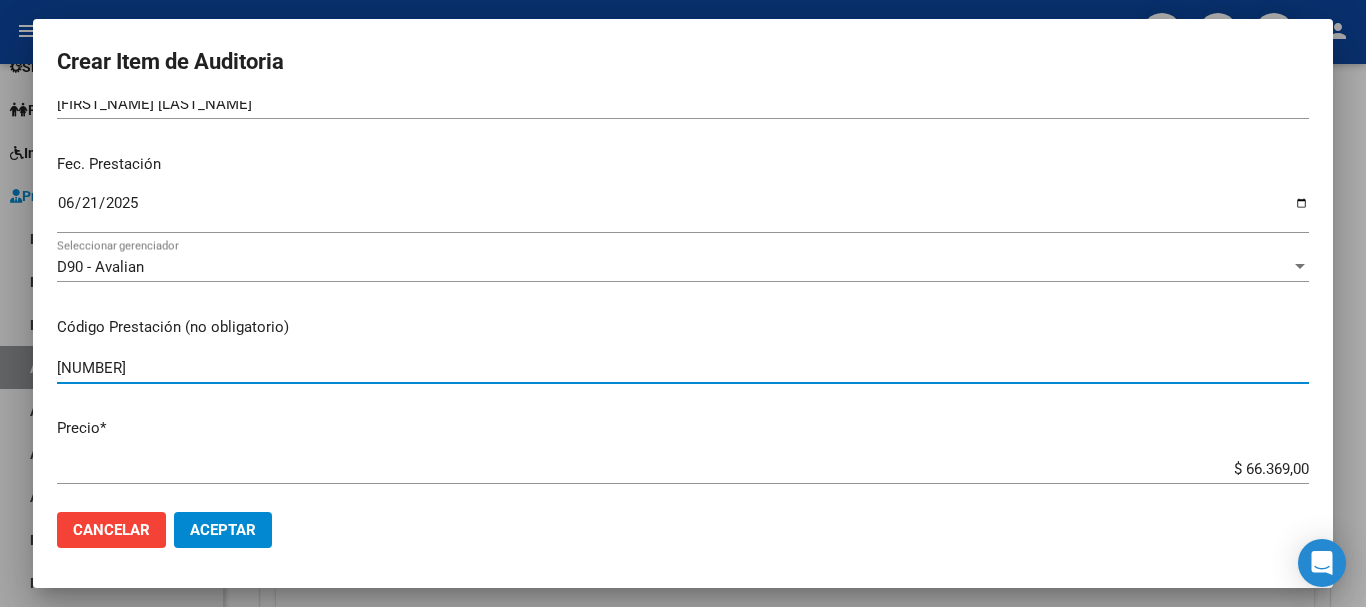 type on "[NUMBER]" 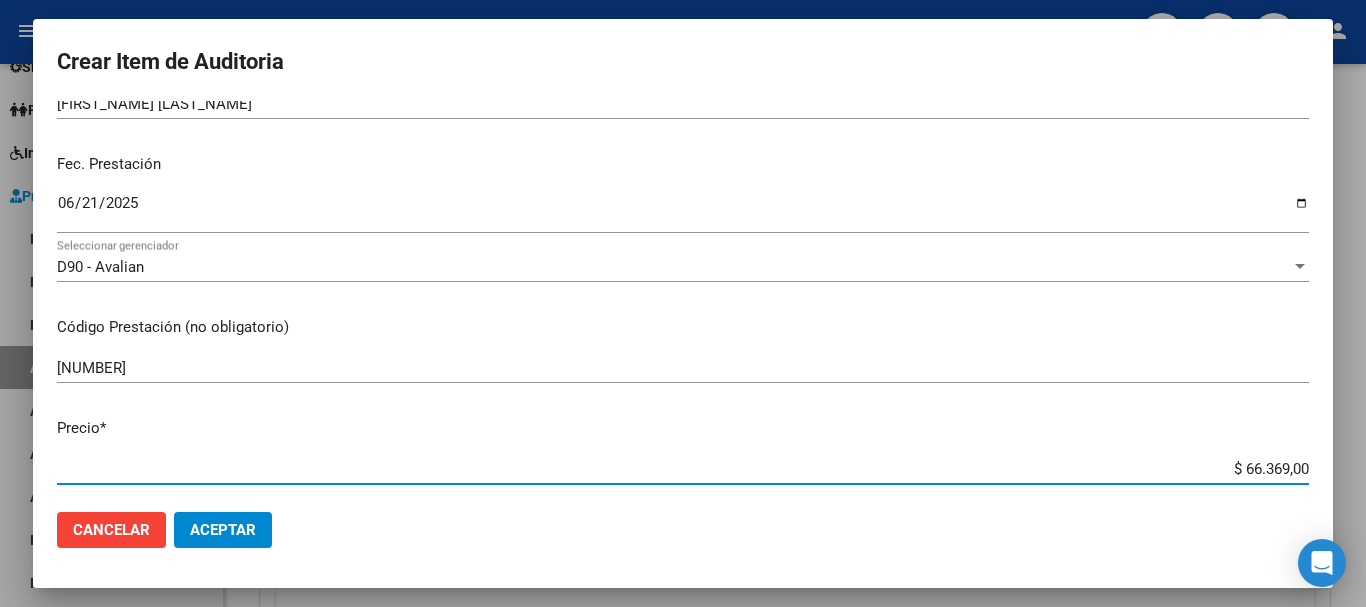drag, startPoint x: 1229, startPoint y: 466, endPoint x: 1338, endPoint y: 464, distance: 109.01835 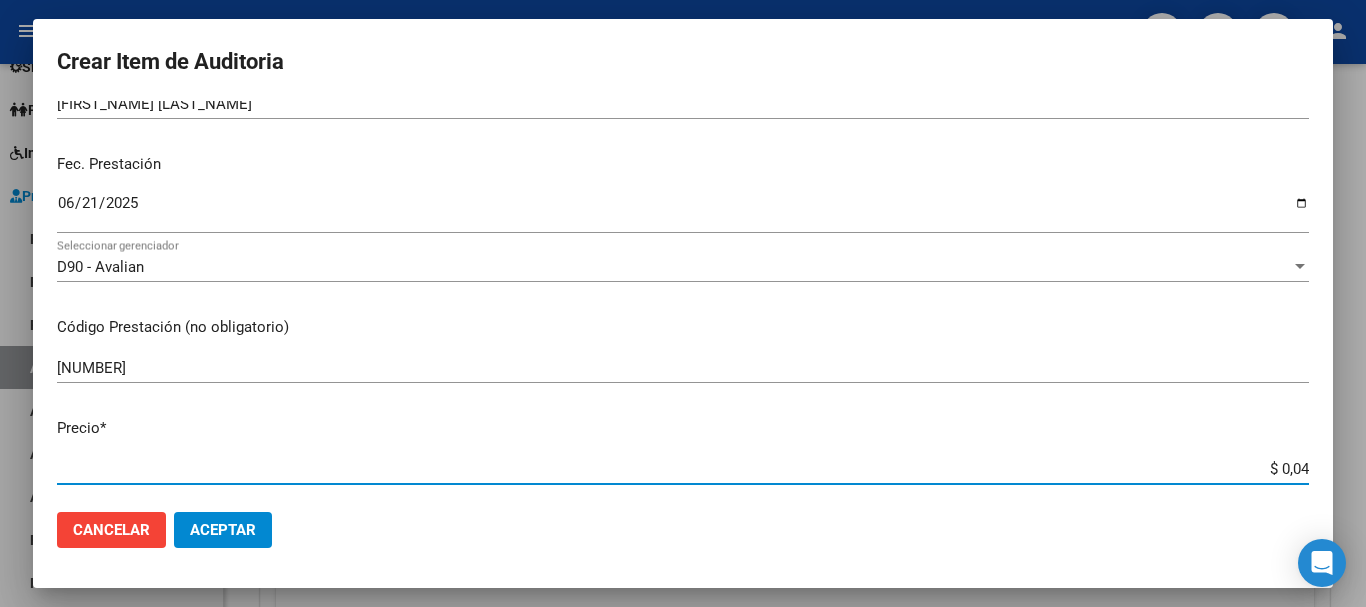 type on "$ 0,42" 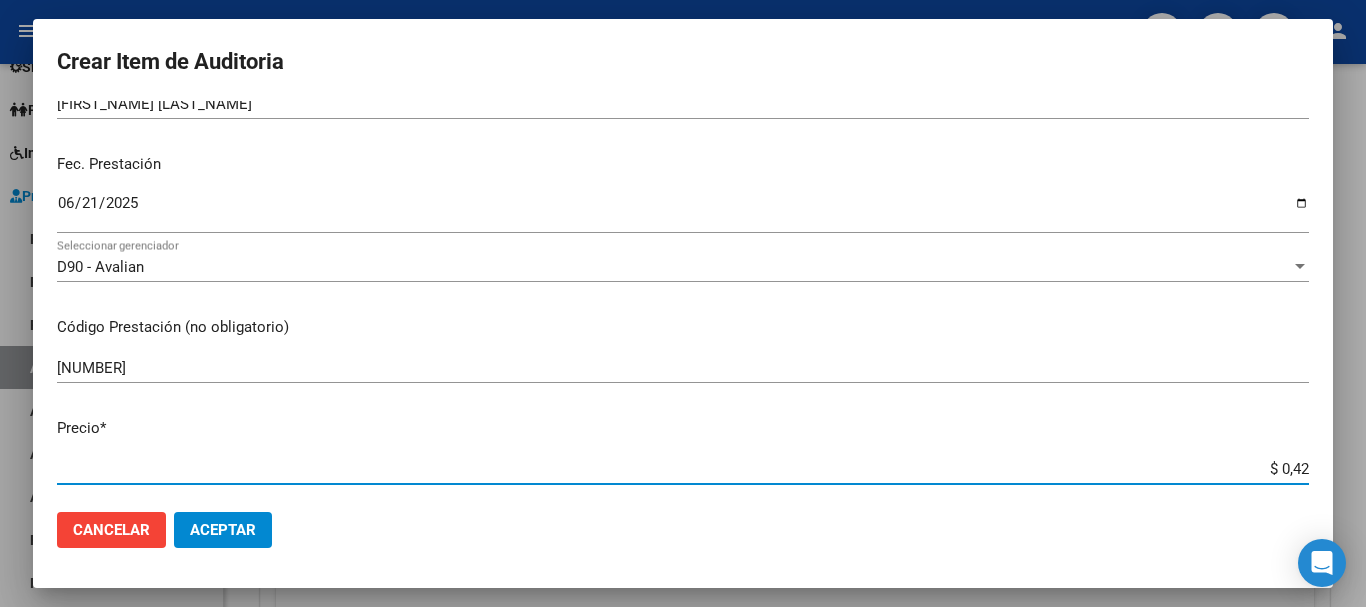 type on "$ 4,25" 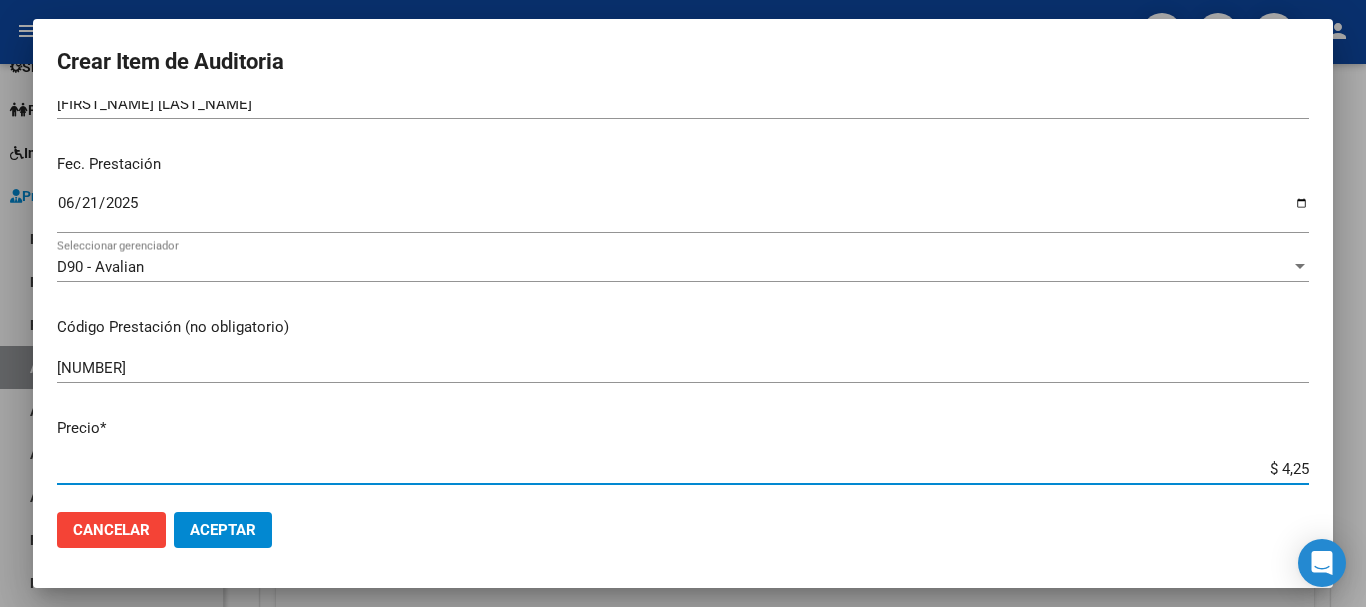 type on "$ 42,59" 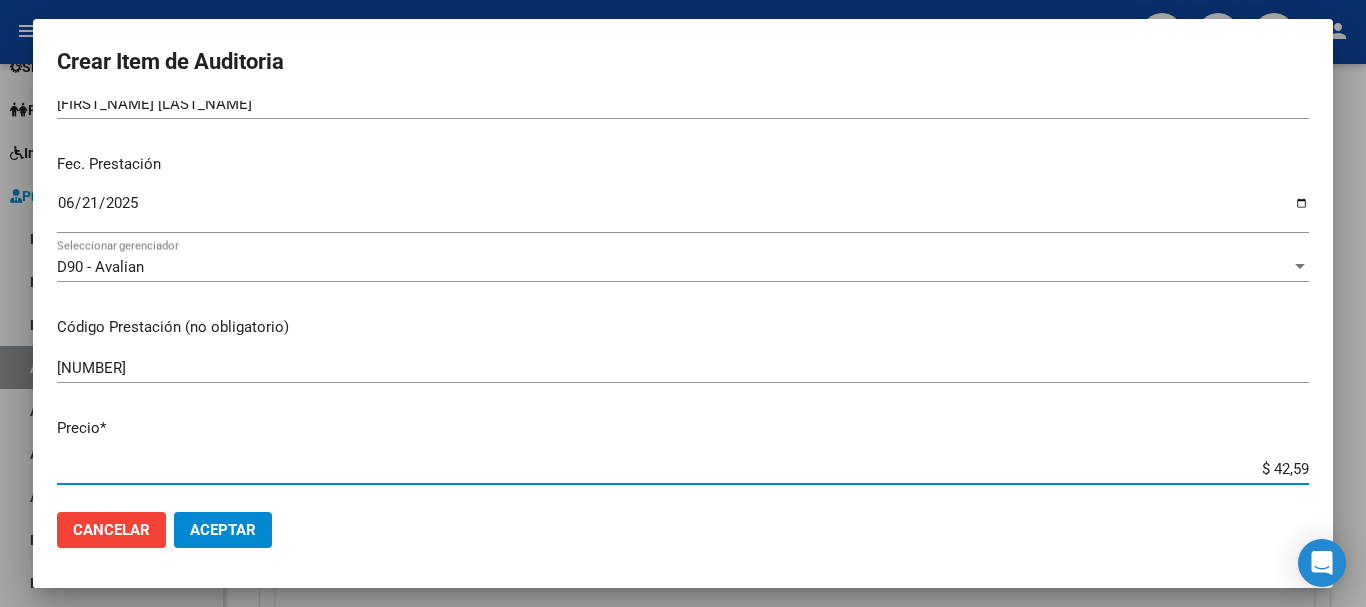 type on "$ 425,91" 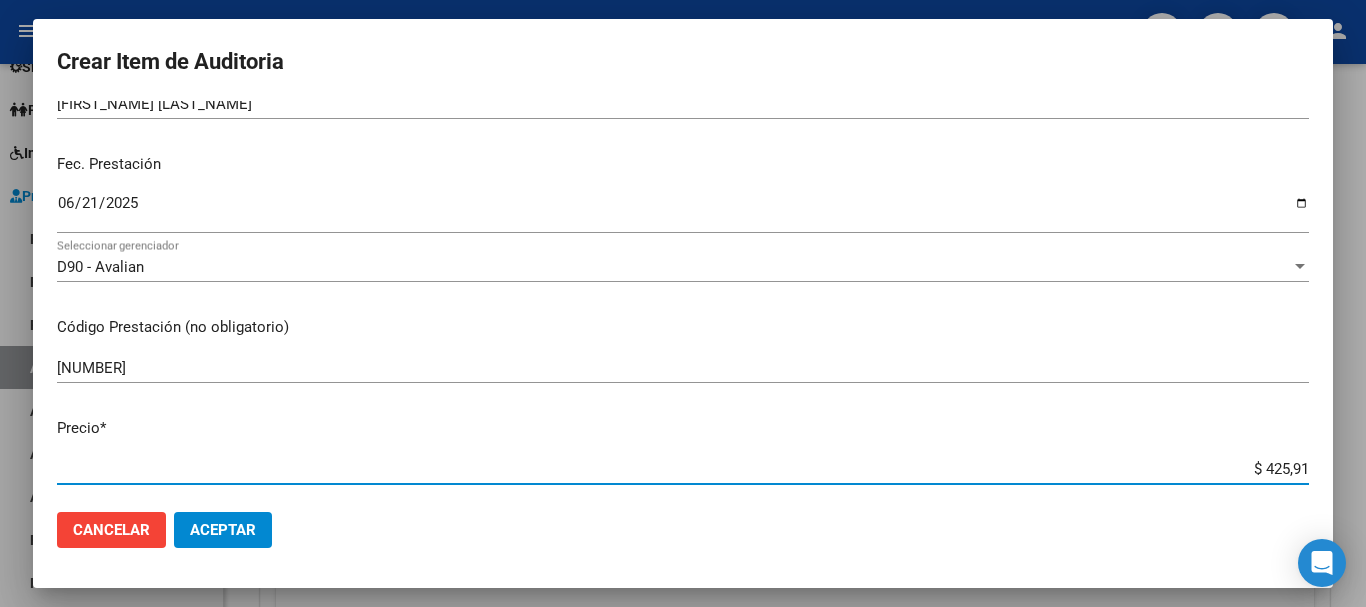 type on "$ 4.259,10" 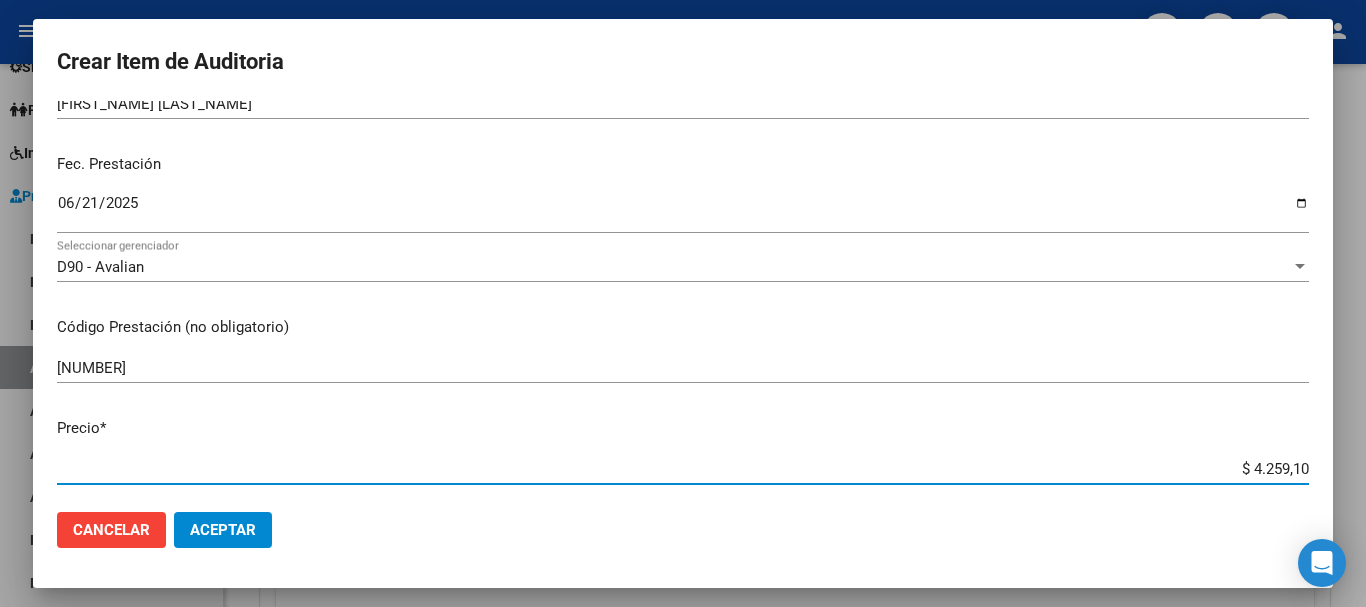 type on "$ 42.591,00" 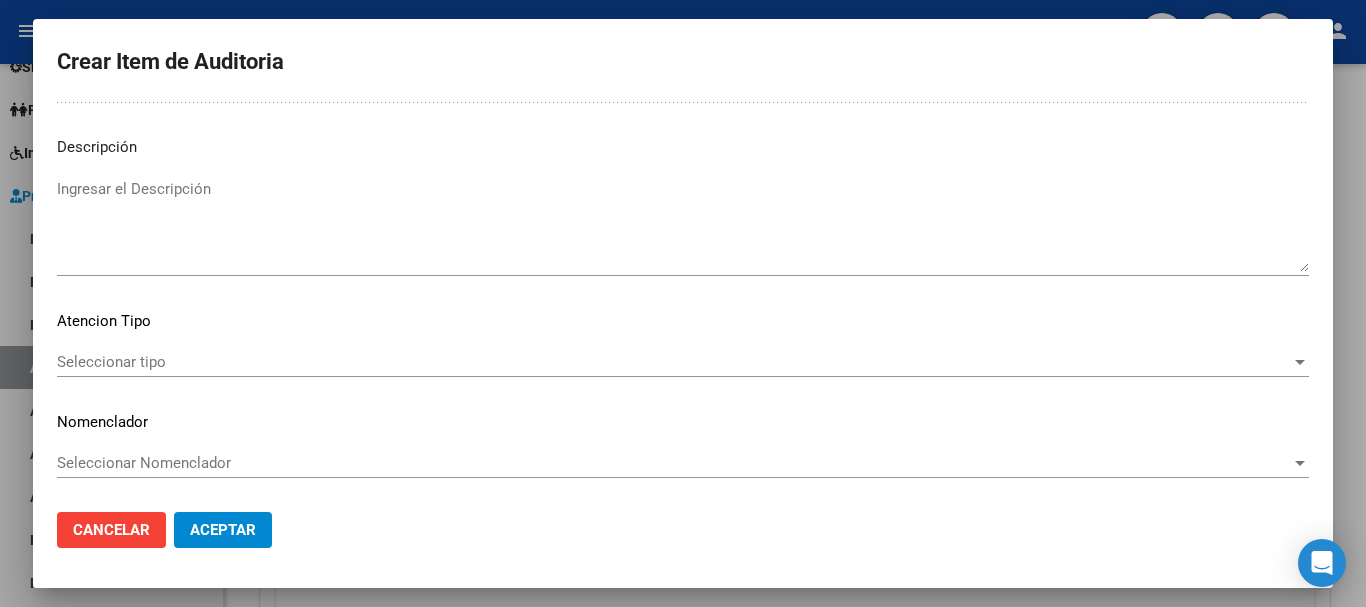 scroll, scrollTop: 1233, scrollLeft: 0, axis: vertical 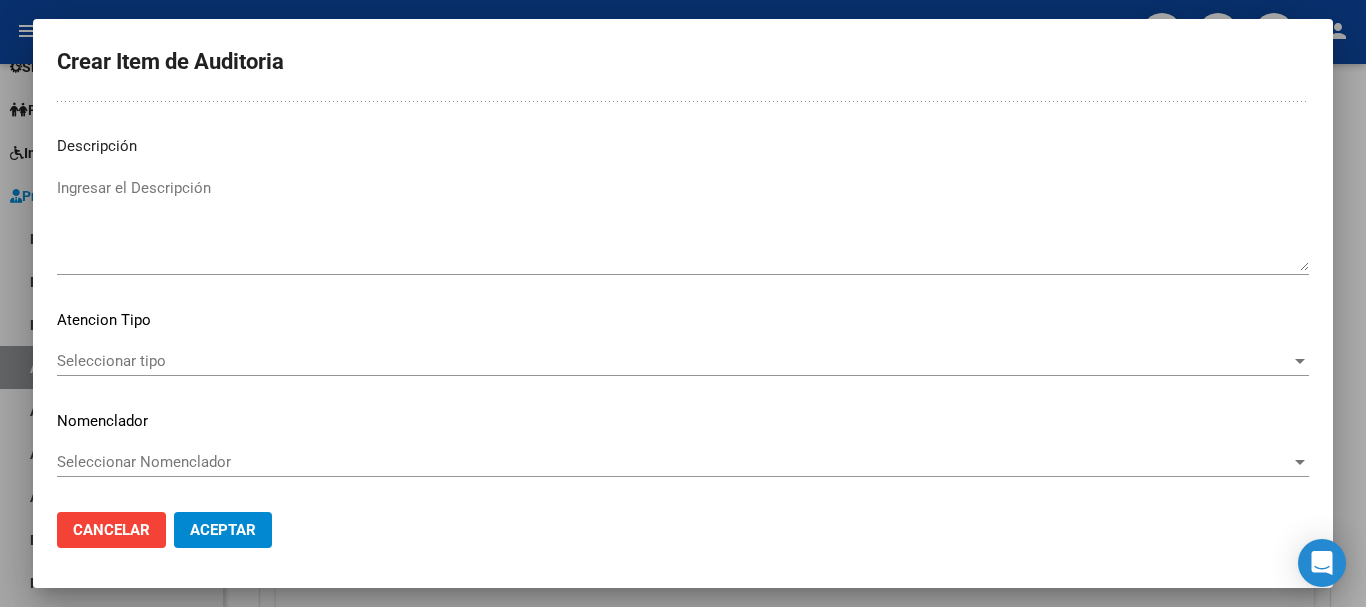 click on "Seleccionar tipo Seleccionar tipo" 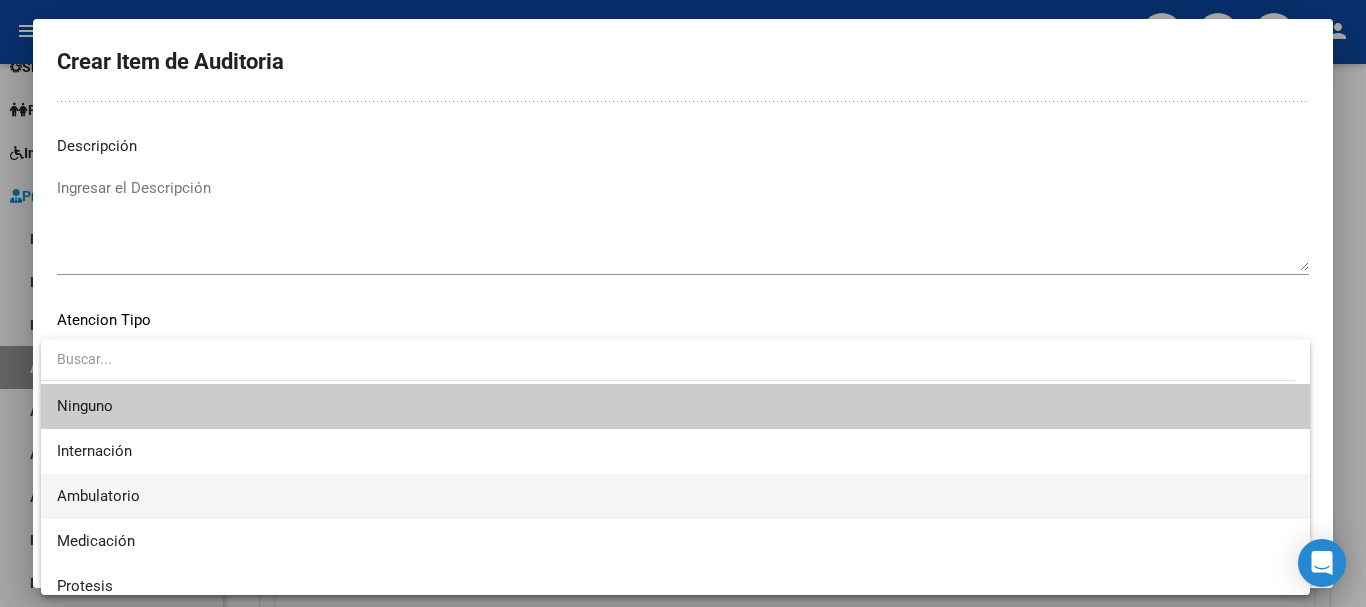 click on "Ambulatorio" at bounding box center [675, 496] 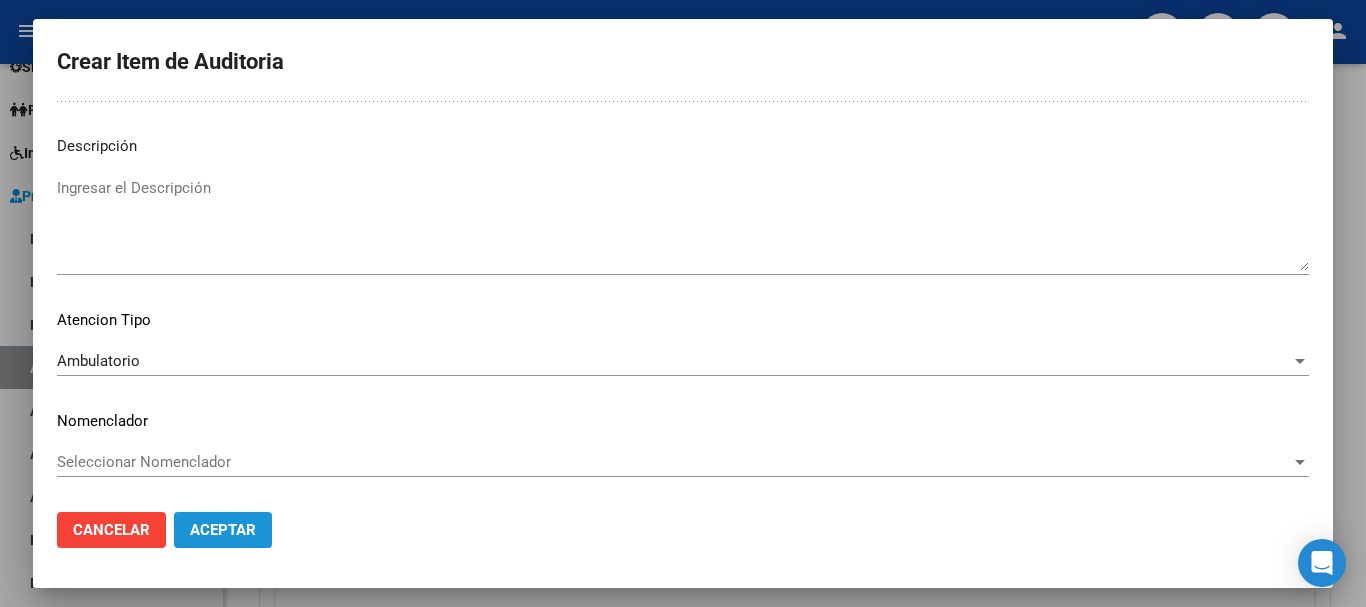 click on "Aceptar" 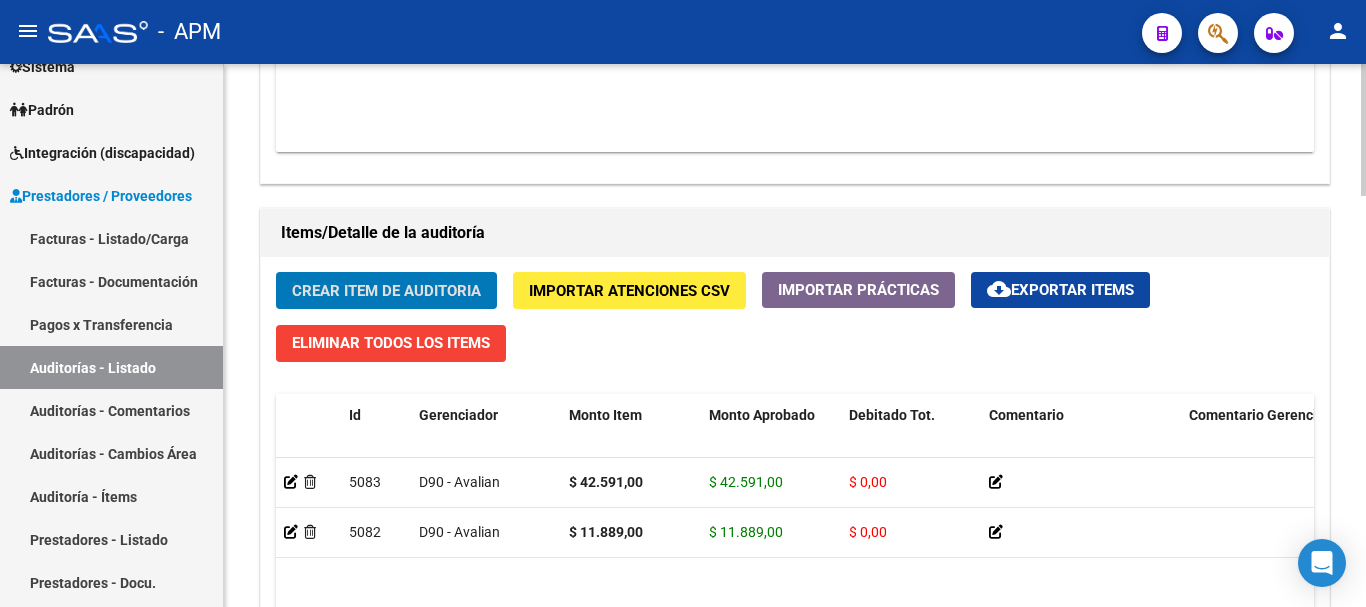 click on "Crear Item de Auditoria" 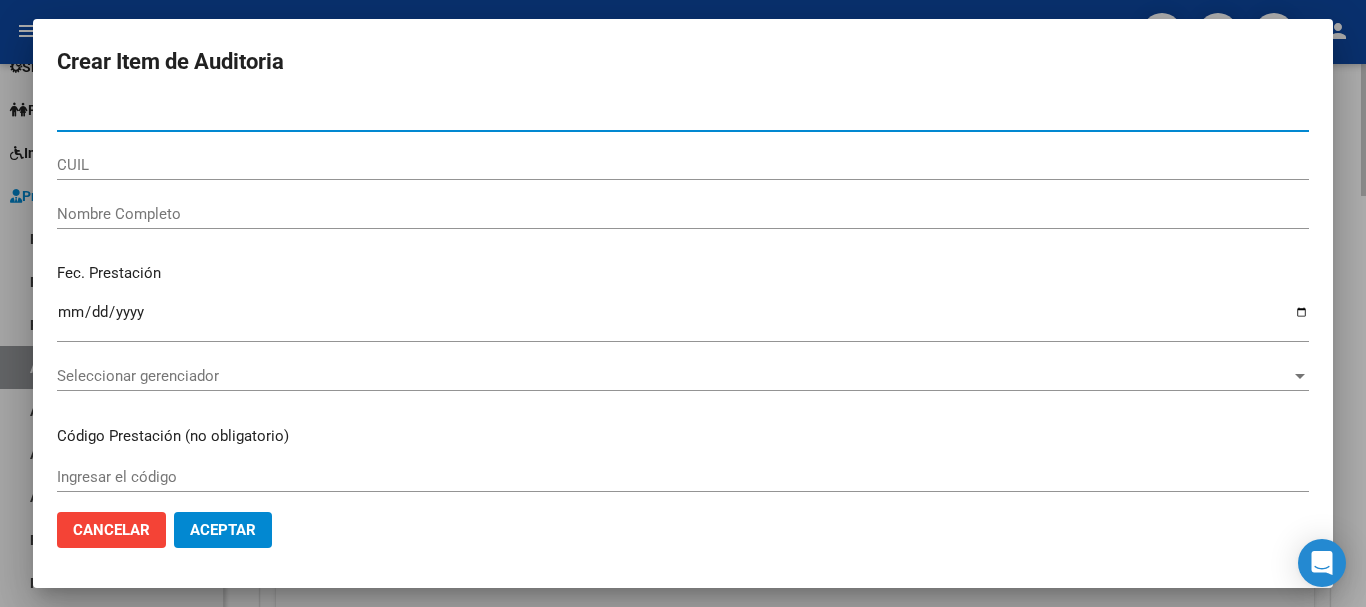 type on "[NUMBER]" 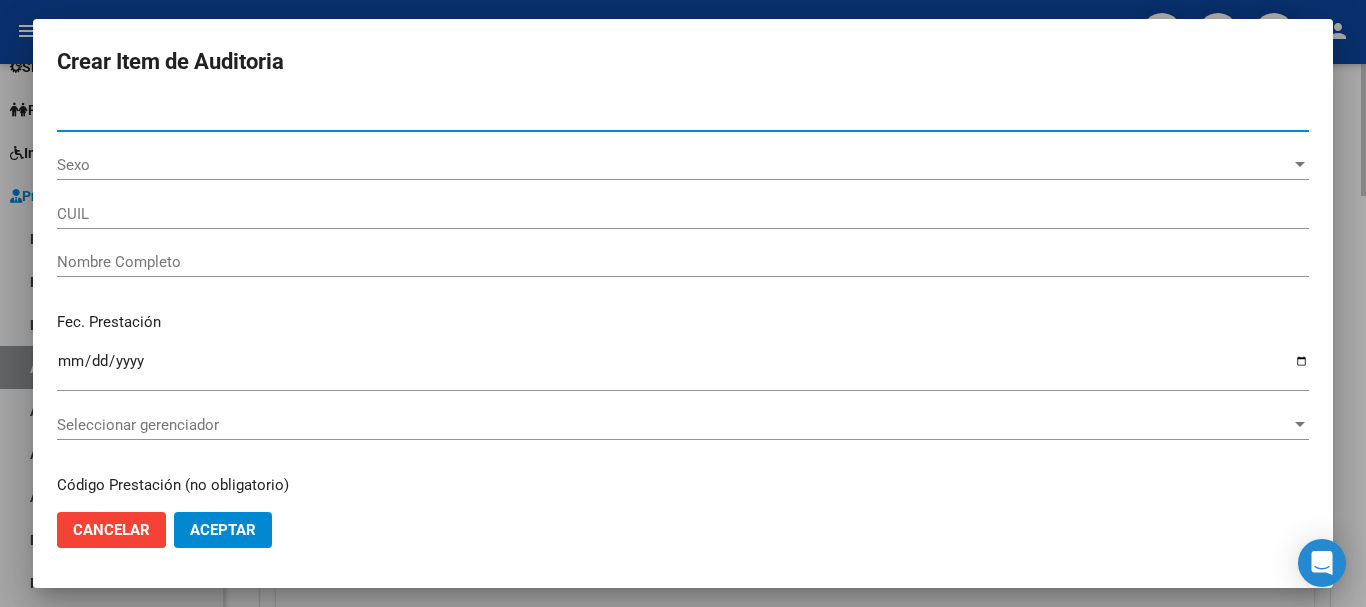 type on "[NUMBER]" 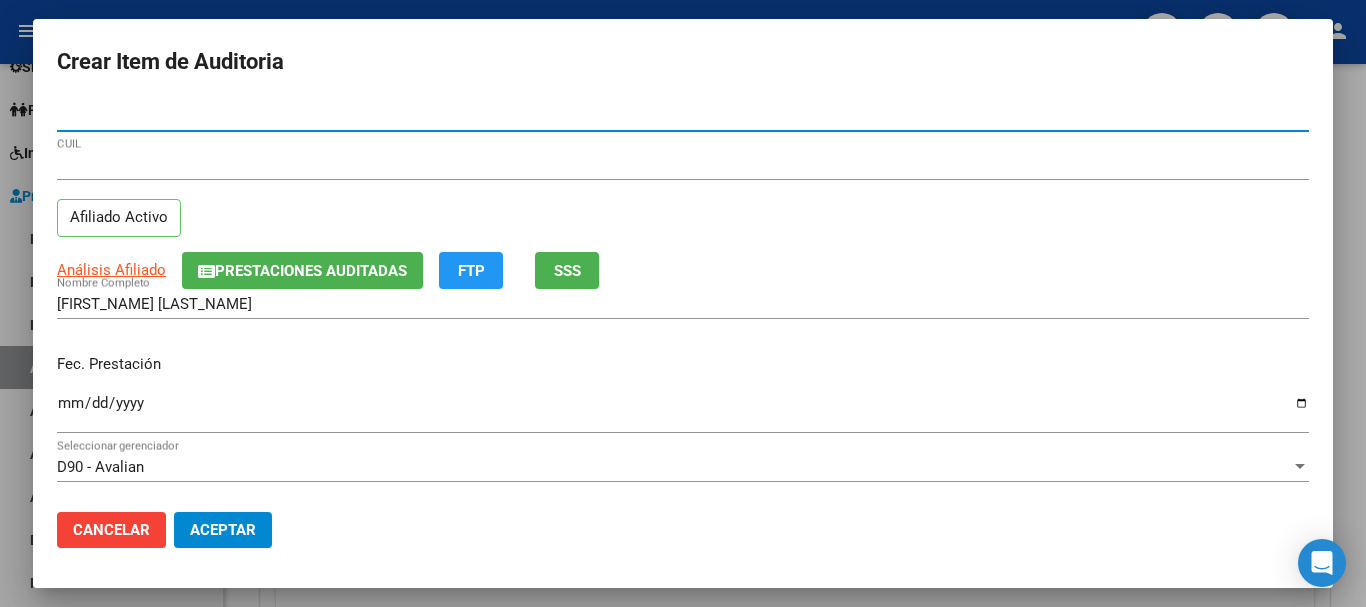 type on "[NUMBER]" 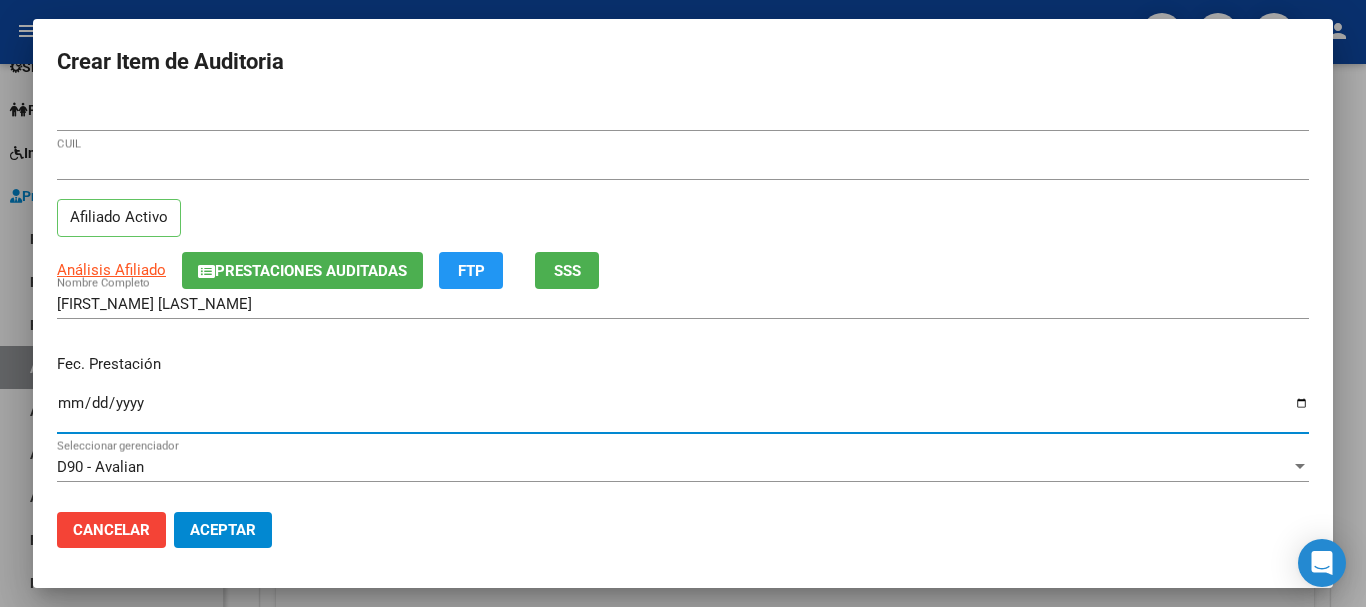 type on "[DATE]" 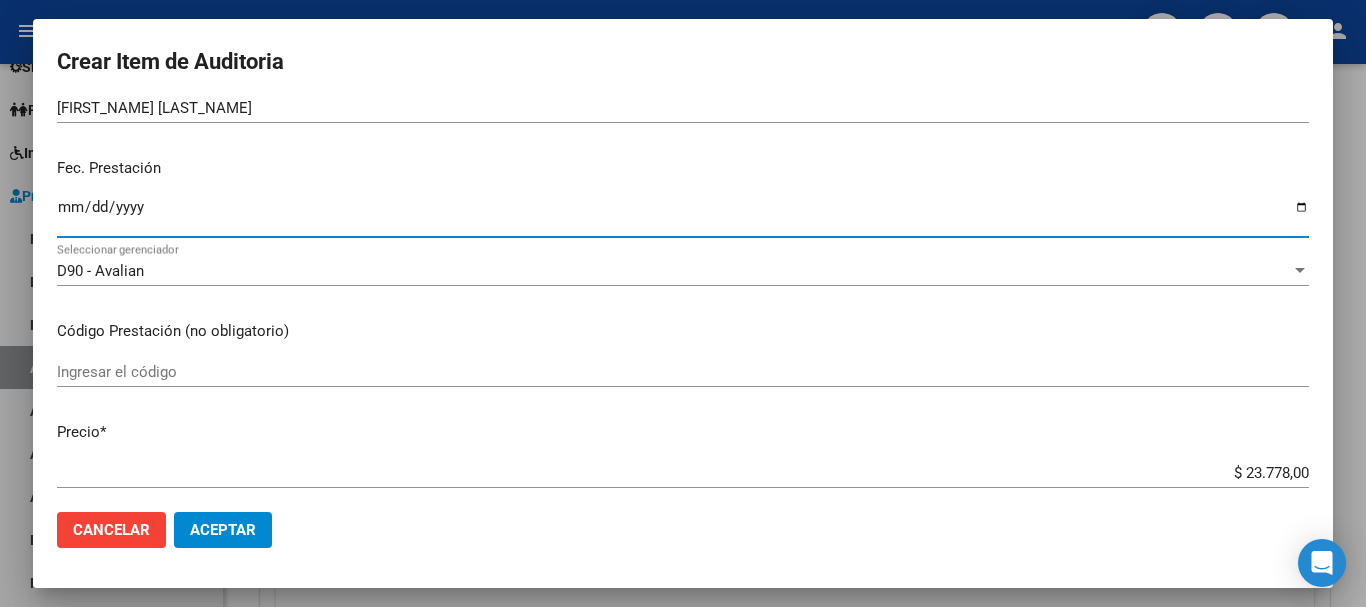 scroll, scrollTop: 200, scrollLeft: 0, axis: vertical 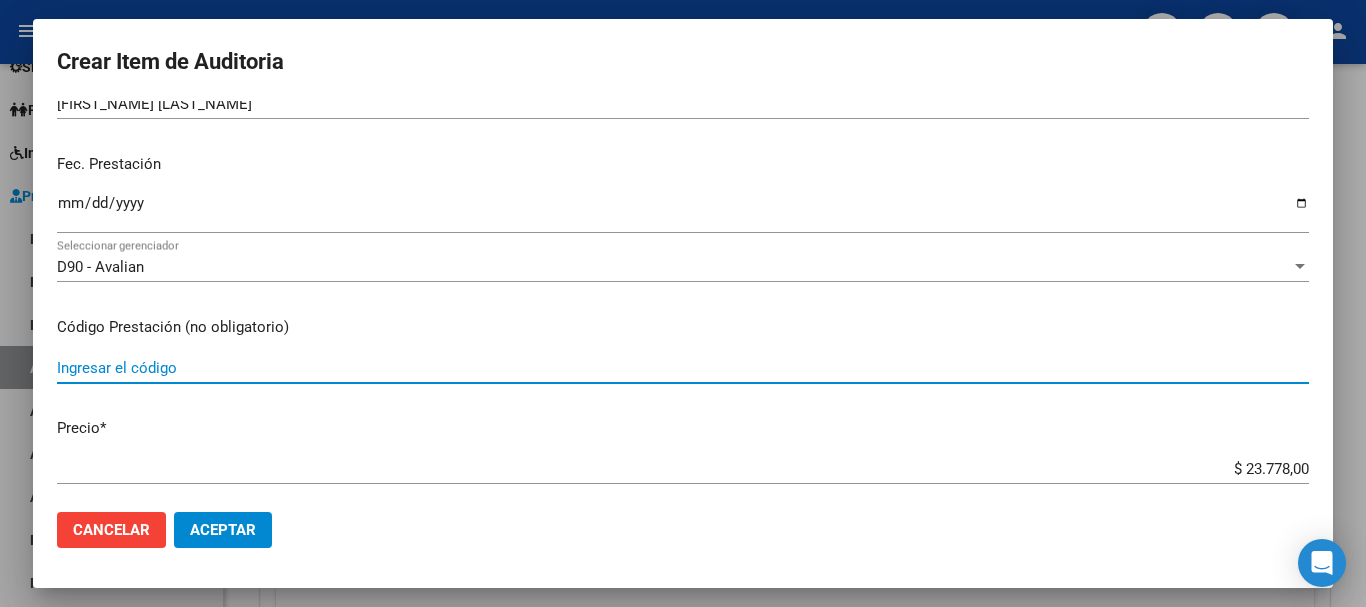 click on "Ingresar el código" at bounding box center (683, 368) 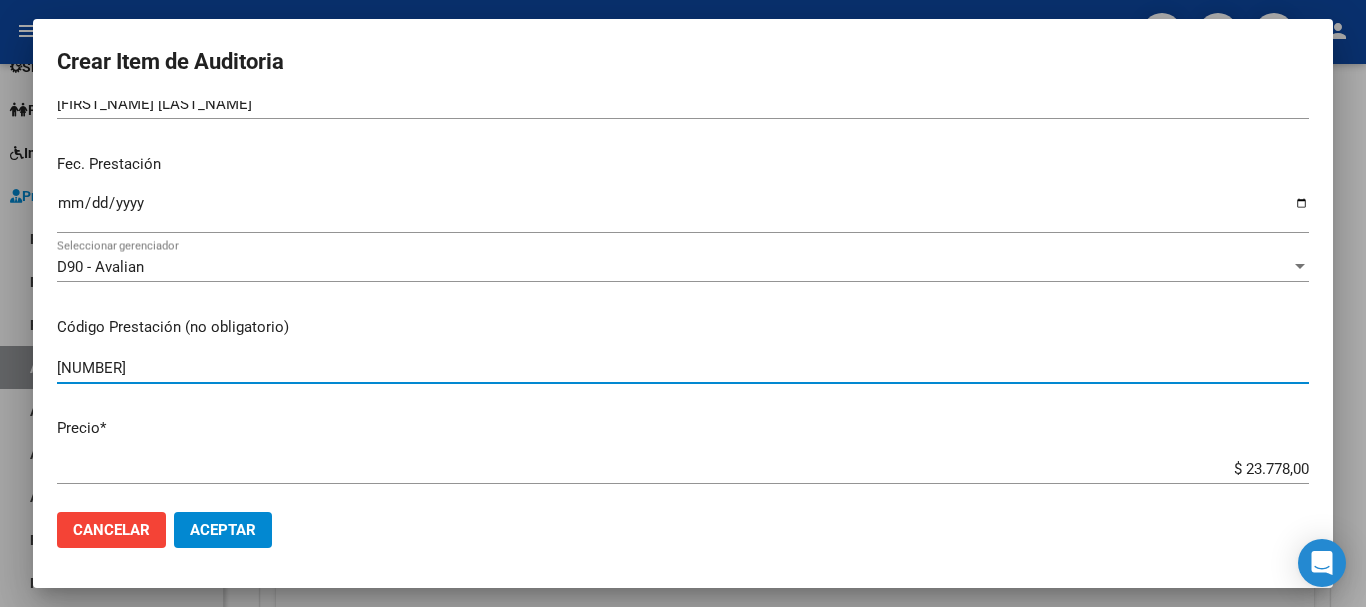 type on "[NUMBER]" 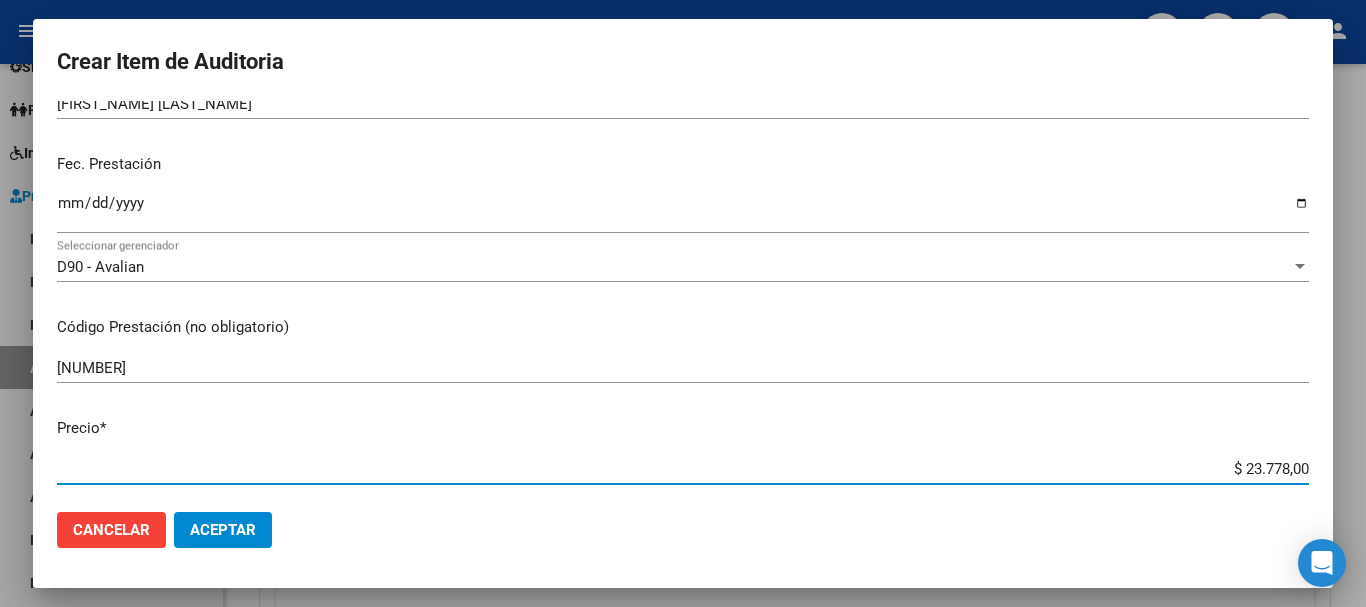 drag, startPoint x: 1226, startPoint y: 468, endPoint x: 1318, endPoint y: 465, distance: 92.0489 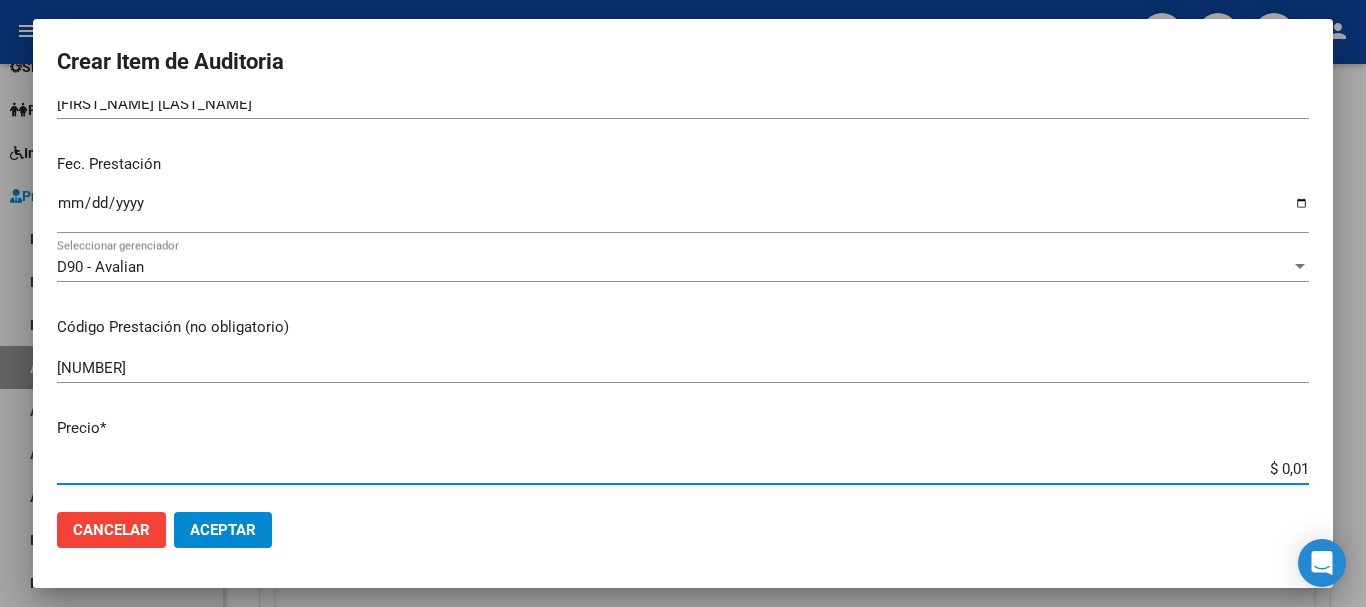 type on "$ 0,11" 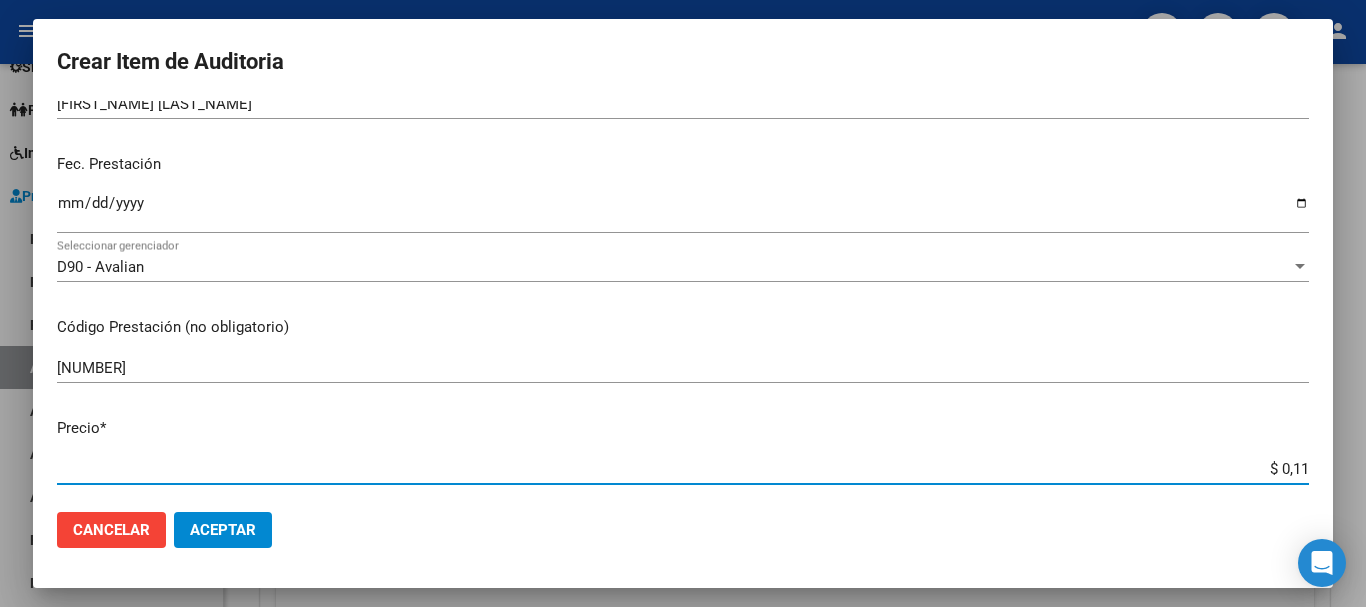 type on "$ 1,18" 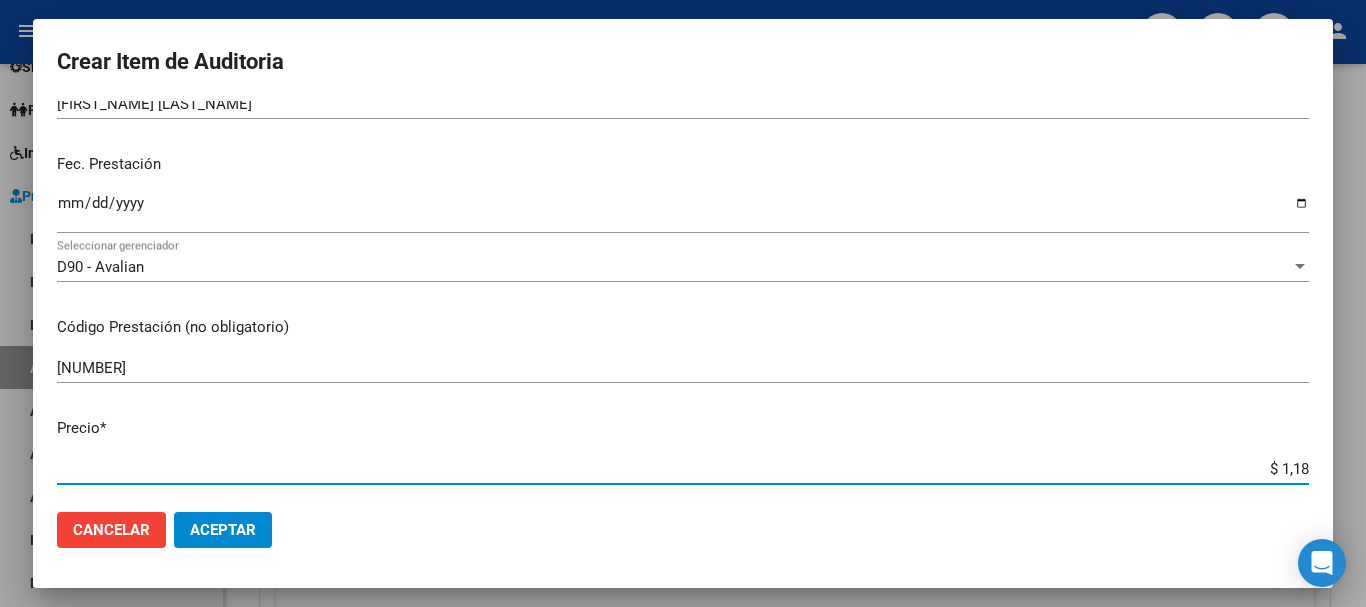 type on "$ 11,88" 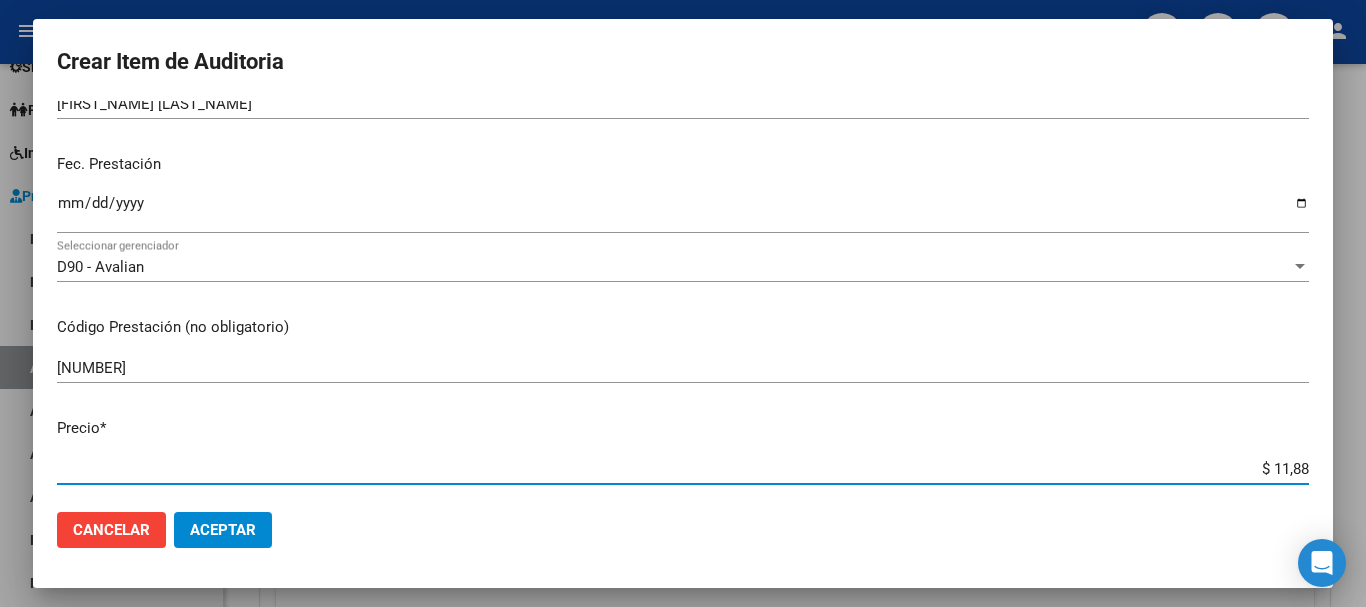type on "$ 118,89" 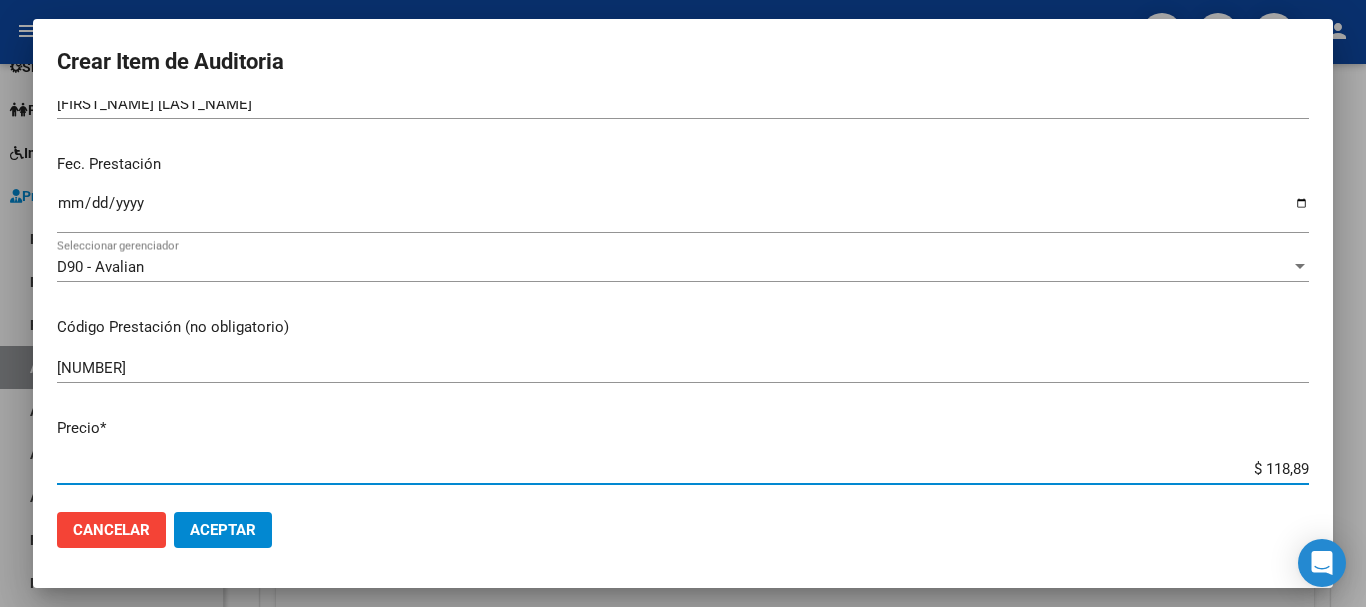 type on "$ 1.188,90" 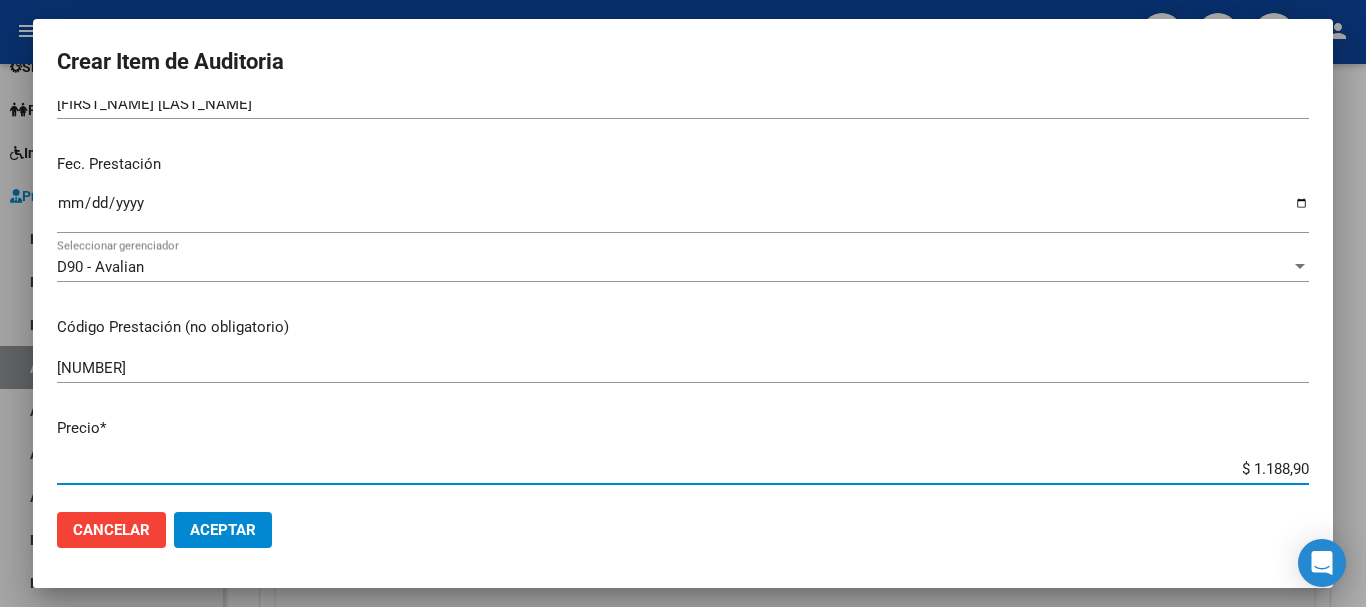 type on "$ 11.889,00" 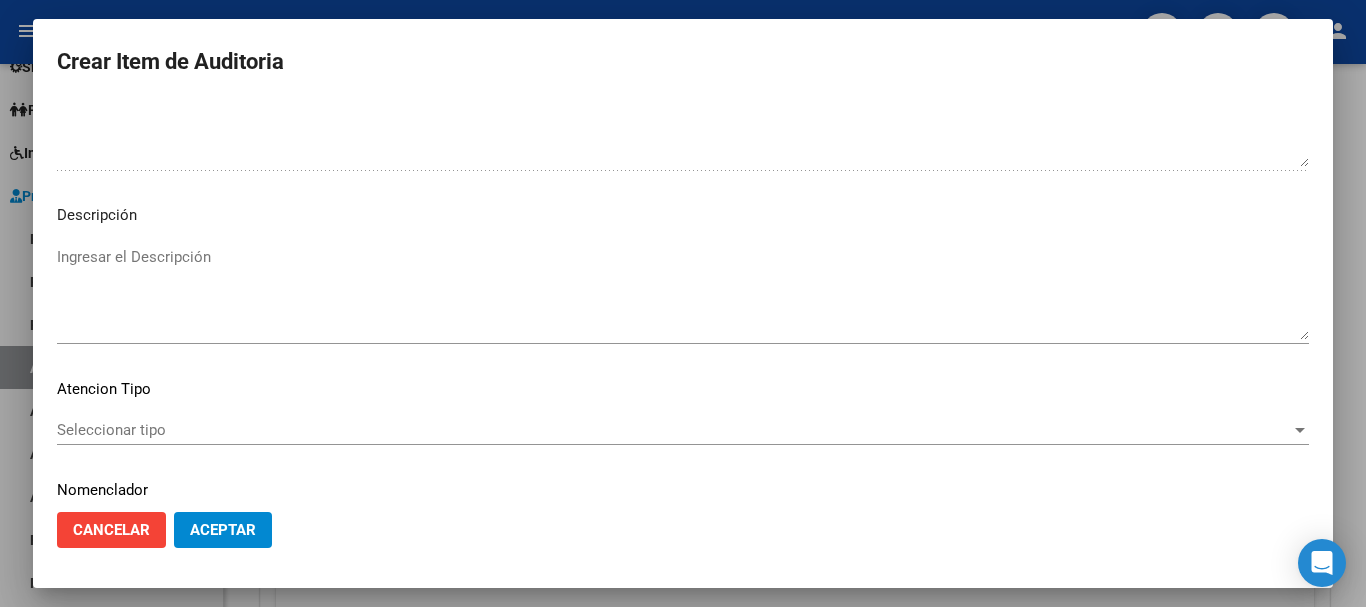 scroll, scrollTop: 1233, scrollLeft: 0, axis: vertical 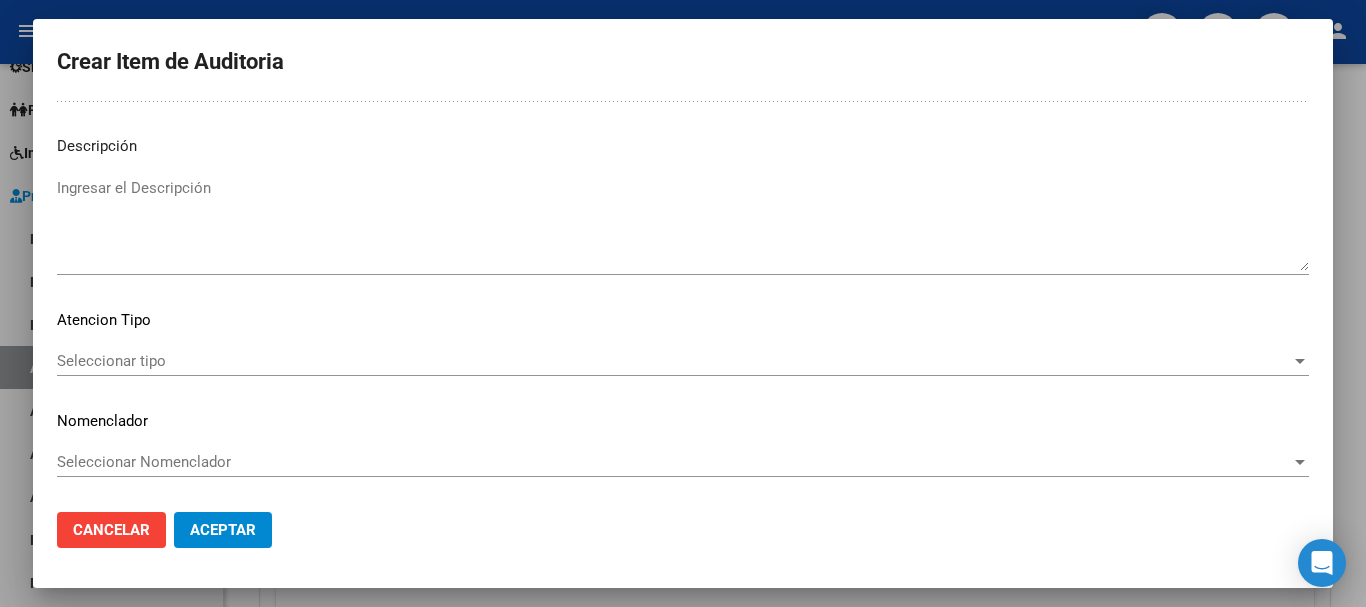 click on "Seleccionar tipo Seleccionar tipo" 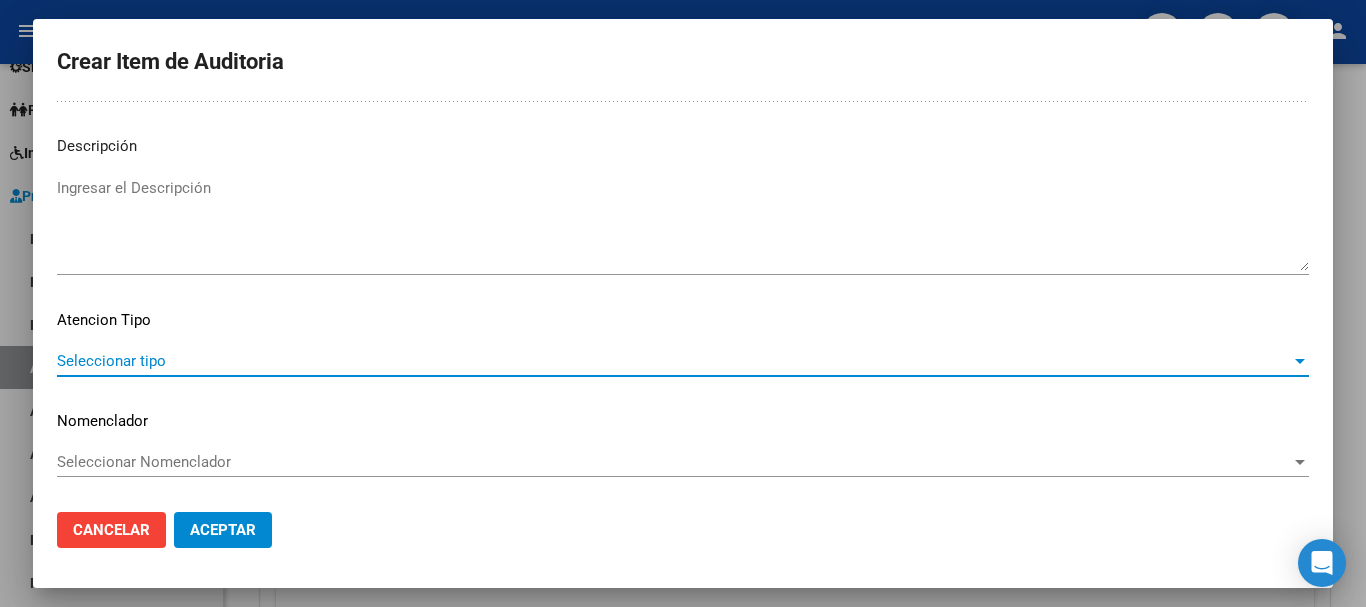 click on "Seleccionar tipo" at bounding box center [674, 361] 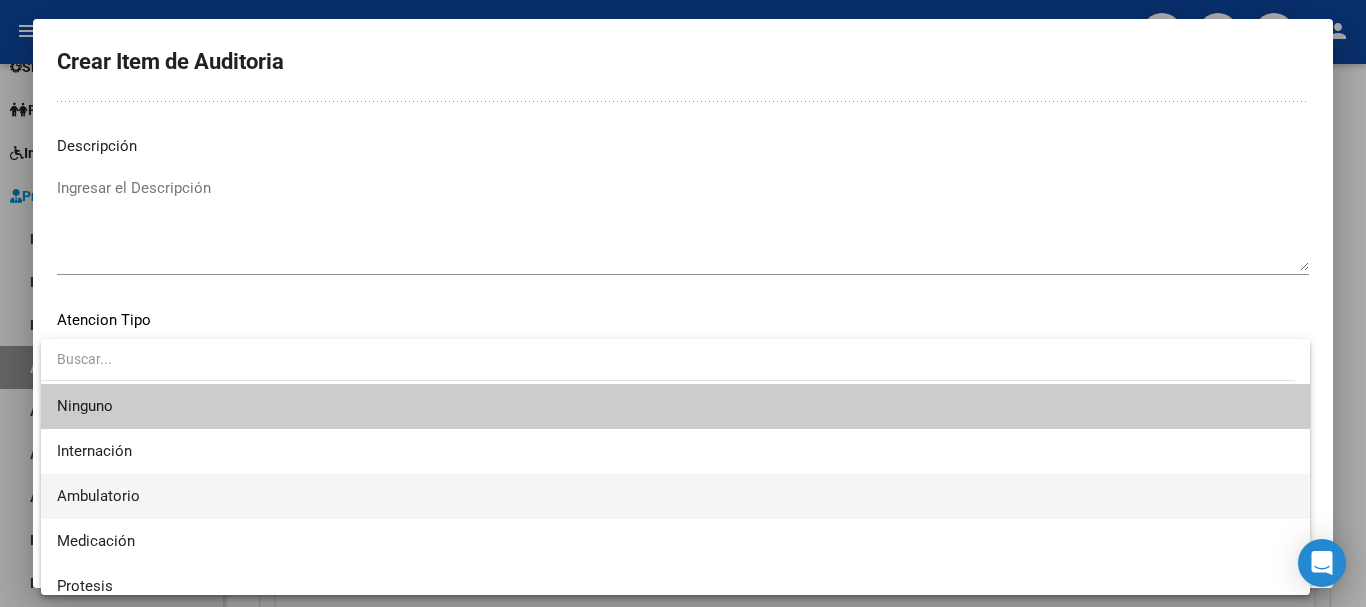 click on "Ambulatorio" at bounding box center [675, 496] 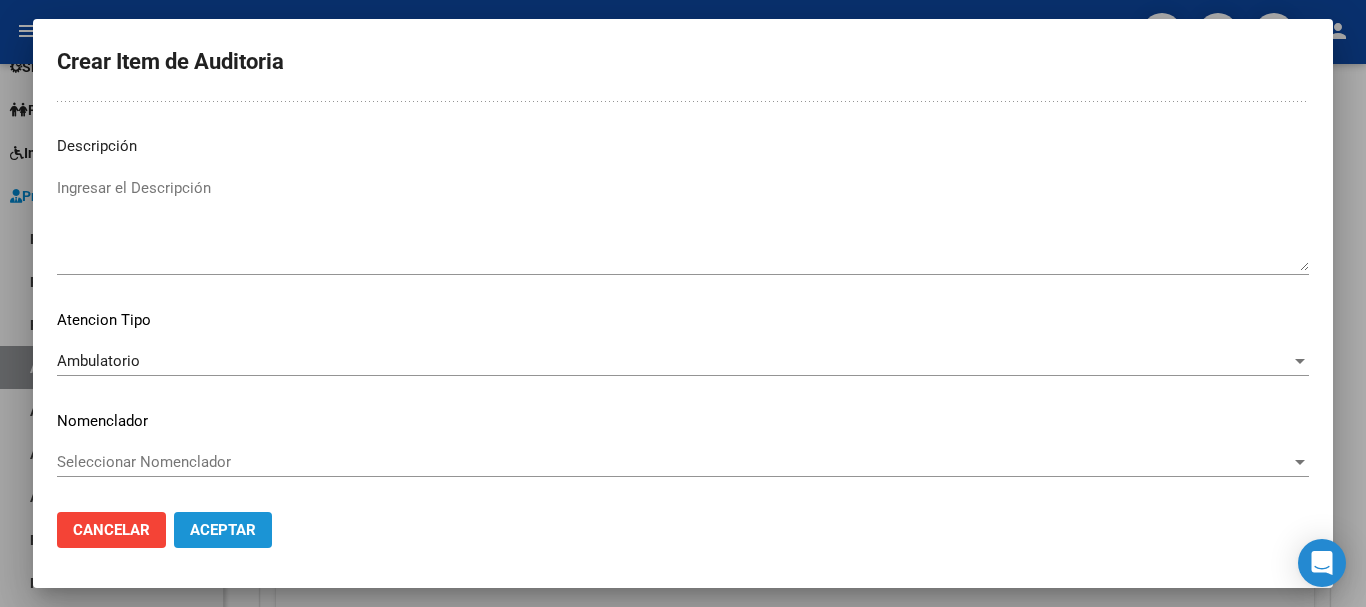 click on "Aceptar" 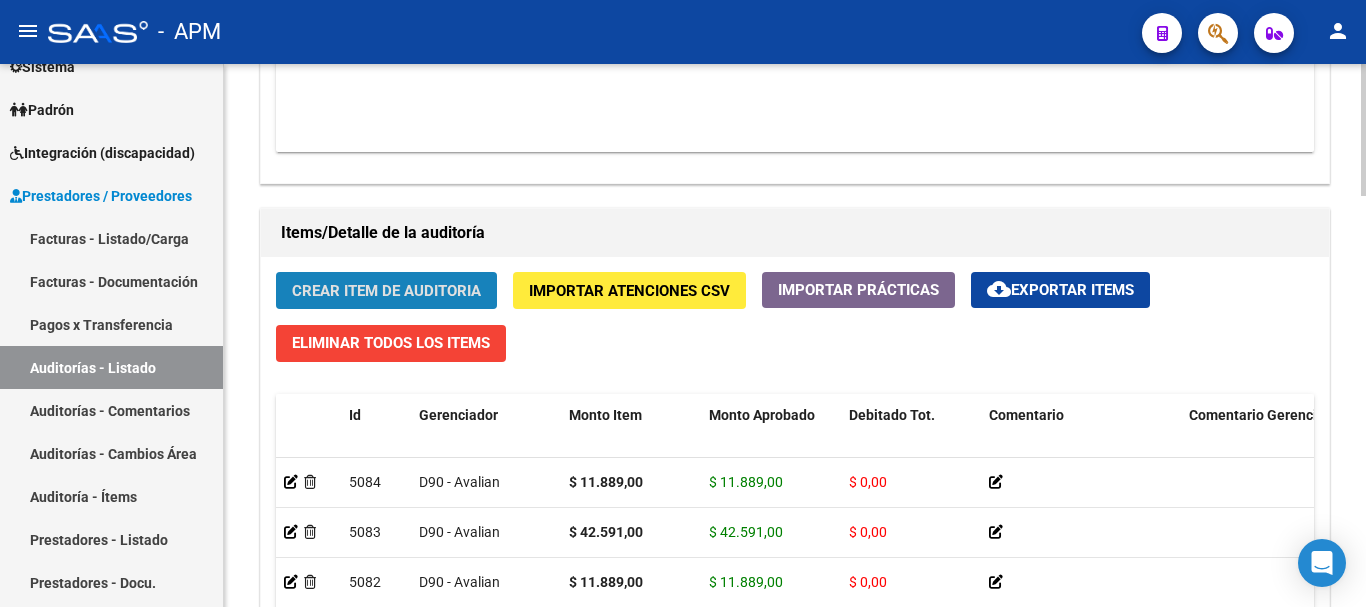click on "Crear Item de Auditoria" 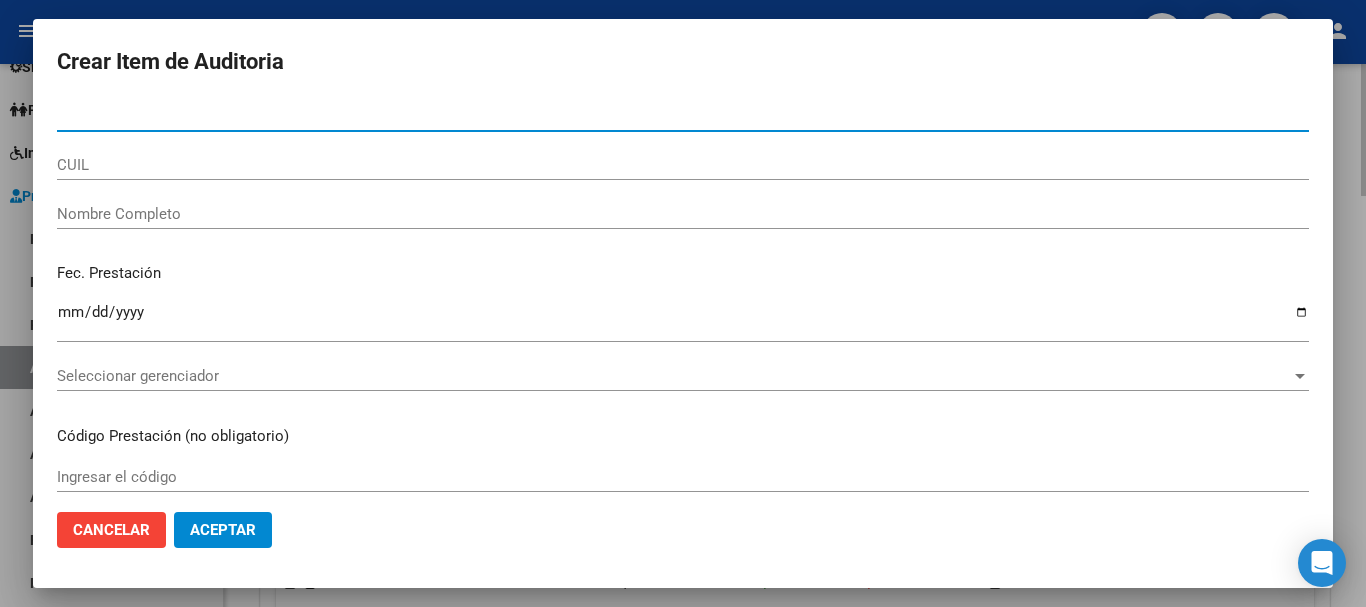 type on "[NUMBER]" 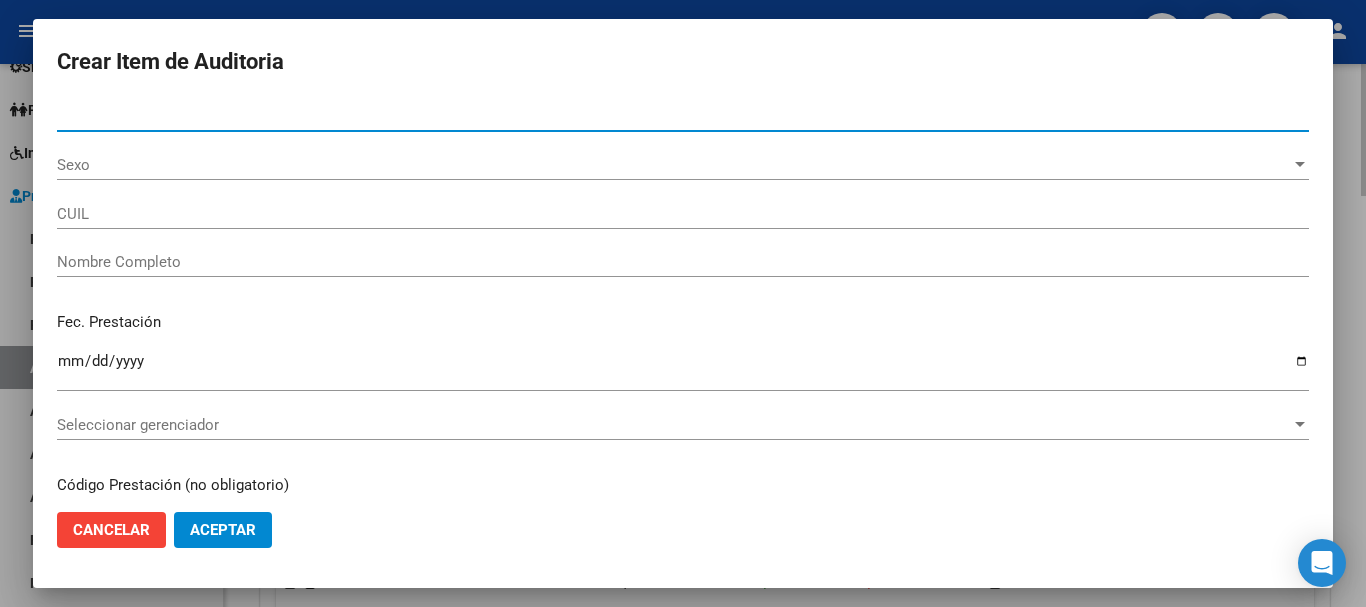 type on "[NUMBER]" 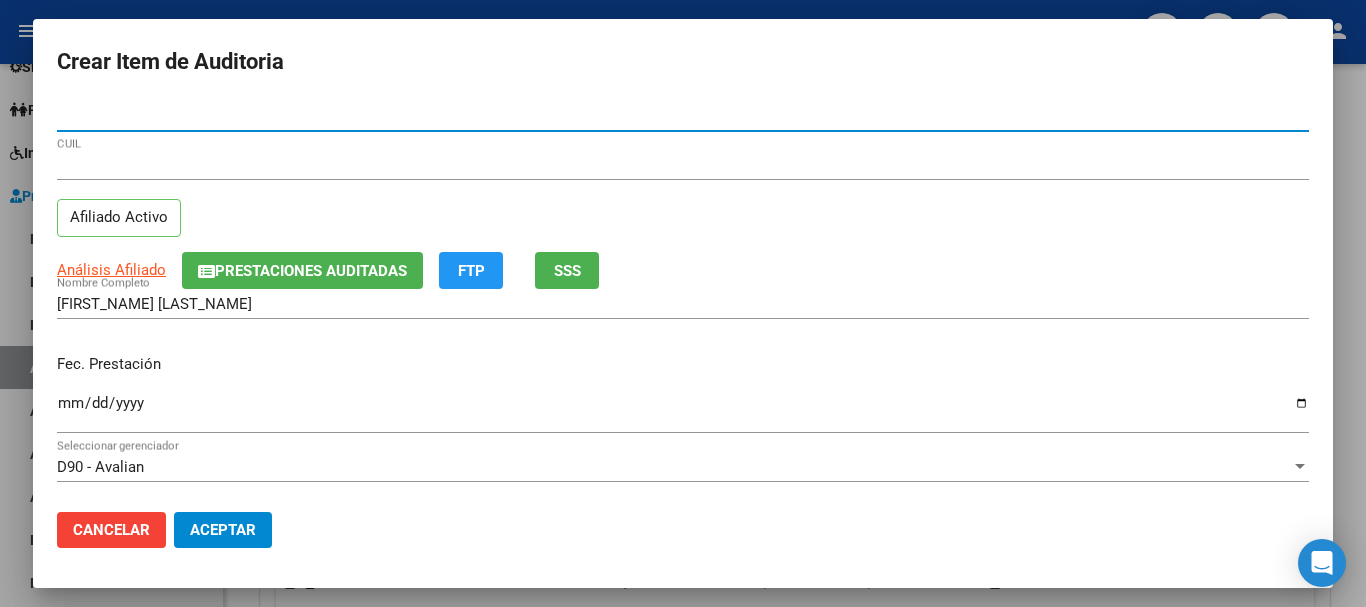 type on "[NUMBER]" 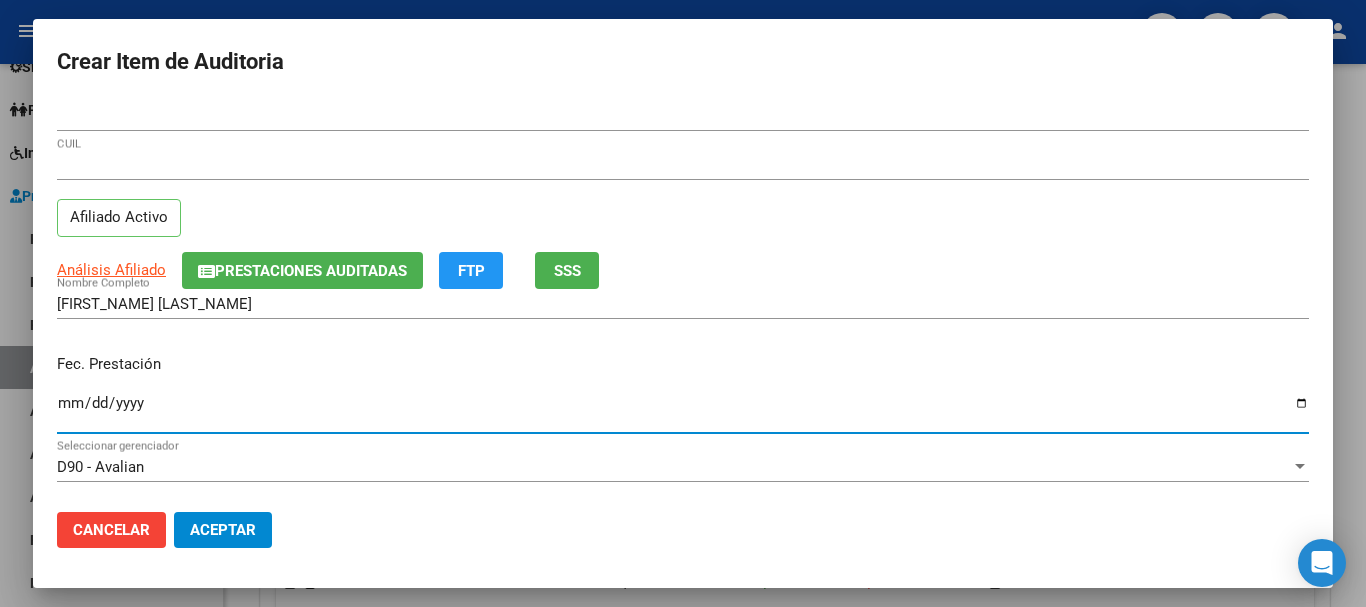 click on "Ingresar la fecha" at bounding box center [683, 411] 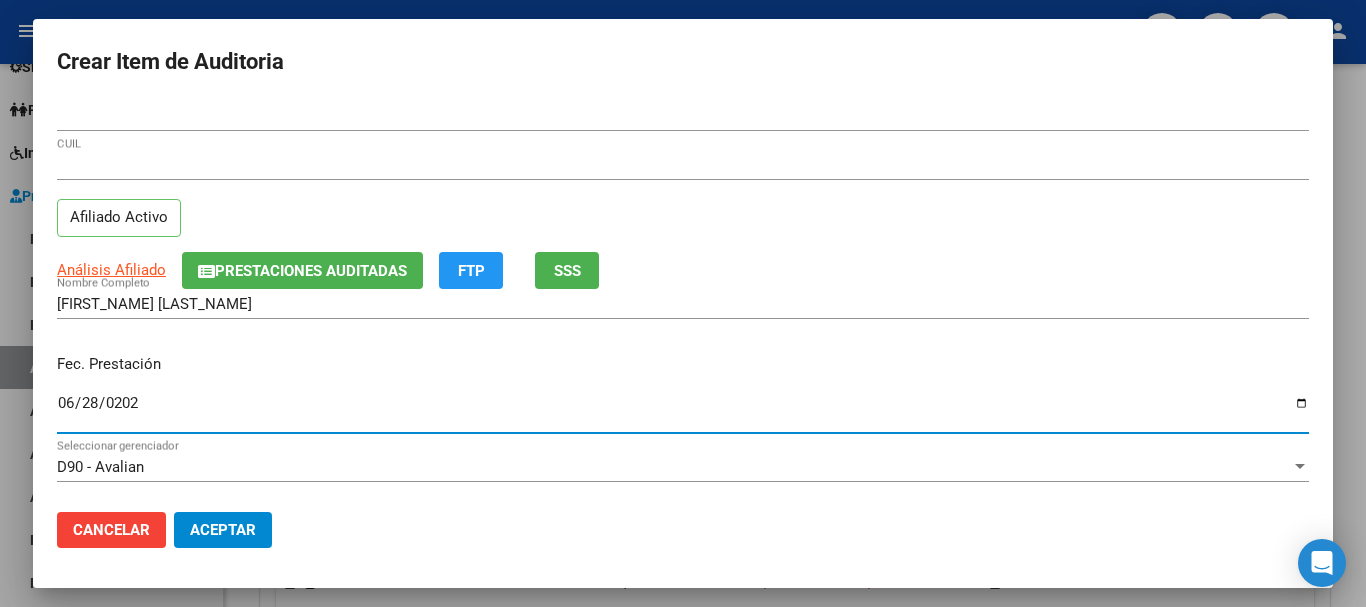type on "2025-06-28" 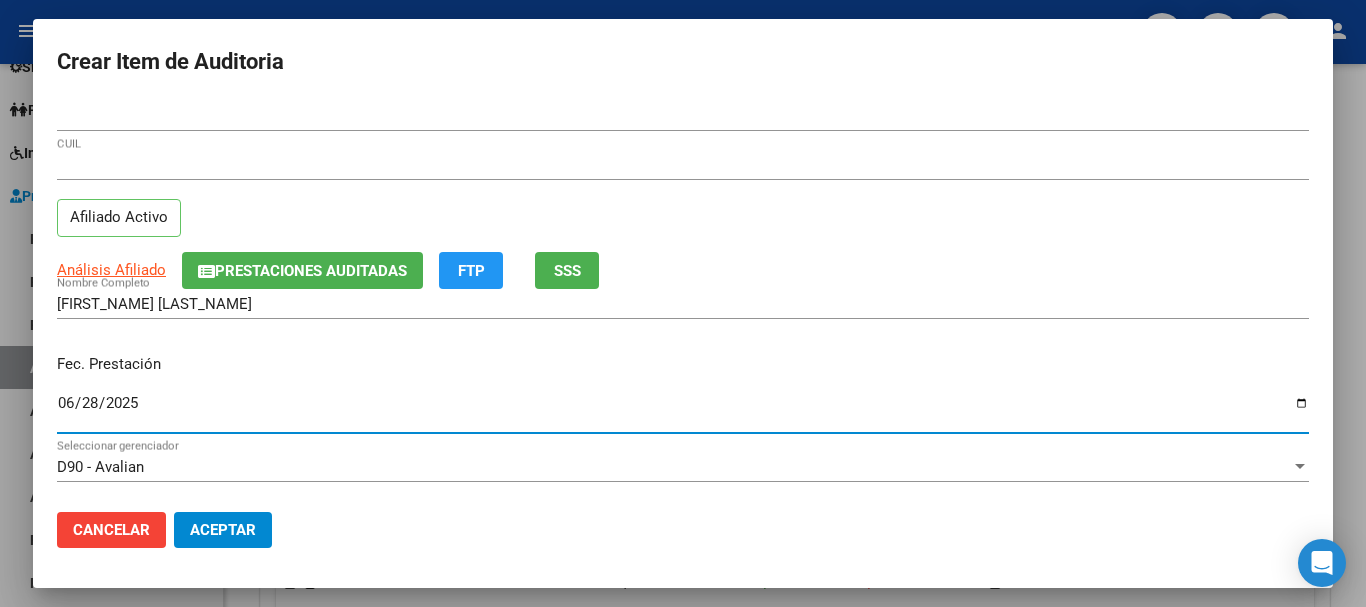 scroll, scrollTop: 200, scrollLeft: 0, axis: vertical 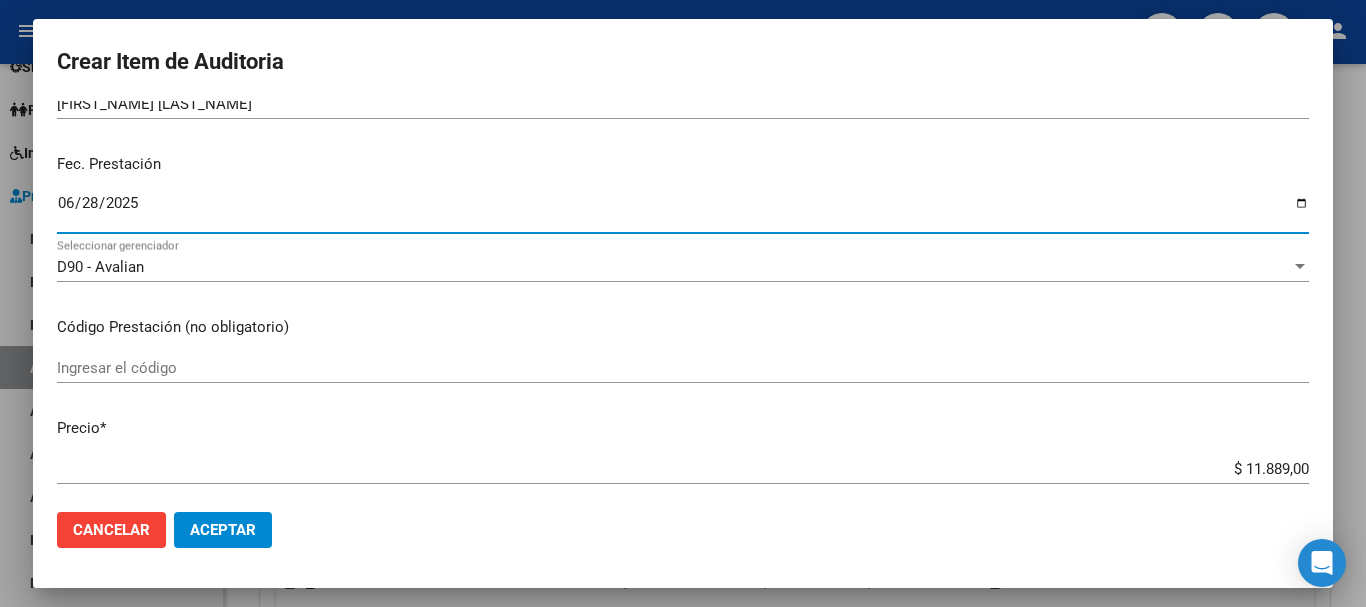 click on "Ingresar el código" at bounding box center (683, 368) 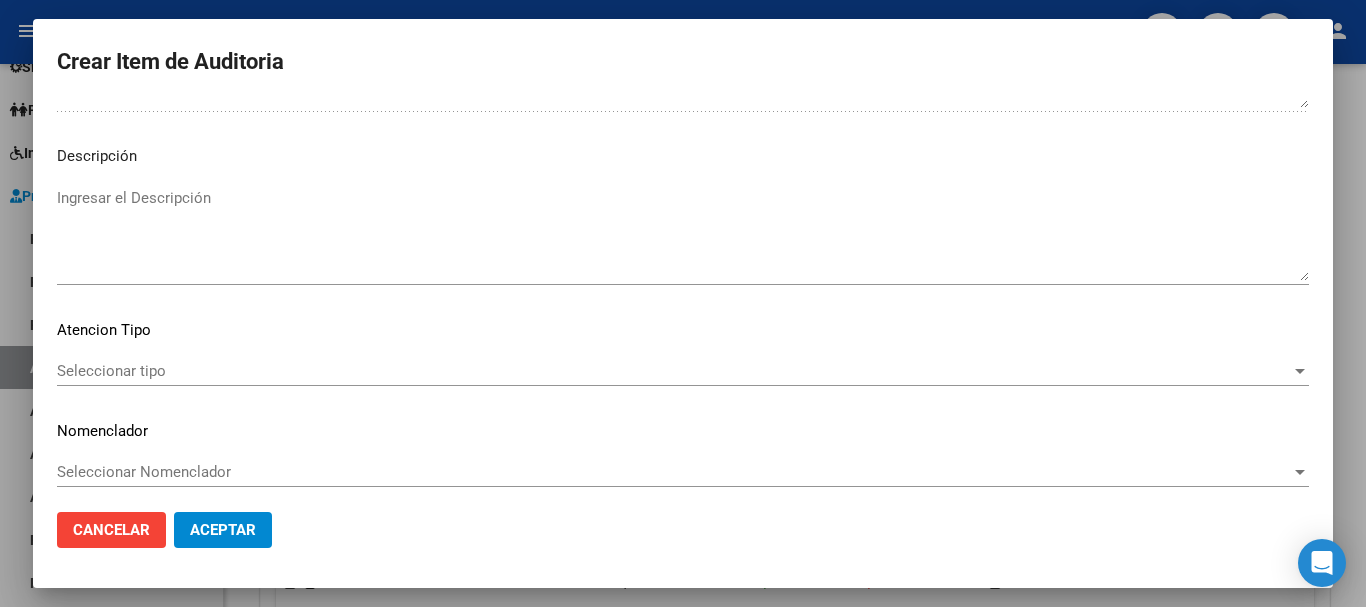 scroll, scrollTop: 1233, scrollLeft: 0, axis: vertical 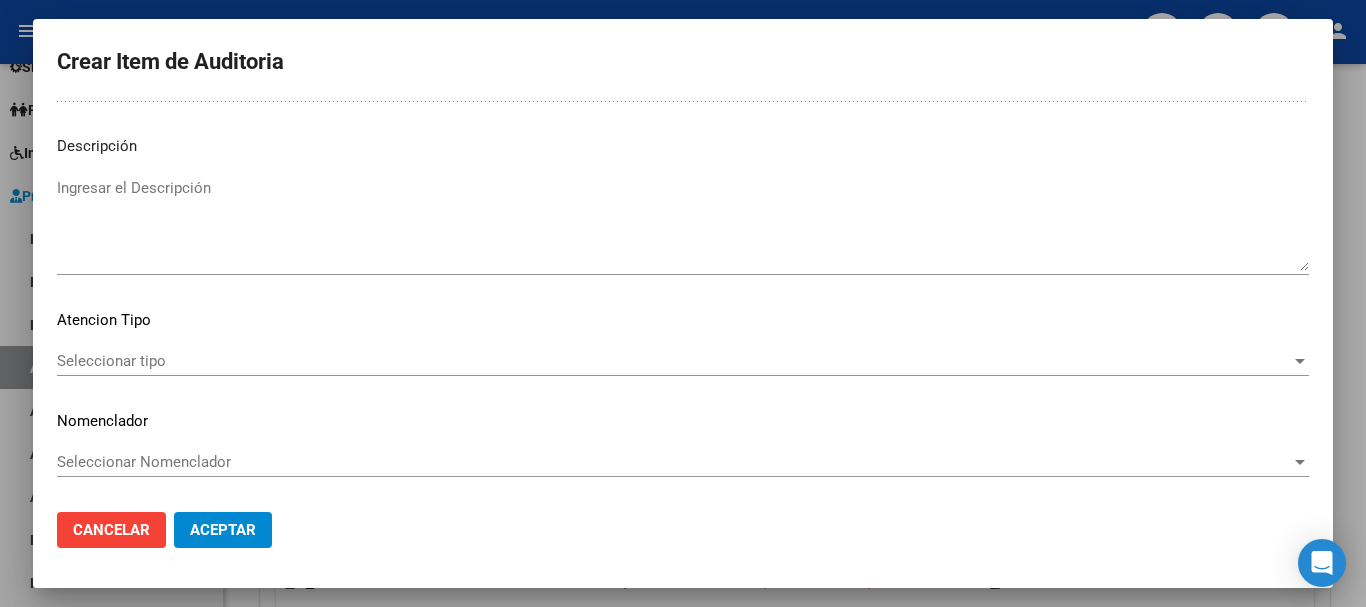 type on "[NUMBER]" 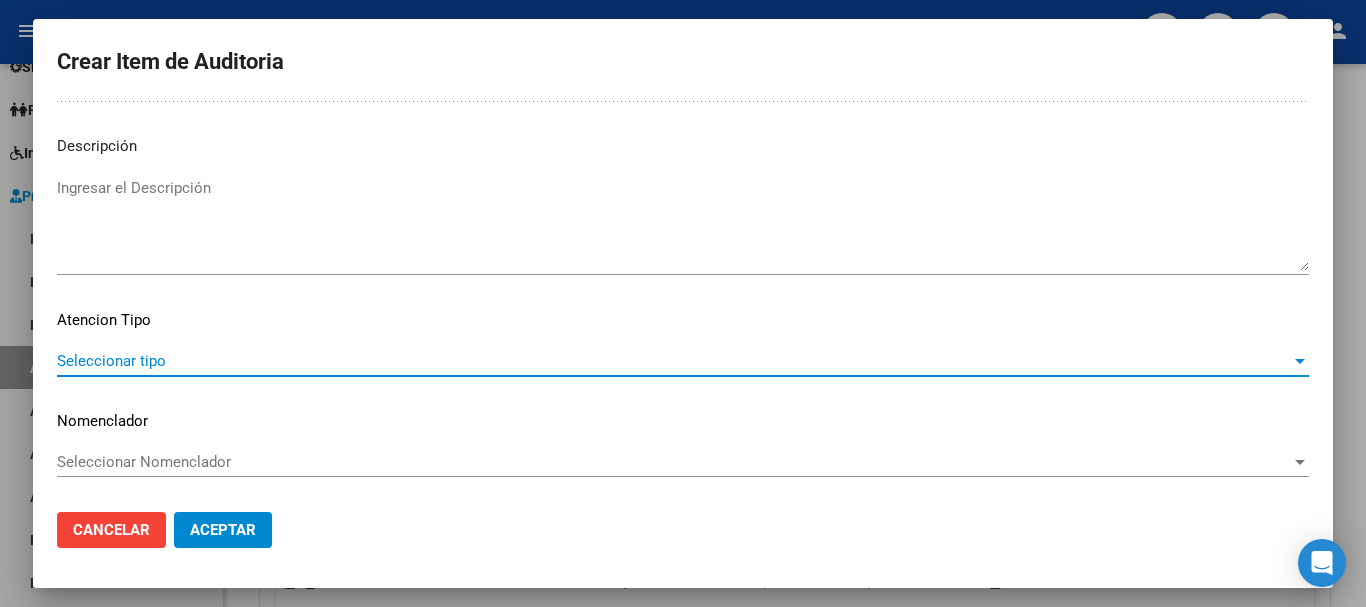 click on "Seleccionar tipo" at bounding box center (674, 361) 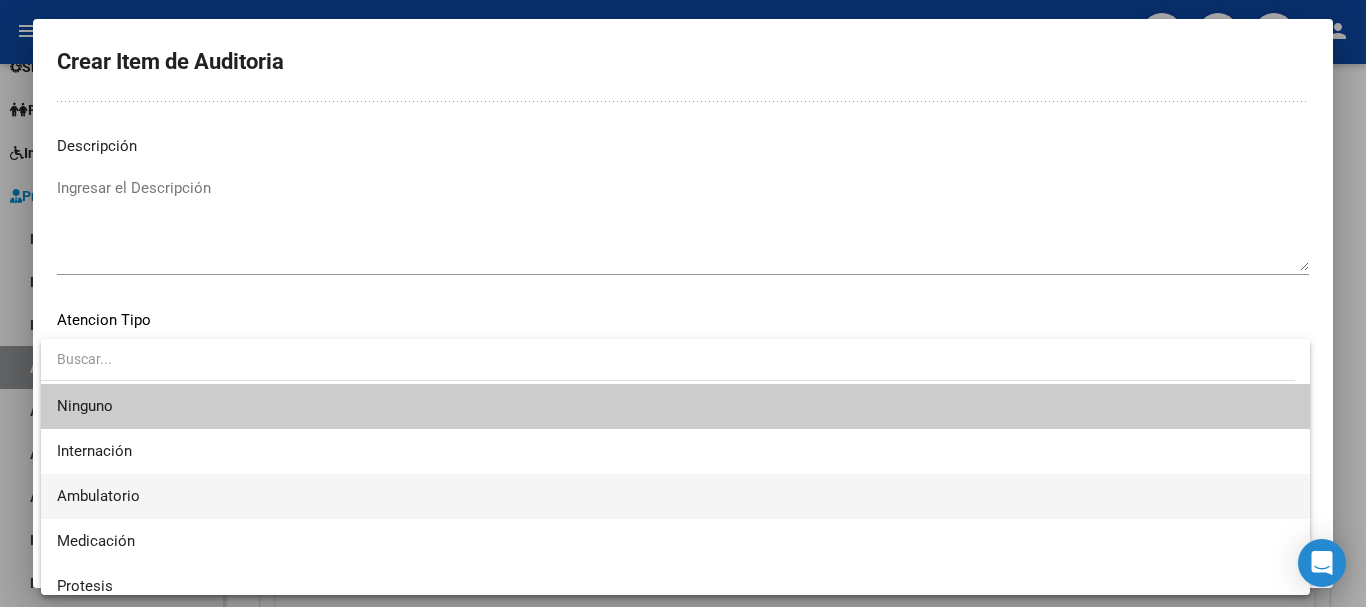 click on "Ambulatorio" at bounding box center [675, 496] 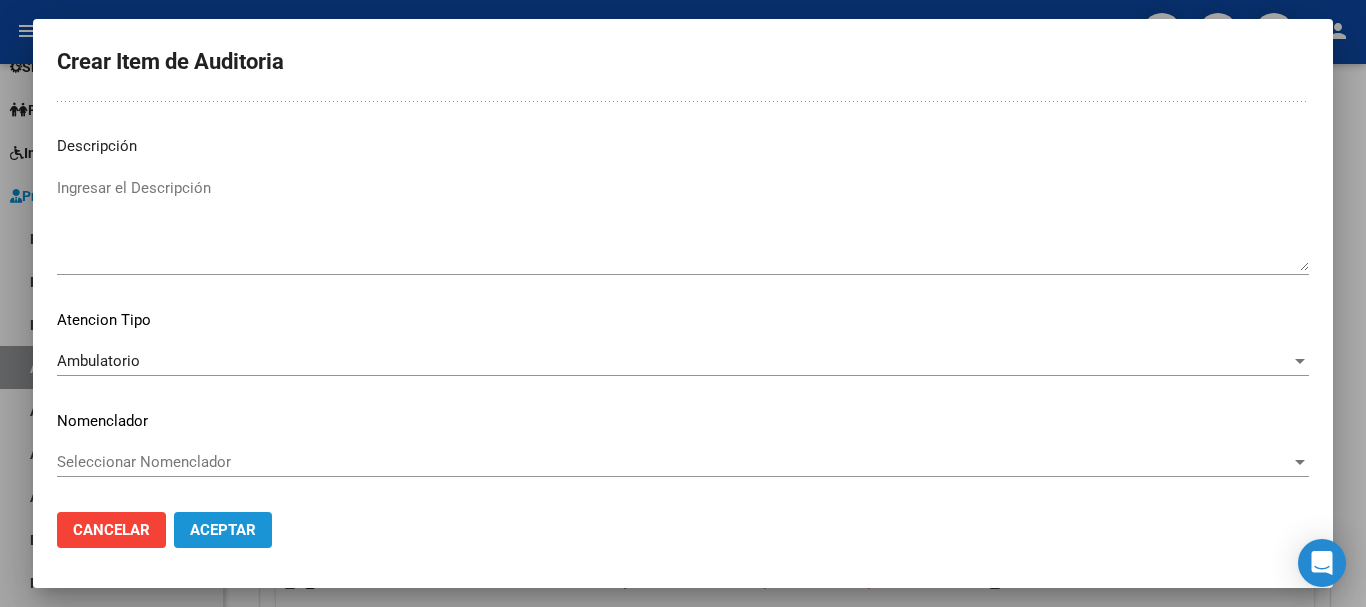 click on "Aceptar" 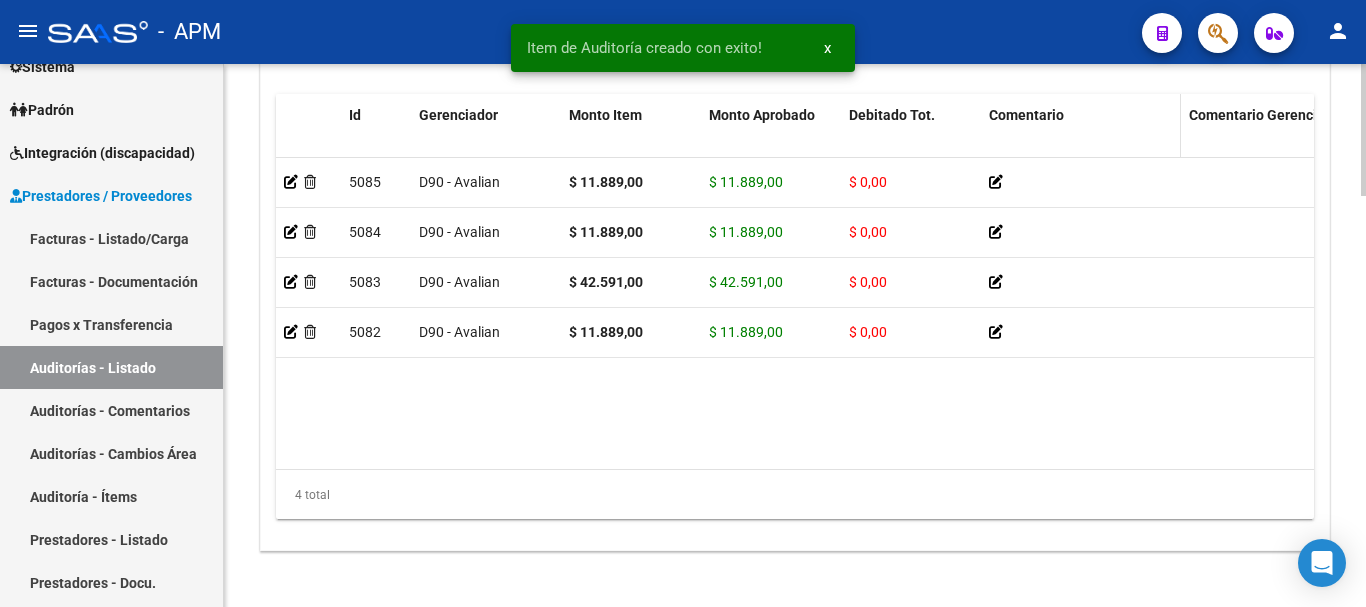scroll, scrollTop: 1687, scrollLeft: 0, axis: vertical 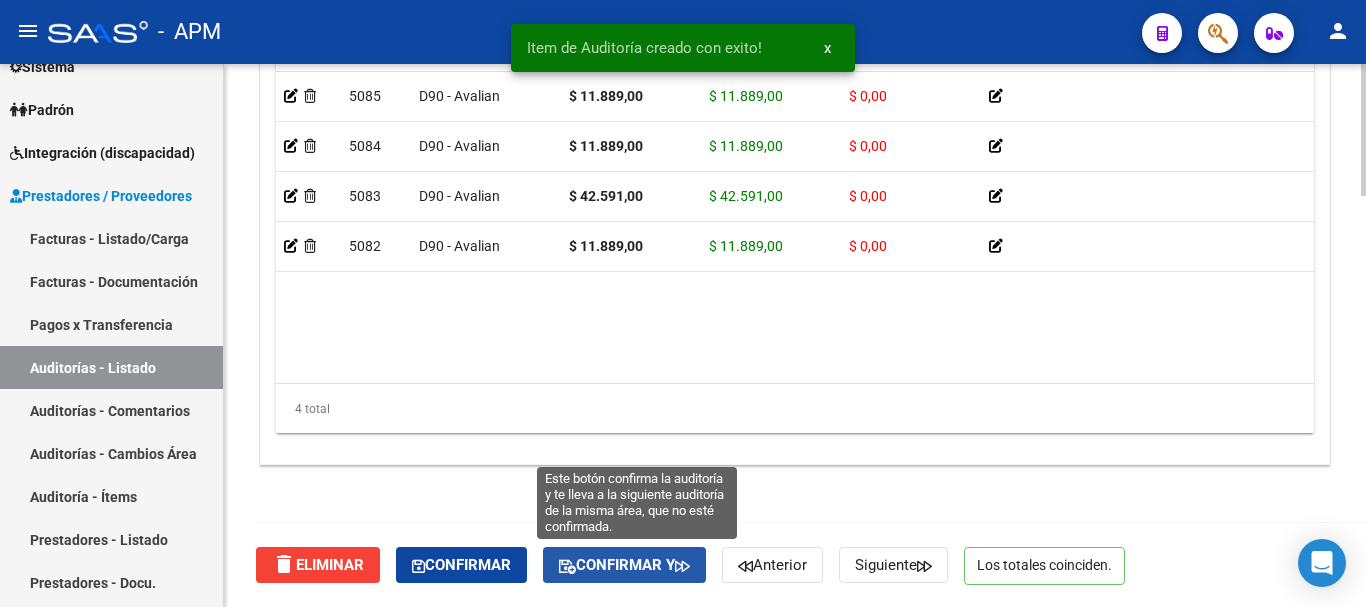 click on "Confirmar y" 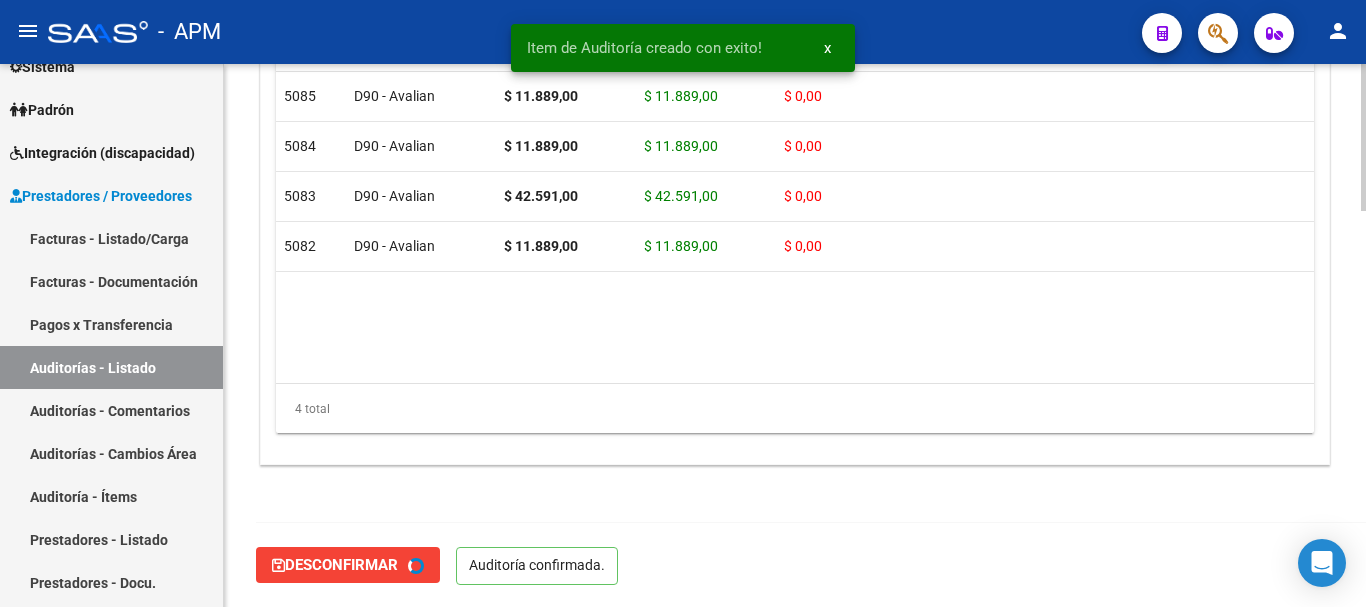 type on "202508" 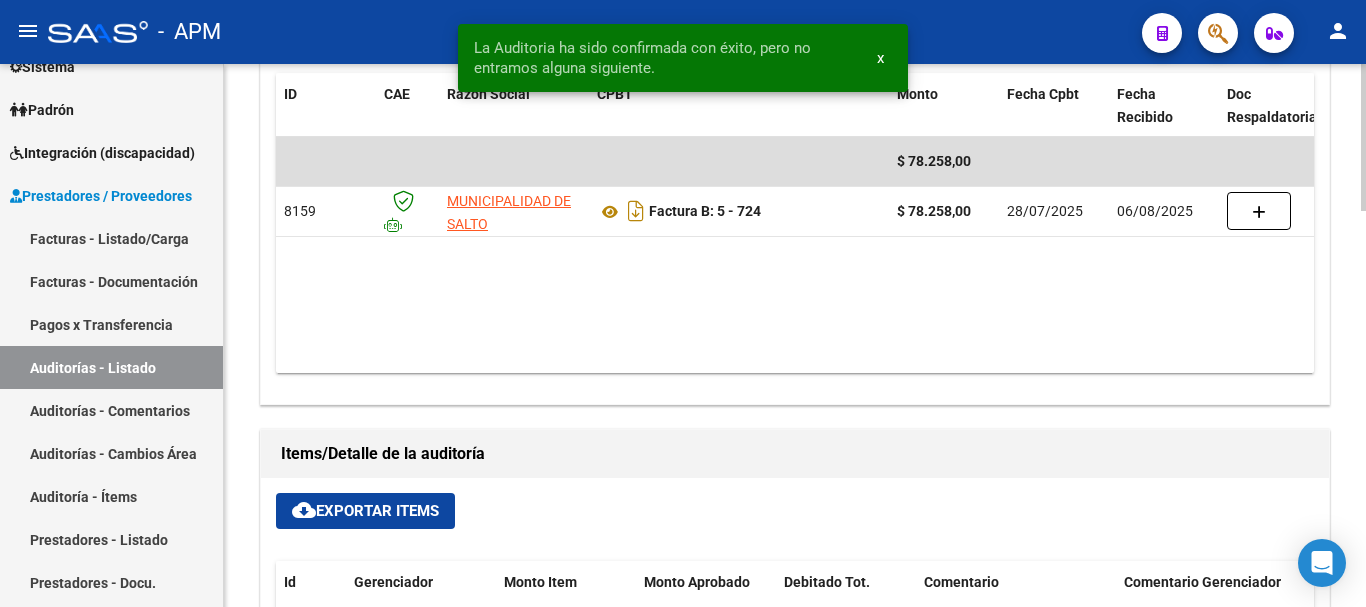 scroll, scrollTop: 861, scrollLeft: 0, axis: vertical 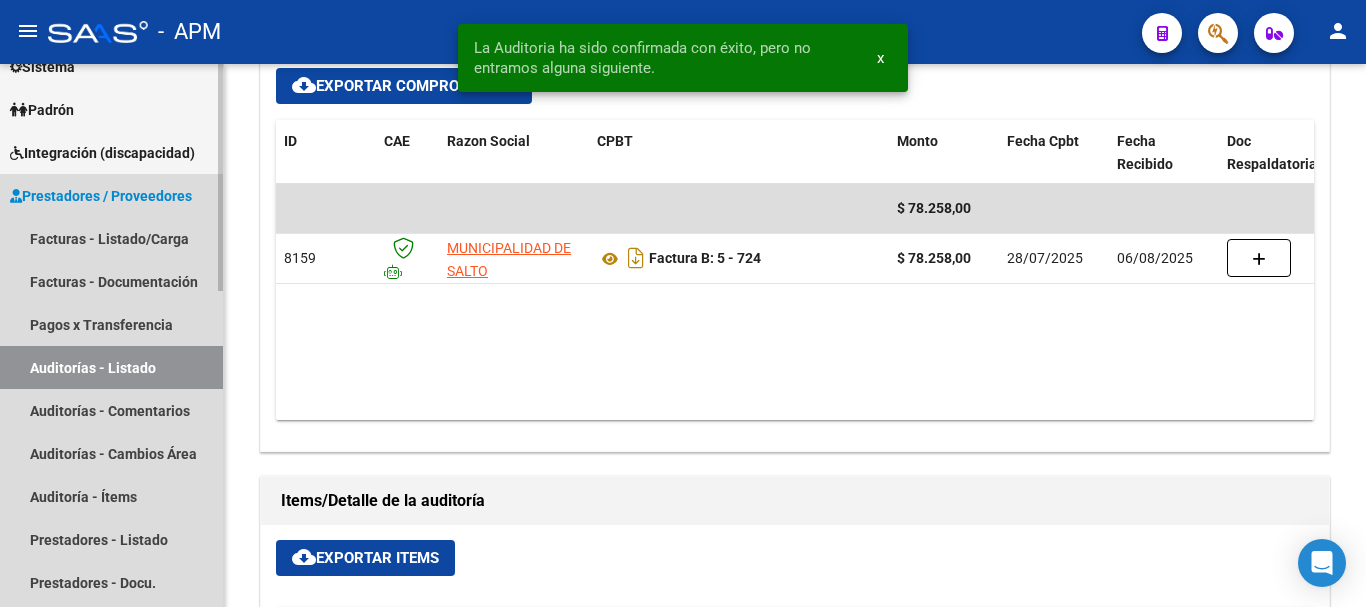click on "Auditorías - Listado" at bounding box center [111, 367] 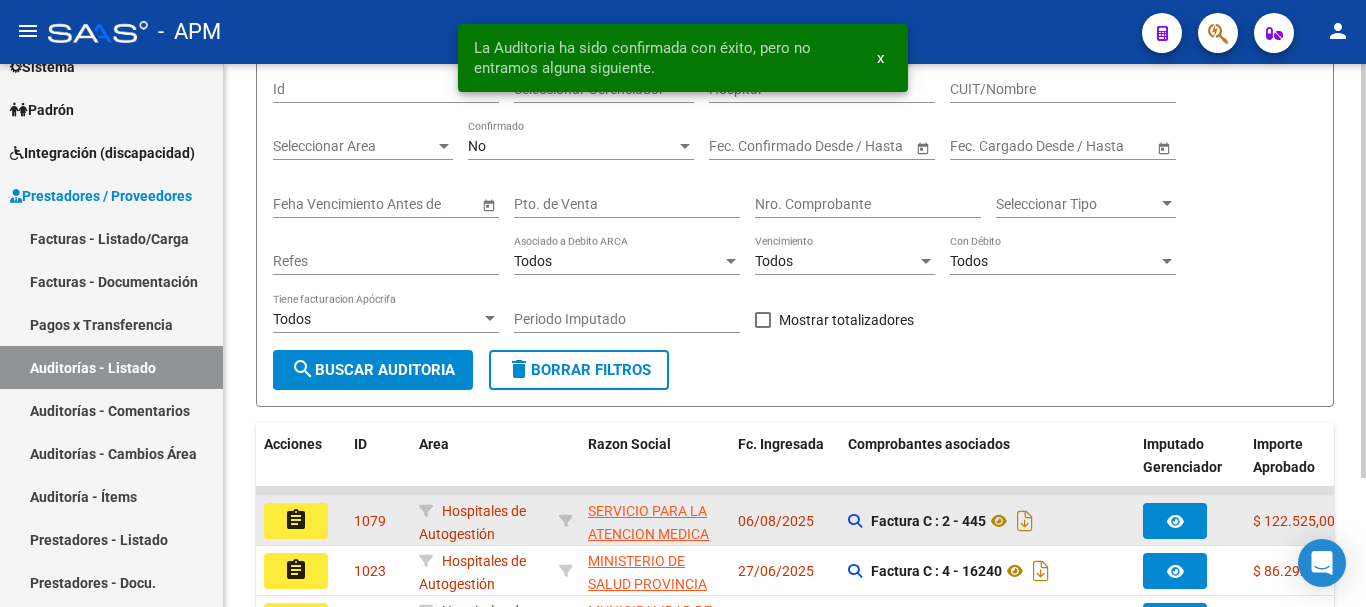 scroll, scrollTop: 445, scrollLeft: 0, axis: vertical 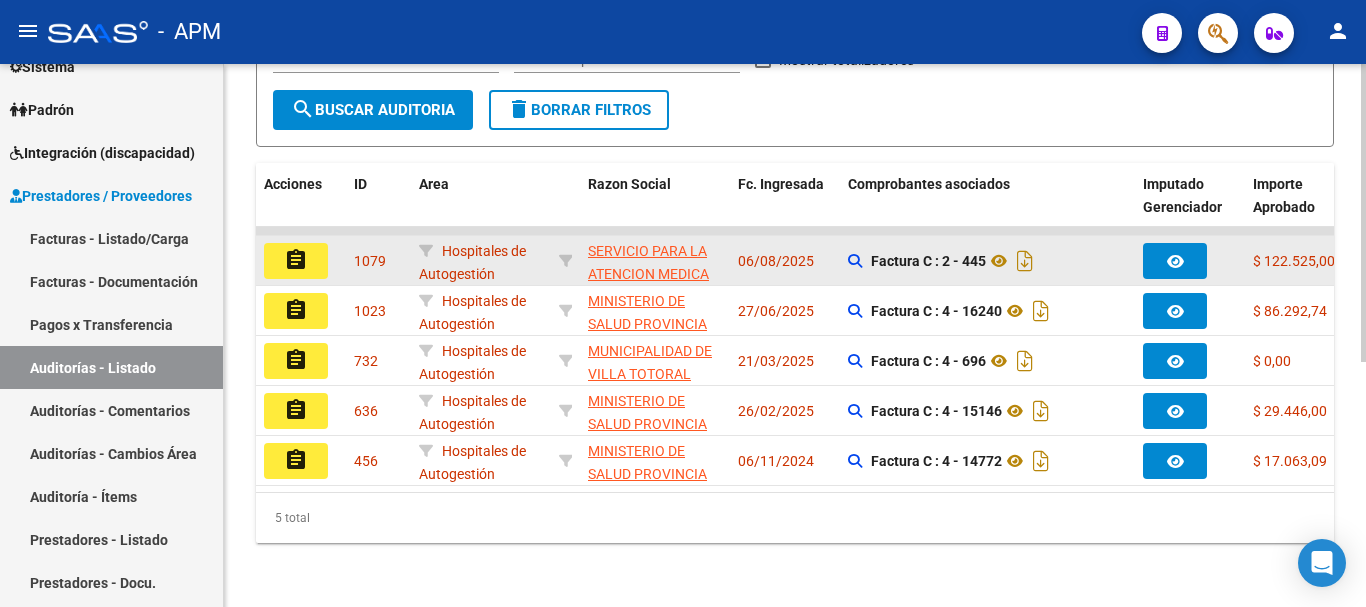 click on "assignment" 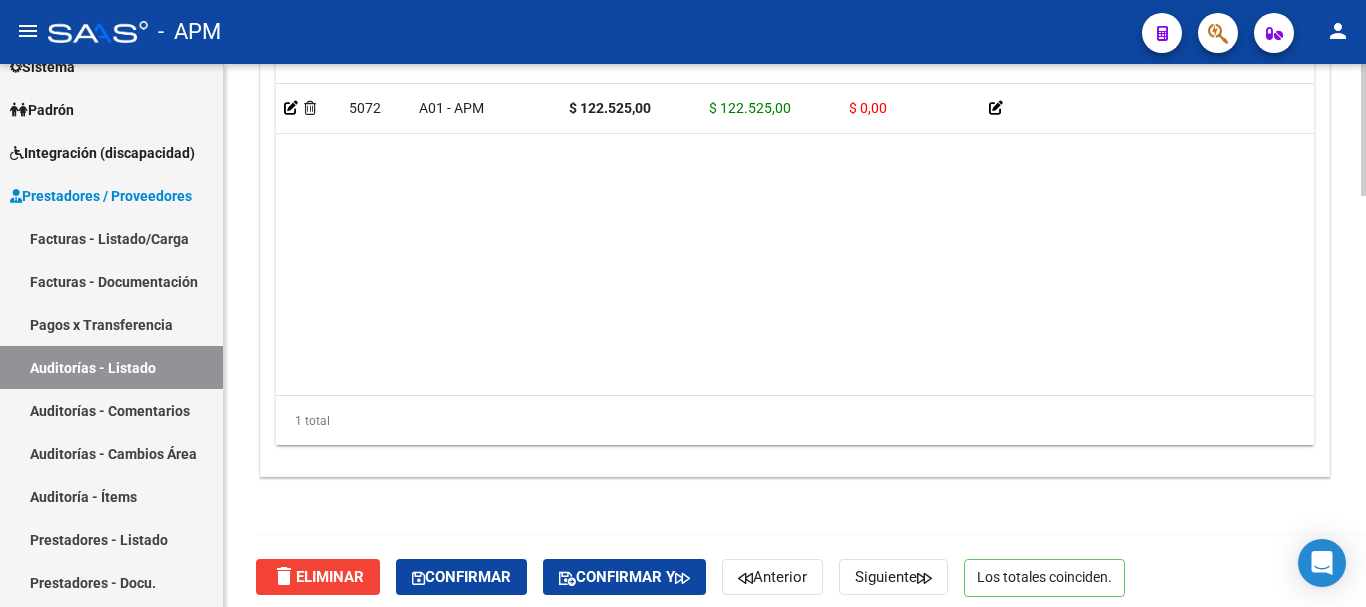 scroll, scrollTop: 1687, scrollLeft: 0, axis: vertical 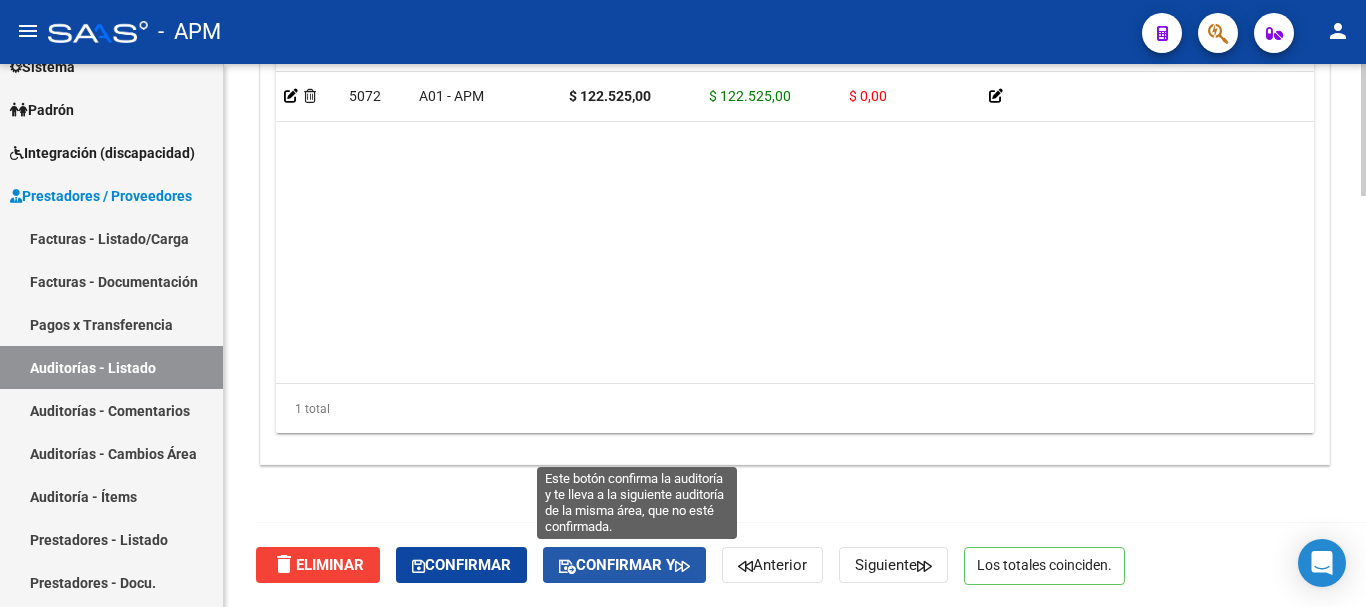 click on "Confirmar y" 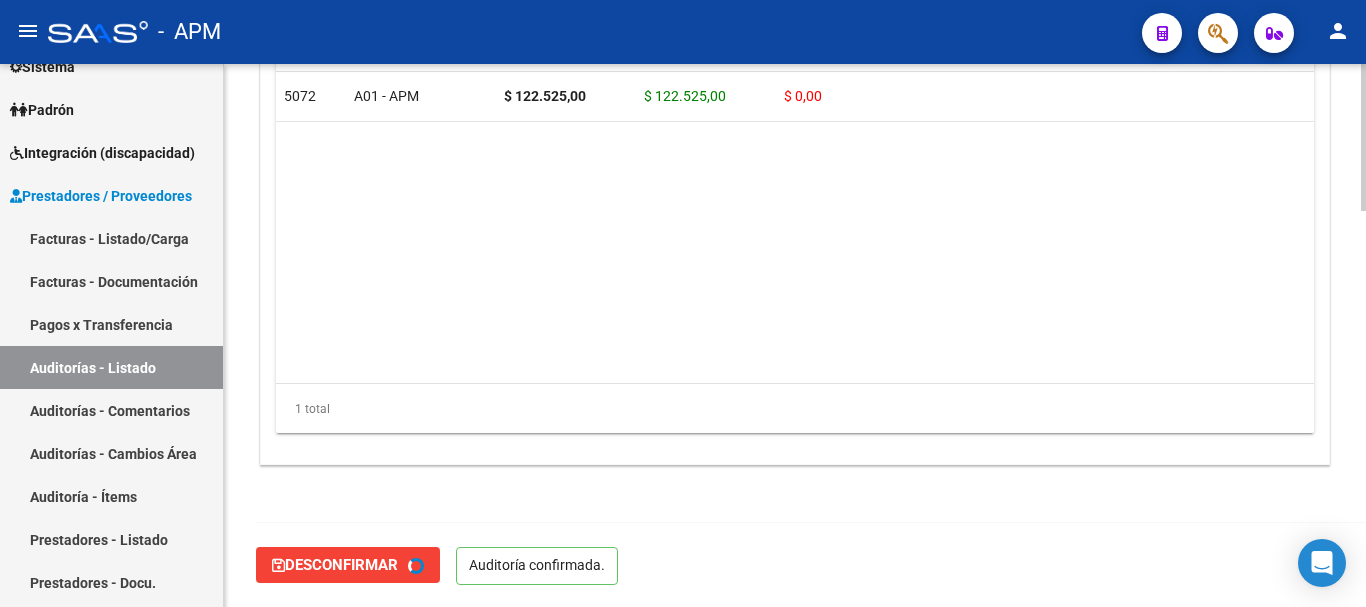 type on "202508" 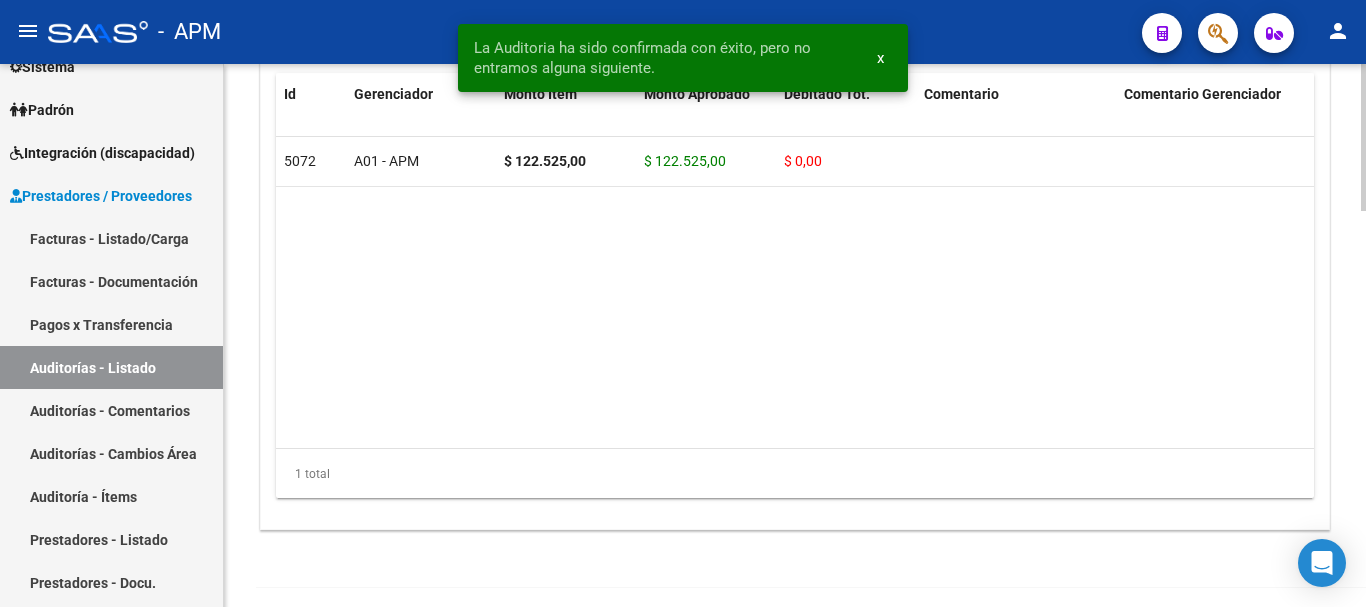 scroll, scrollTop: 1361, scrollLeft: 0, axis: vertical 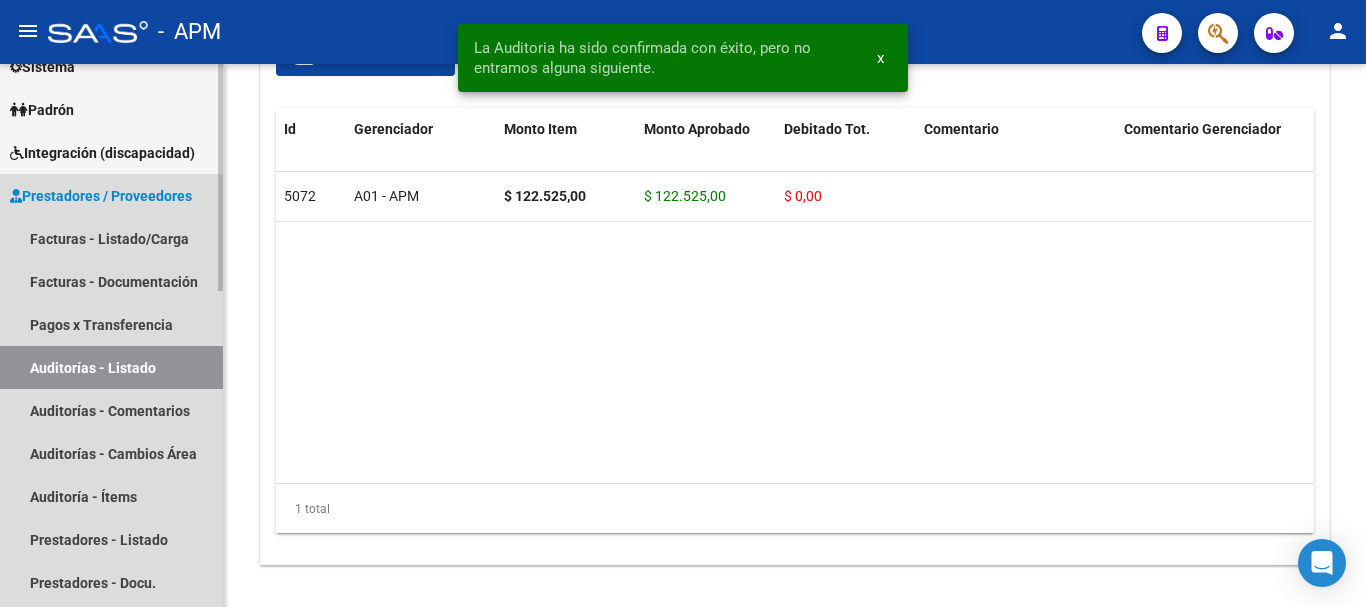 click on "Auditorías - Listado" at bounding box center [111, 367] 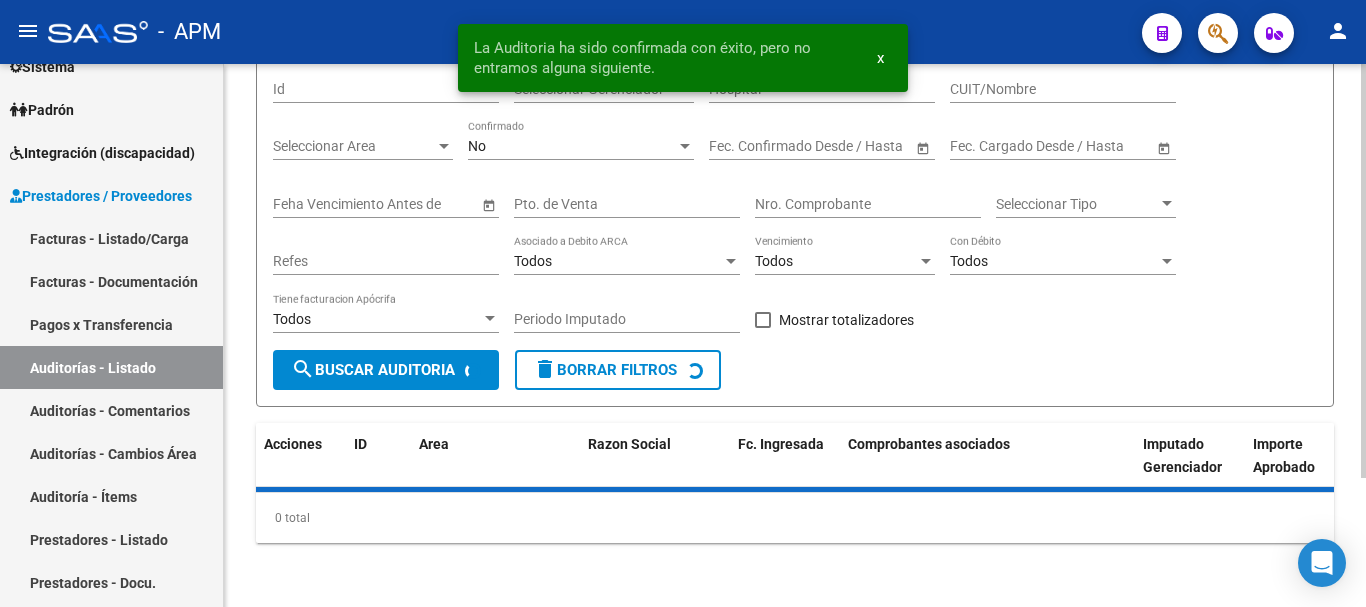 scroll, scrollTop: 395, scrollLeft: 0, axis: vertical 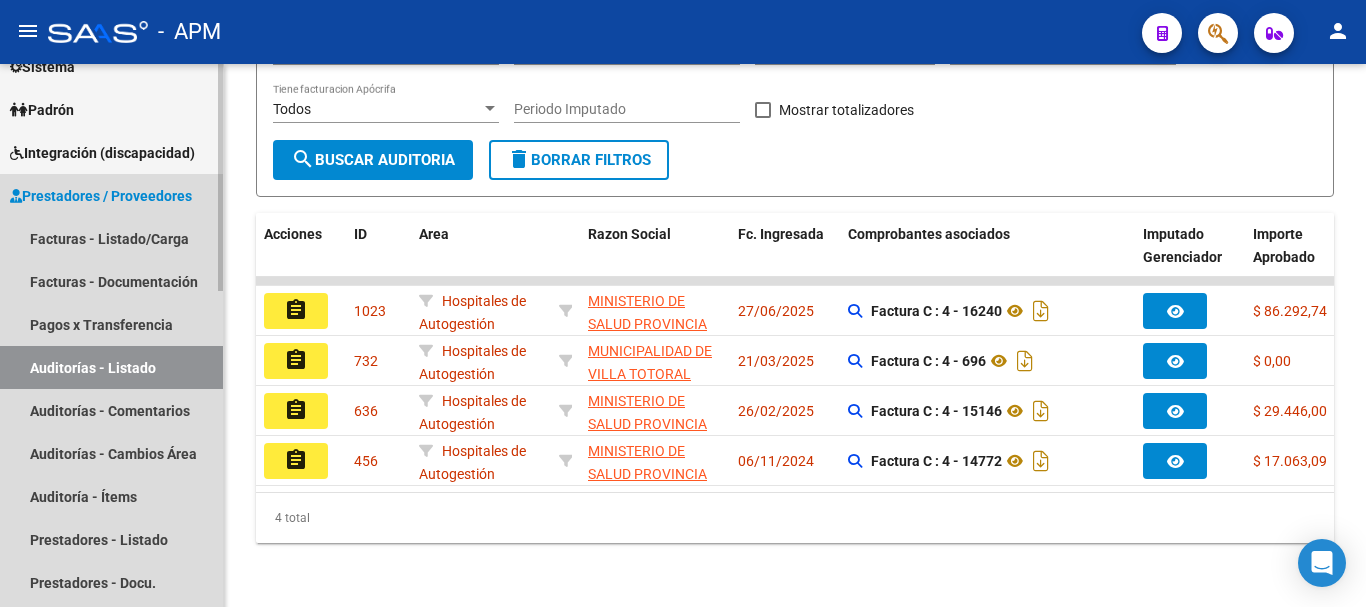click on "Auditorías - Listado" at bounding box center [111, 367] 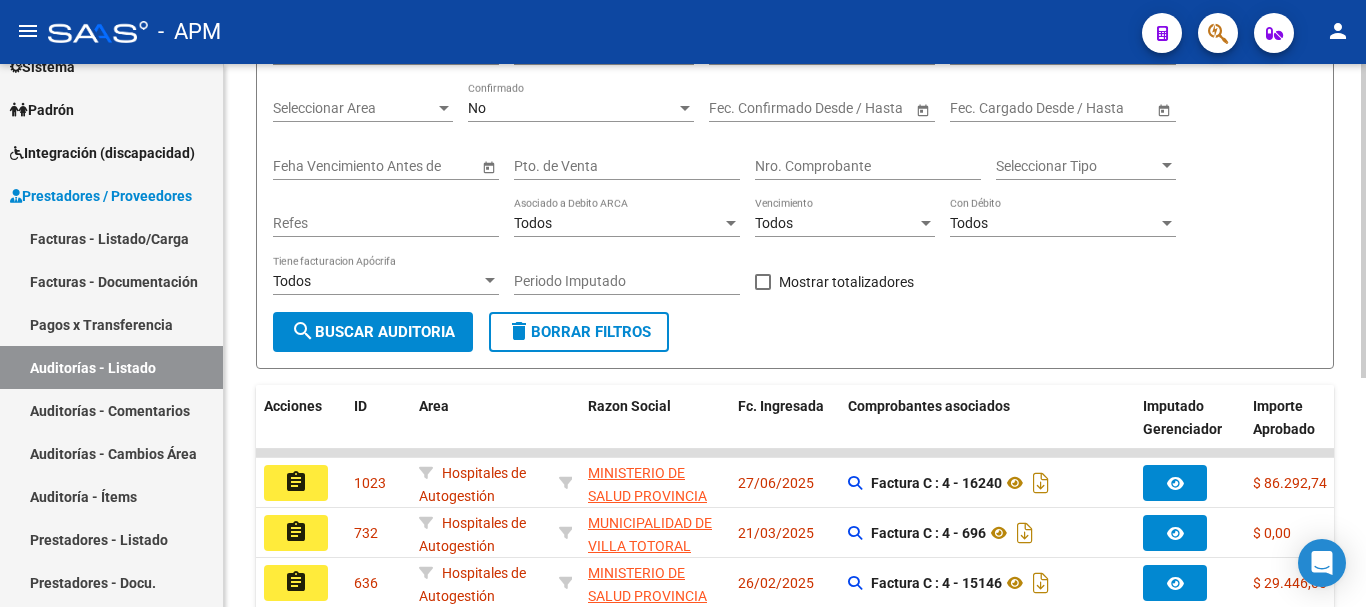 scroll, scrollTop: 0, scrollLeft: 0, axis: both 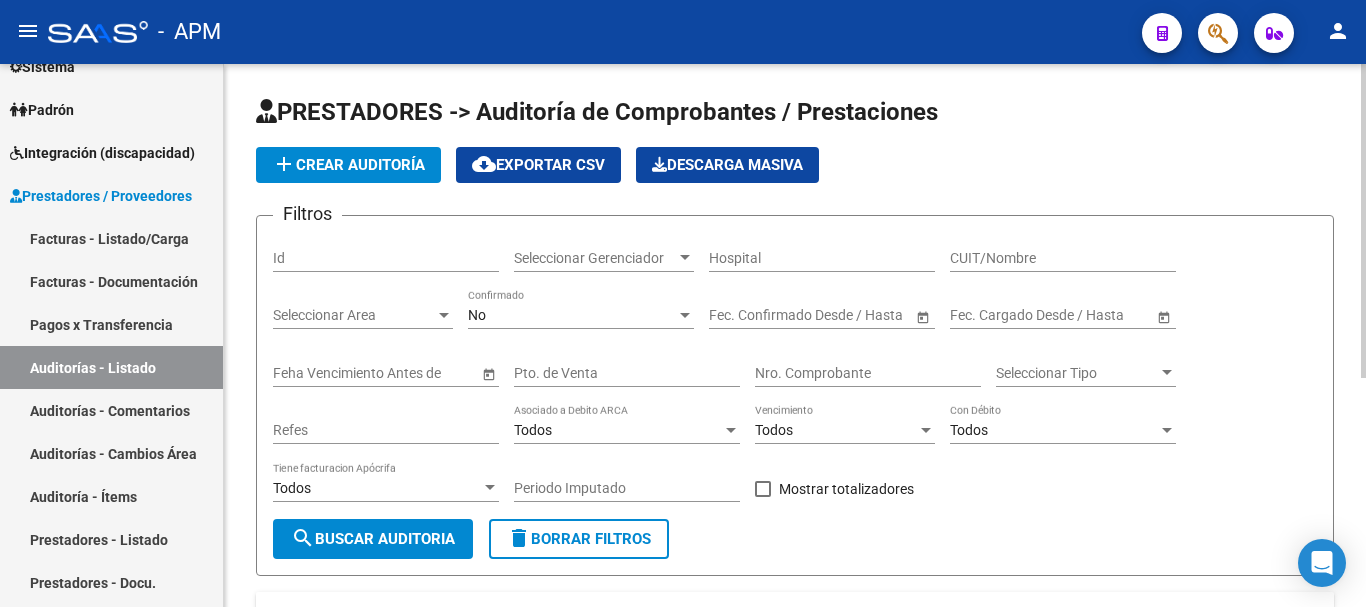 click on "No Confirmado" 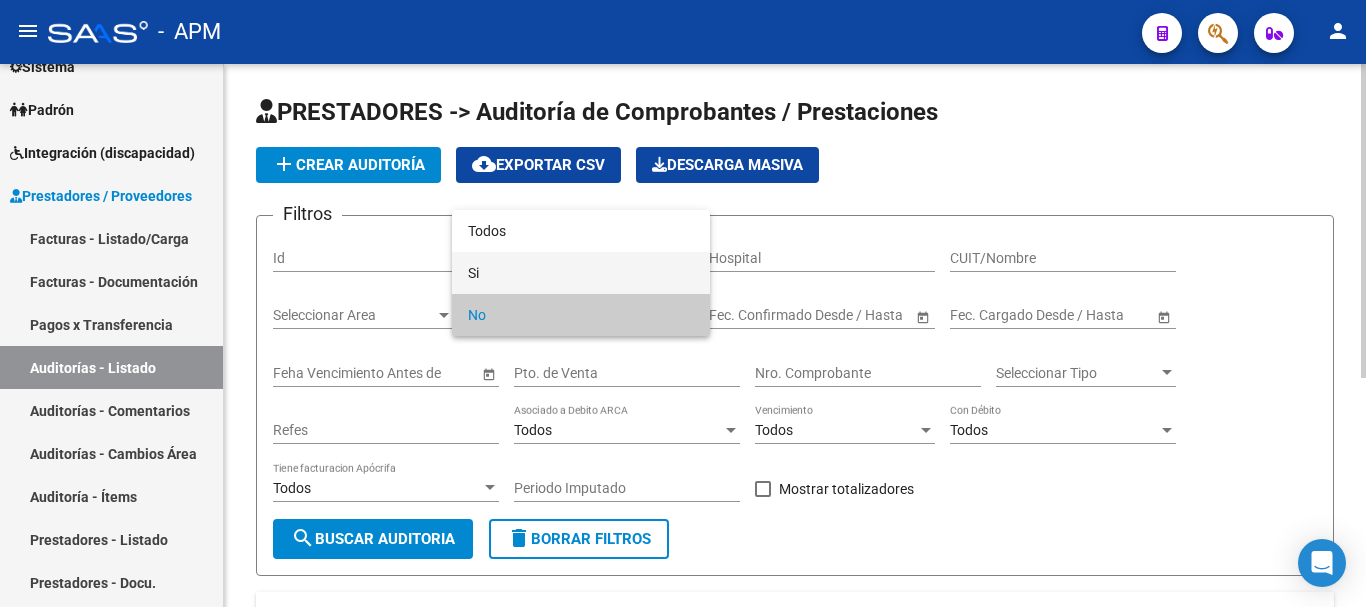 click on "Si" at bounding box center (581, 273) 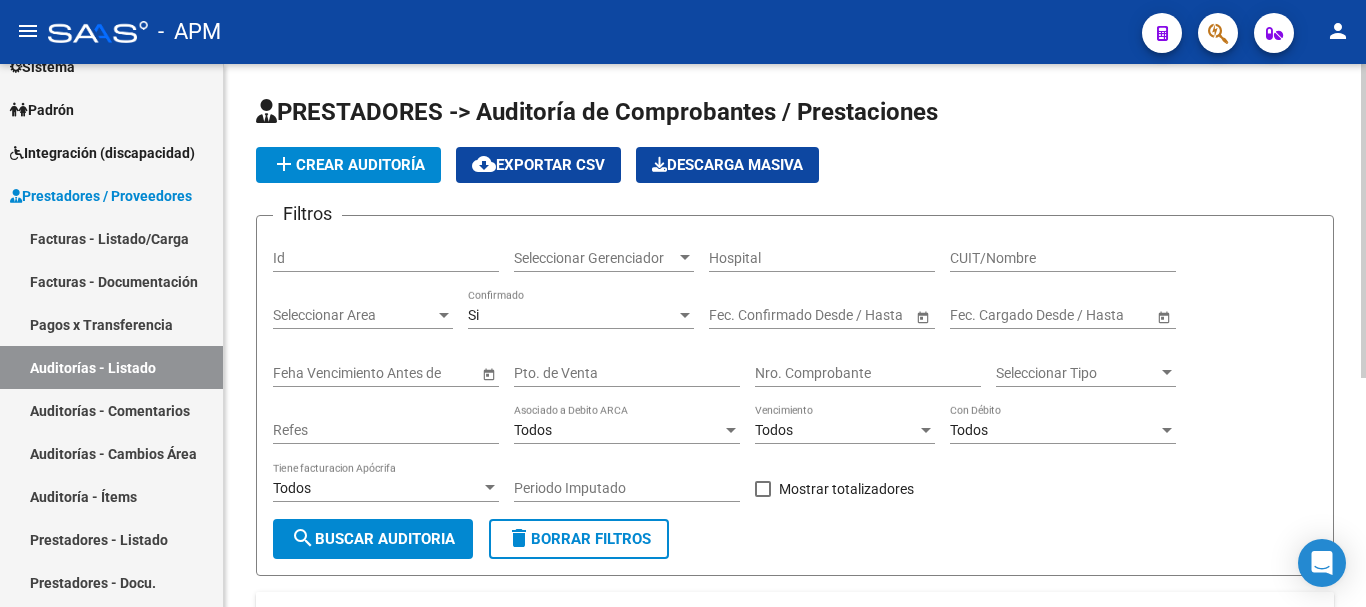 click 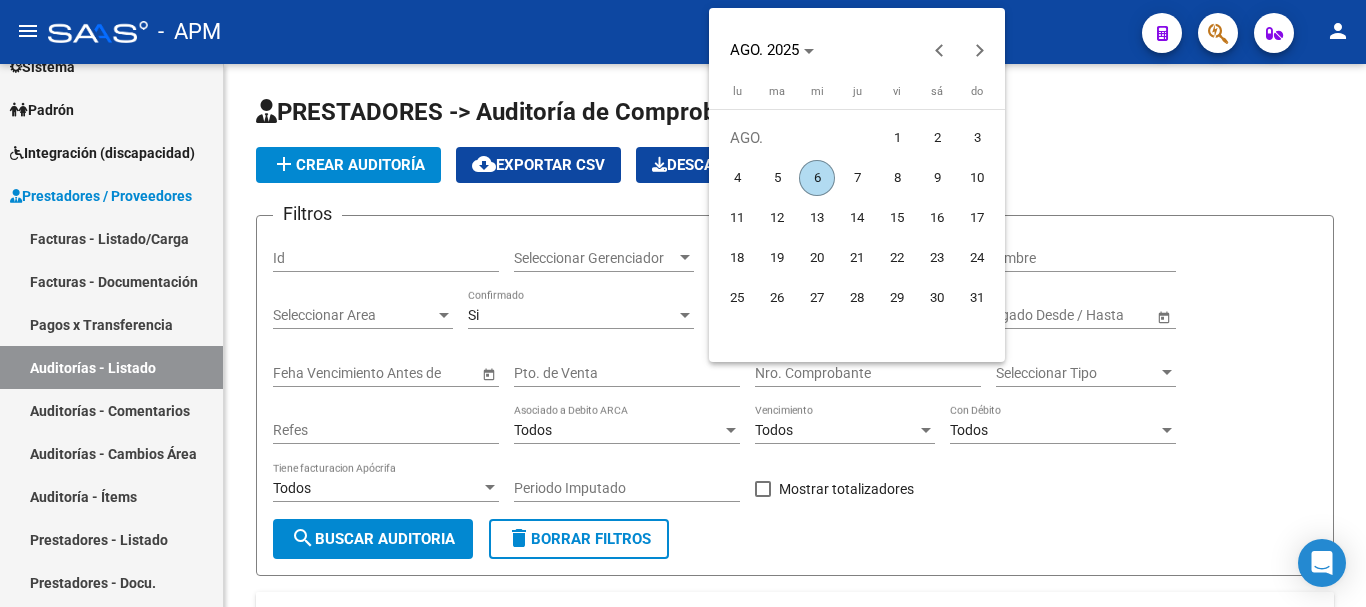 click on "1" at bounding box center [897, 138] 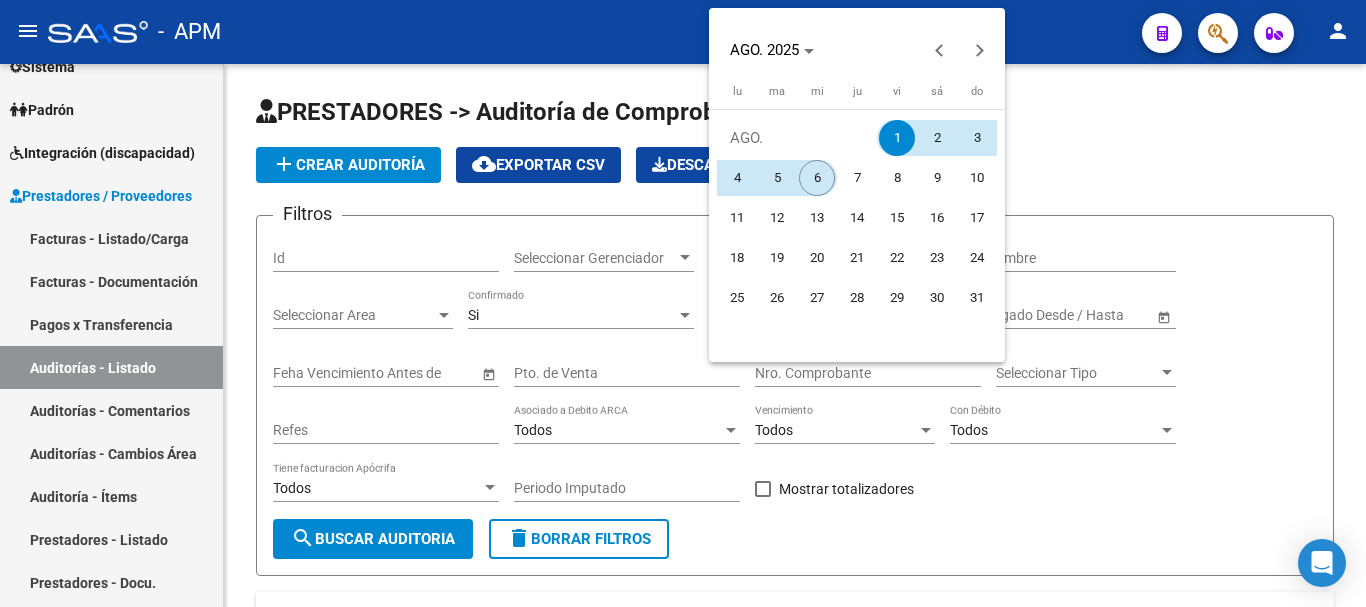 click on "6" at bounding box center (817, 178) 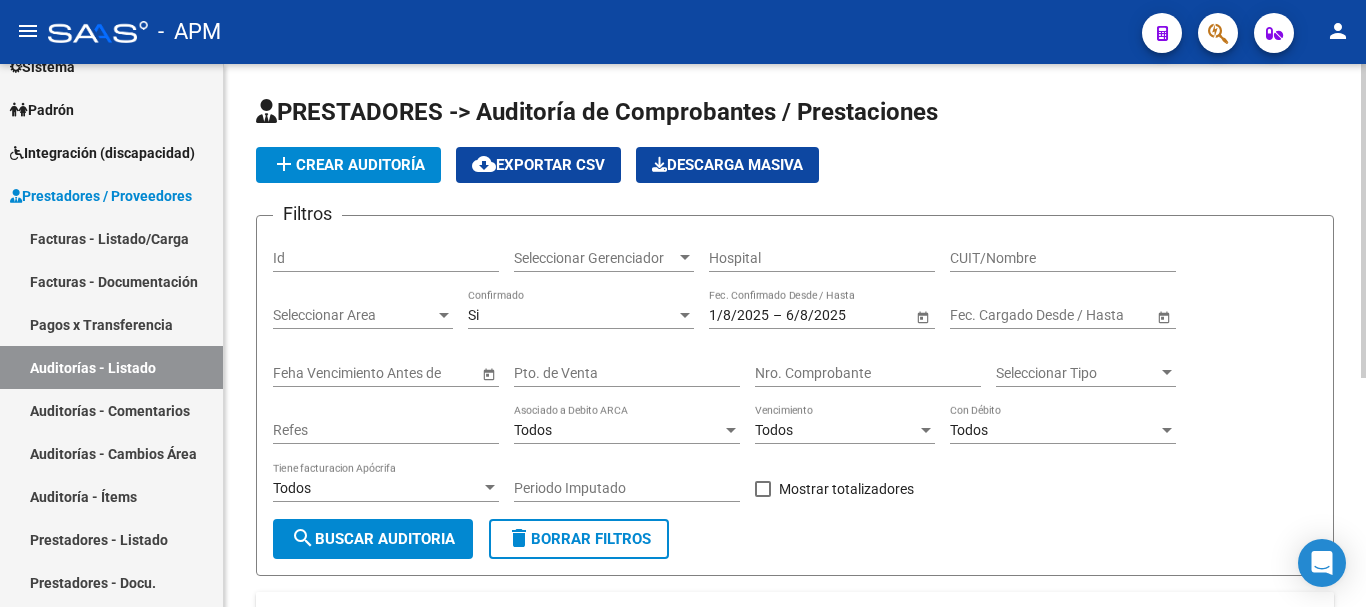 click on "search  Buscar Auditoria" 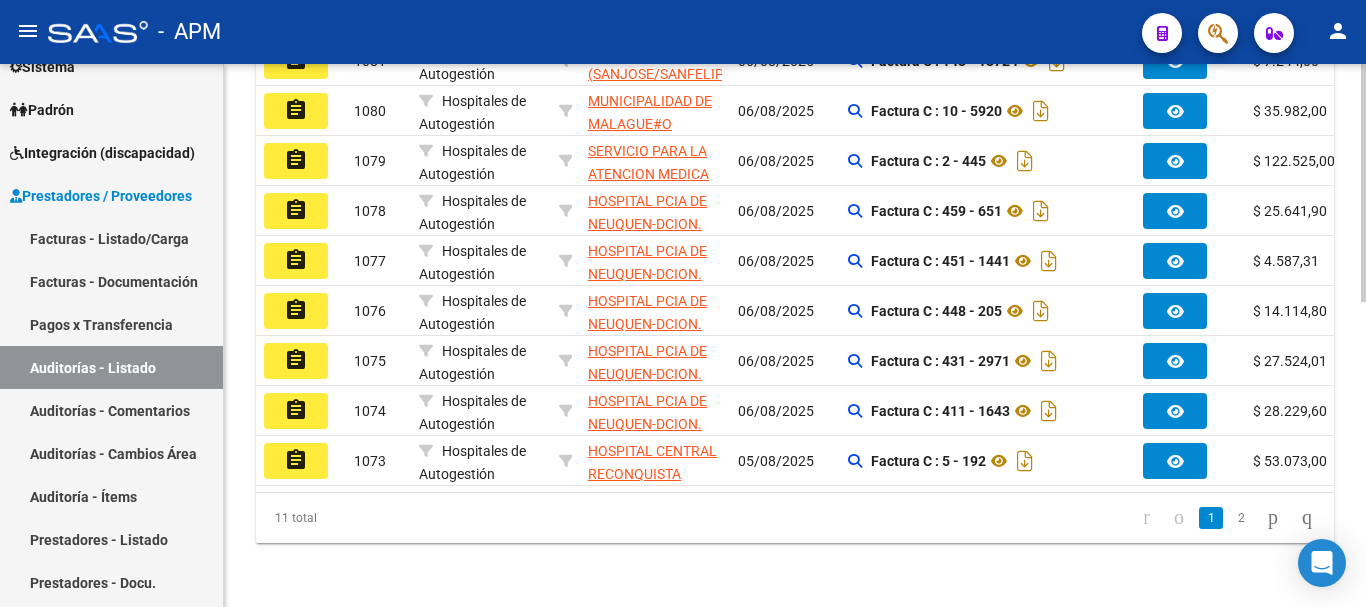 scroll, scrollTop: 695, scrollLeft: 0, axis: vertical 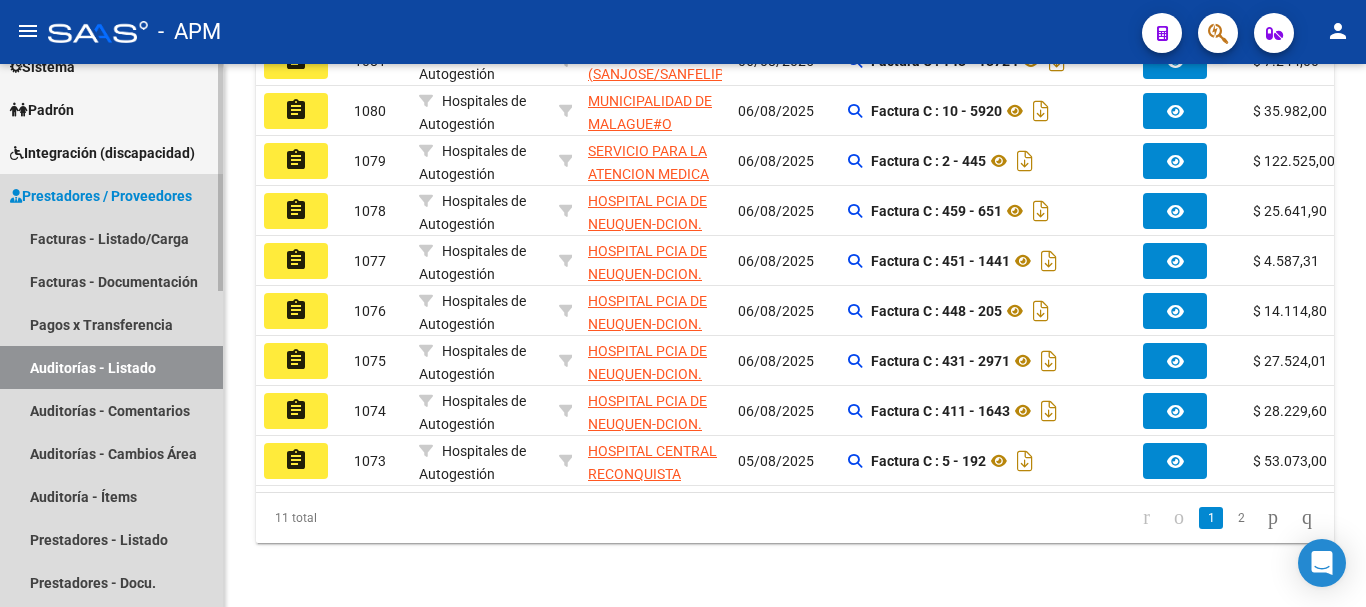 click on "Auditorías - Listado" at bounding box center (111, 367) 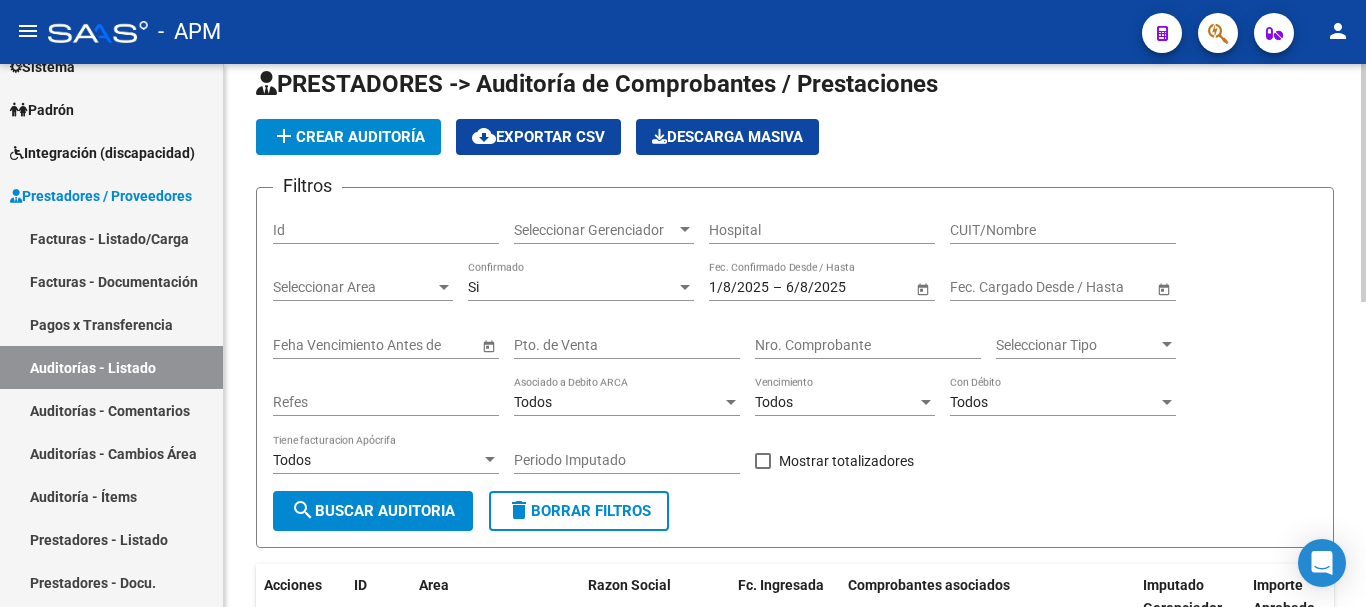 scroll, scrollTop: 0, scrollLeft: 0, axis: both 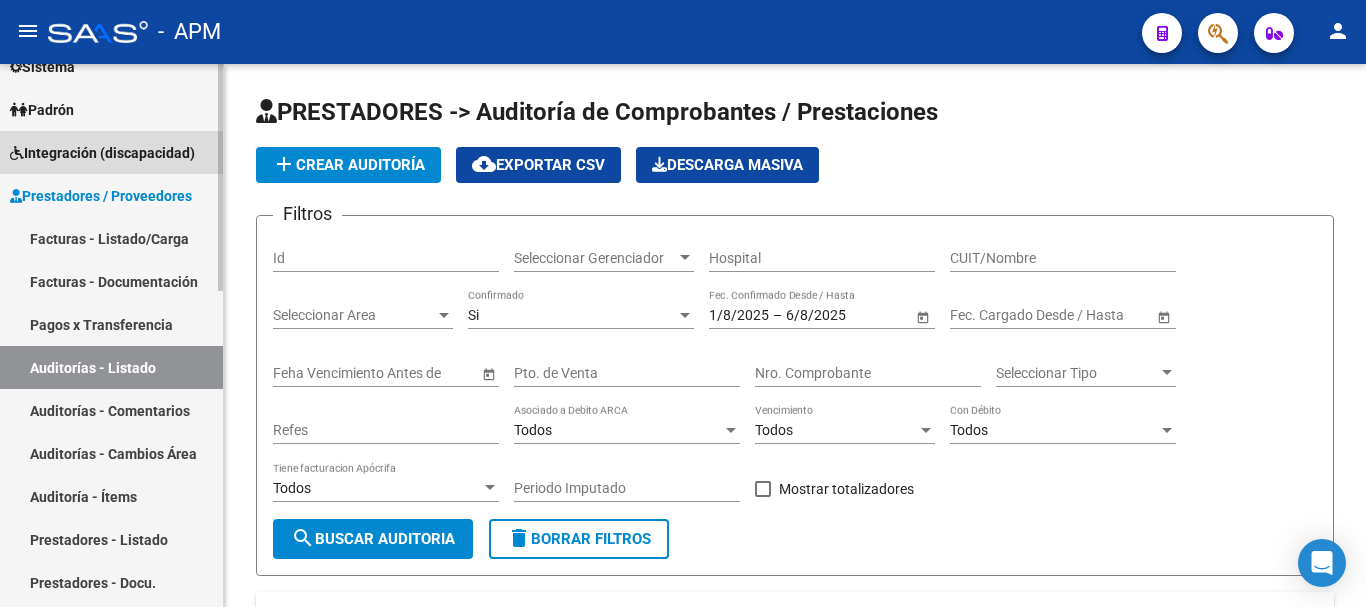 click on "Integración (discapacidad)" at bounding box center (111, 152) 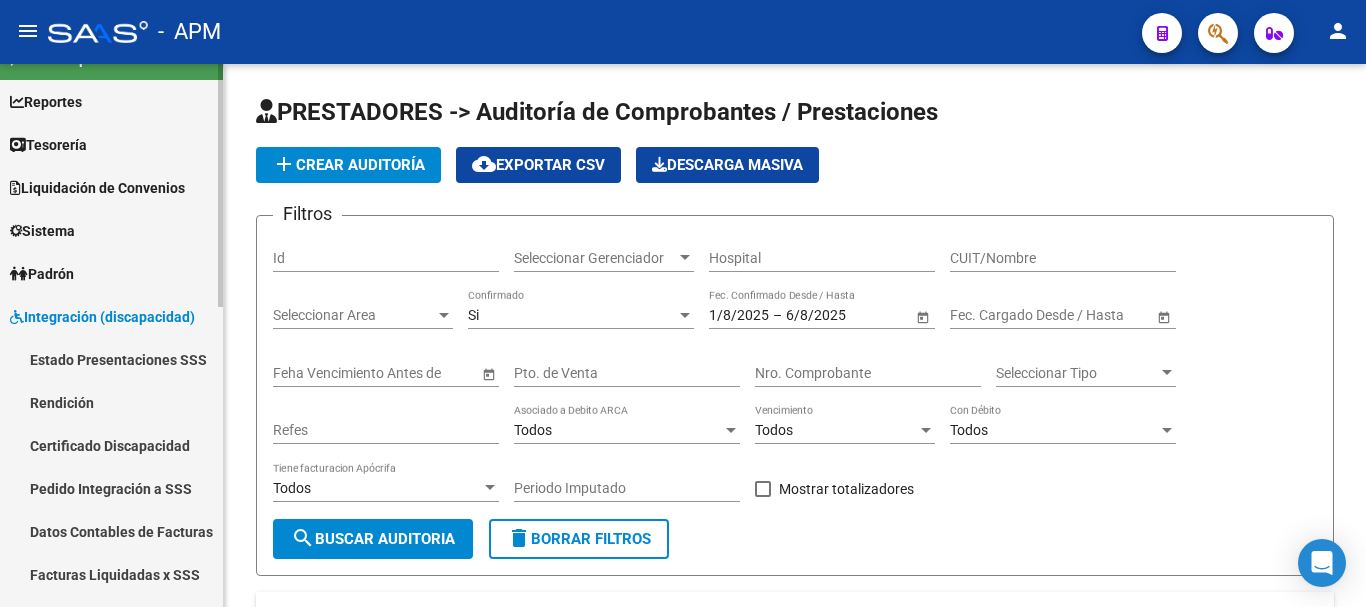 scroll, scrollTop: 0, scrollLeft: 0, axis: both 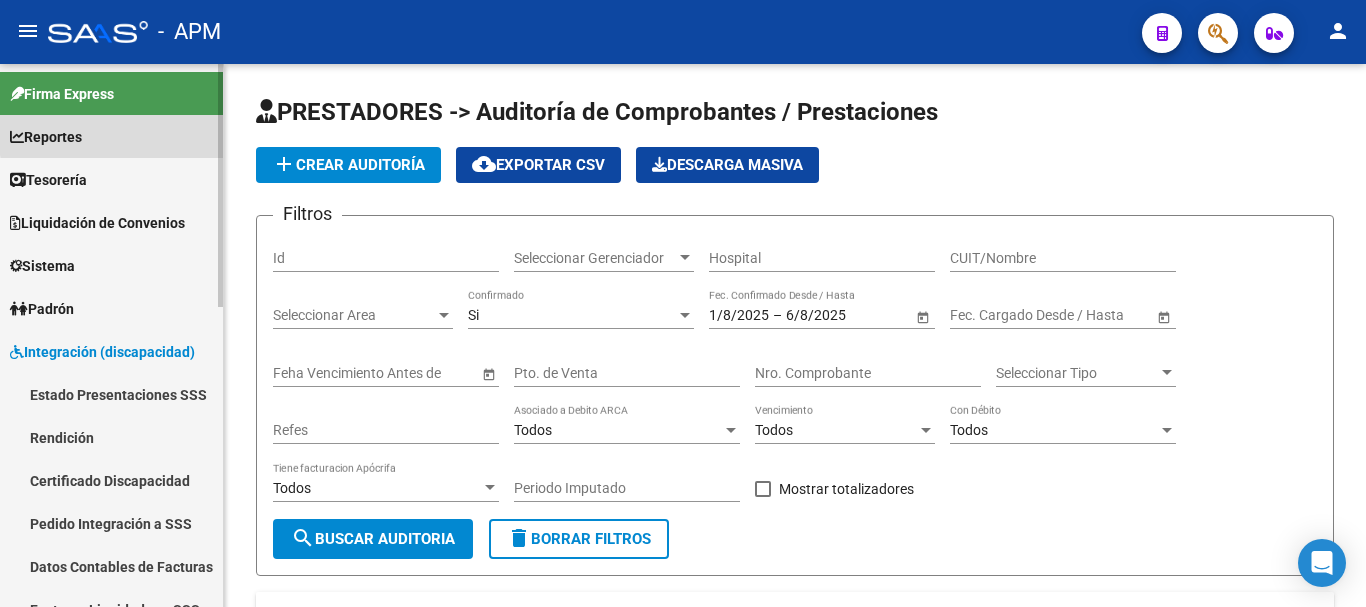 click on "Reportes" at bounding box center (111, 136) 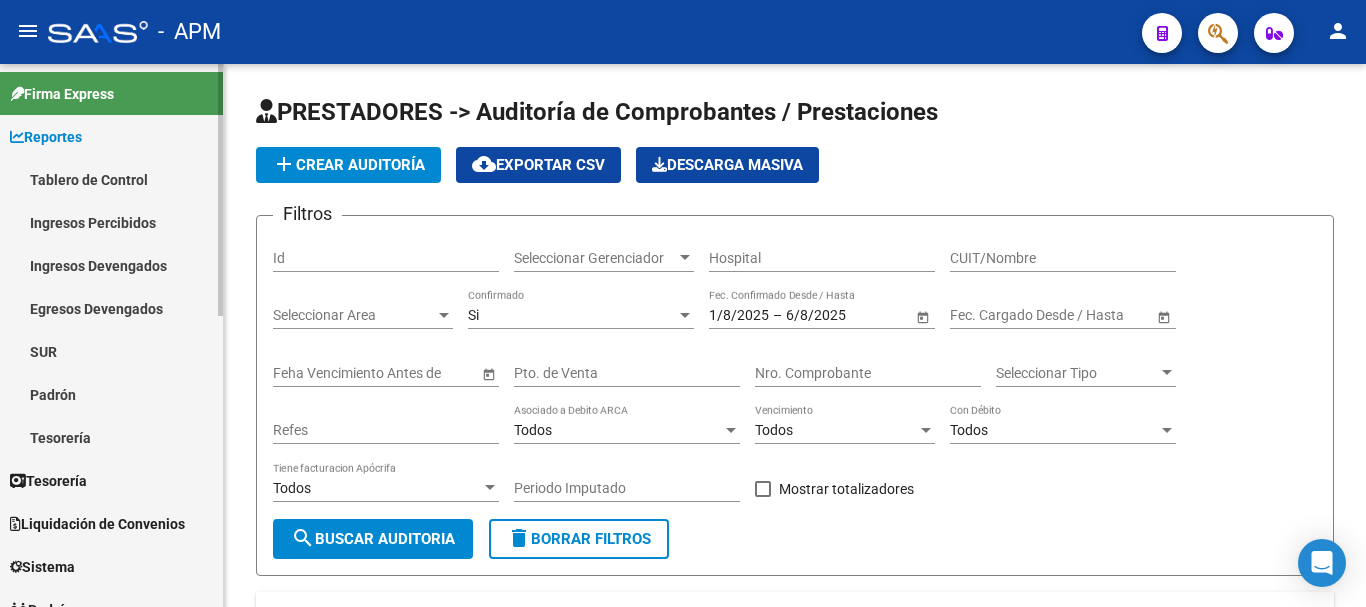 click on "Tablero de Control" at bounding box center [111, 179] 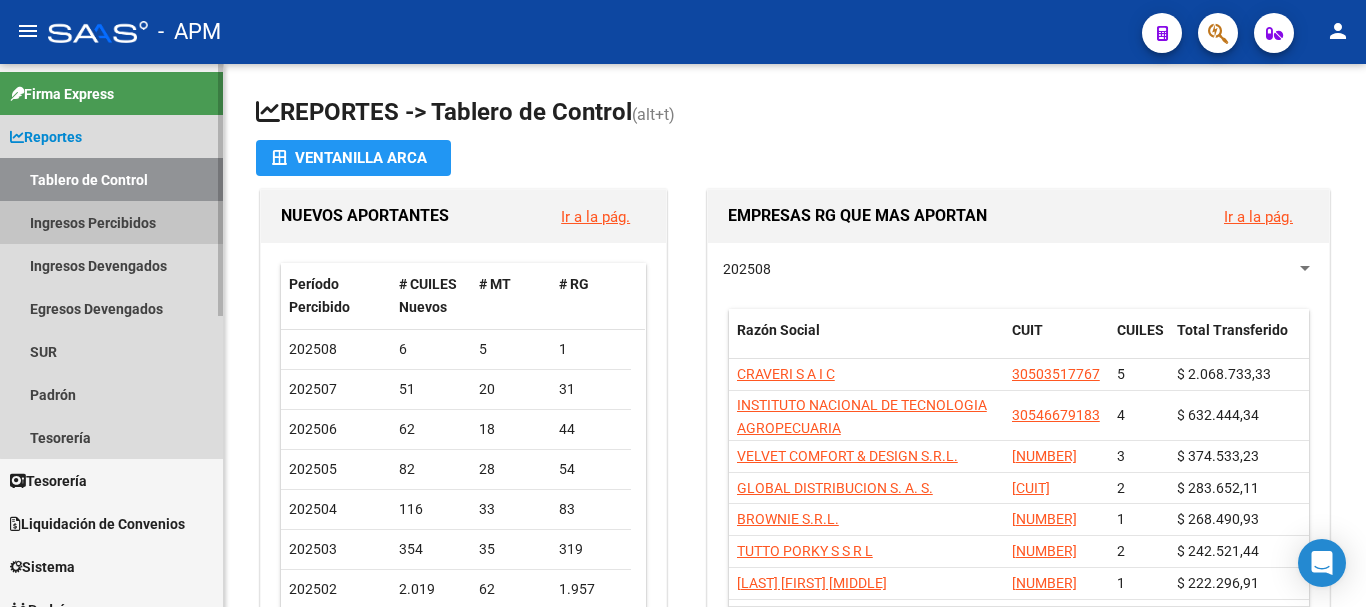 click on "Ingresos Percibidos" at bounding box center [111, 222] 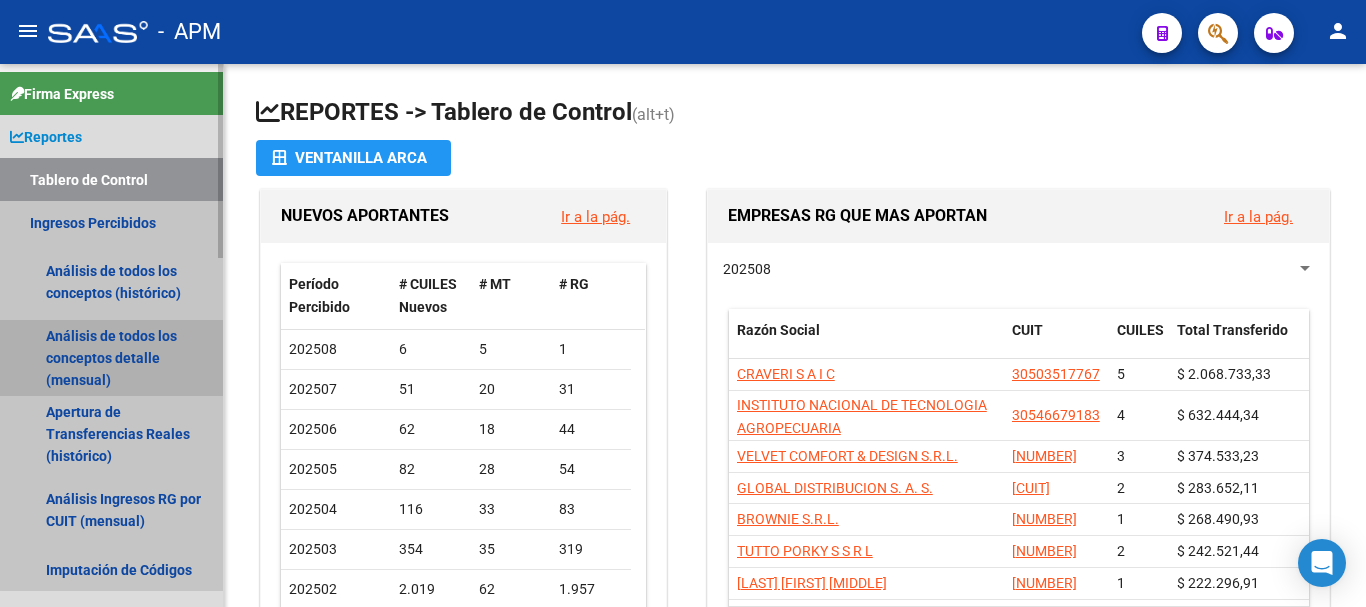 click on "Análisis de todos los conceptos detalle (mensual)" at bounding box center (111, 358) 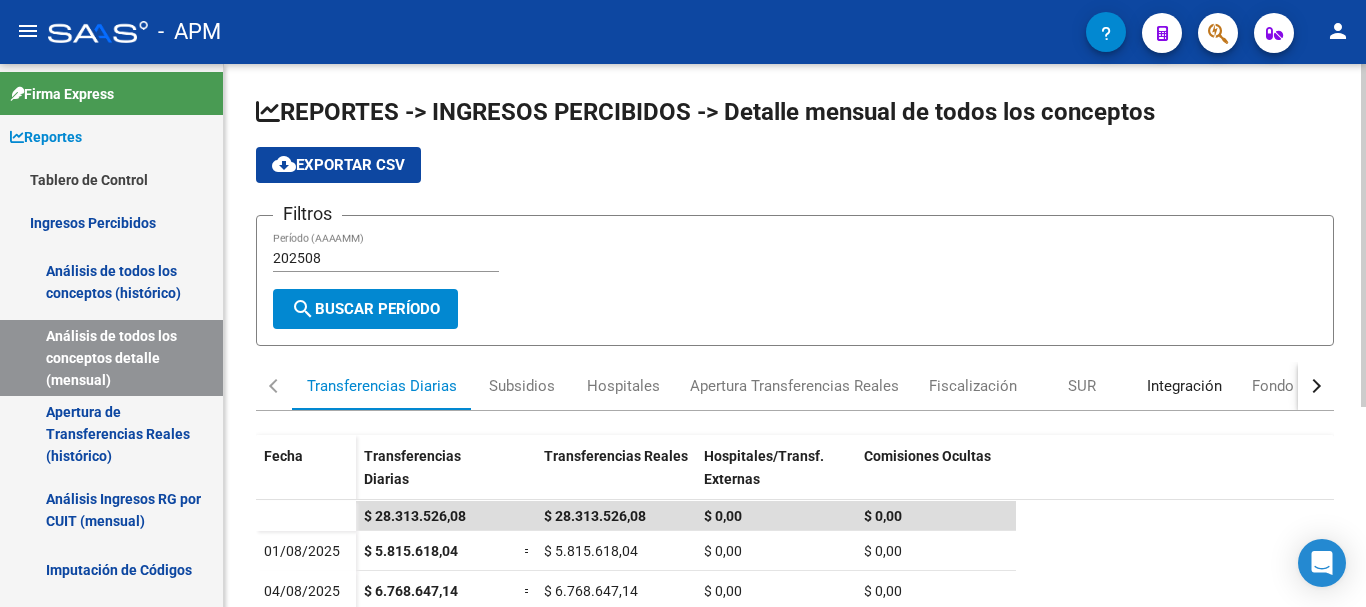 click on "Integración" at bounding box center (1184, 386) 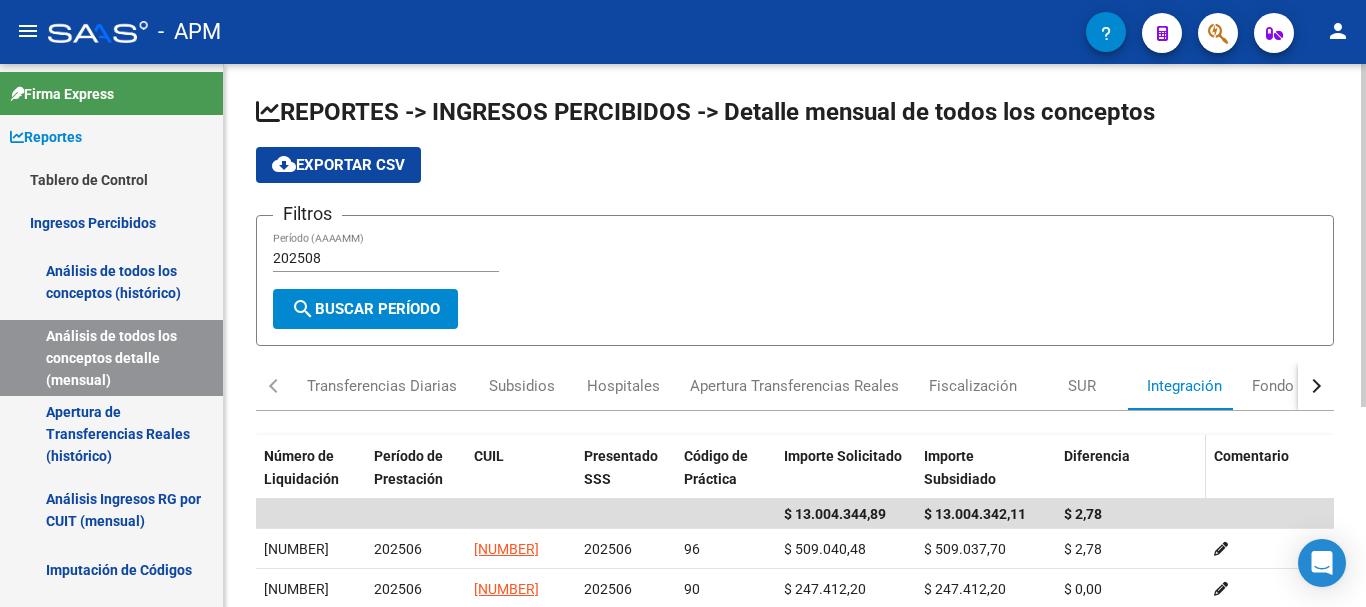 scroll, scrollTop: 100, scrollLeft: 0, axis: vertical 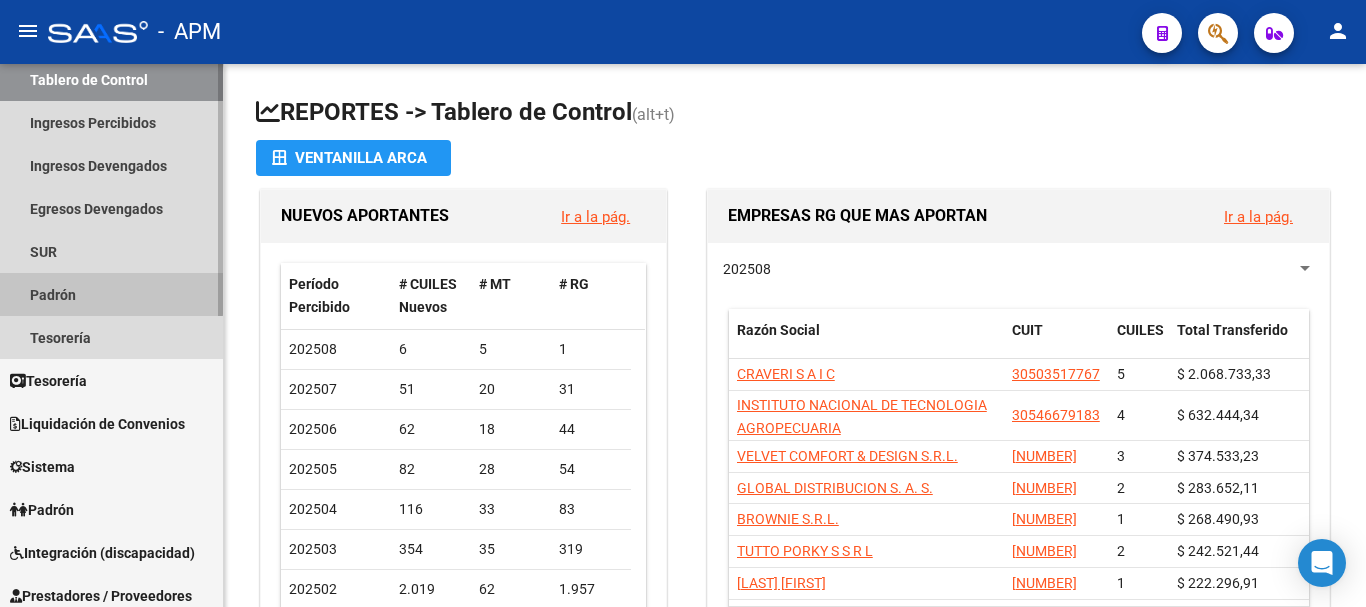 click on "Padrón" at bounding box center (111, 294) 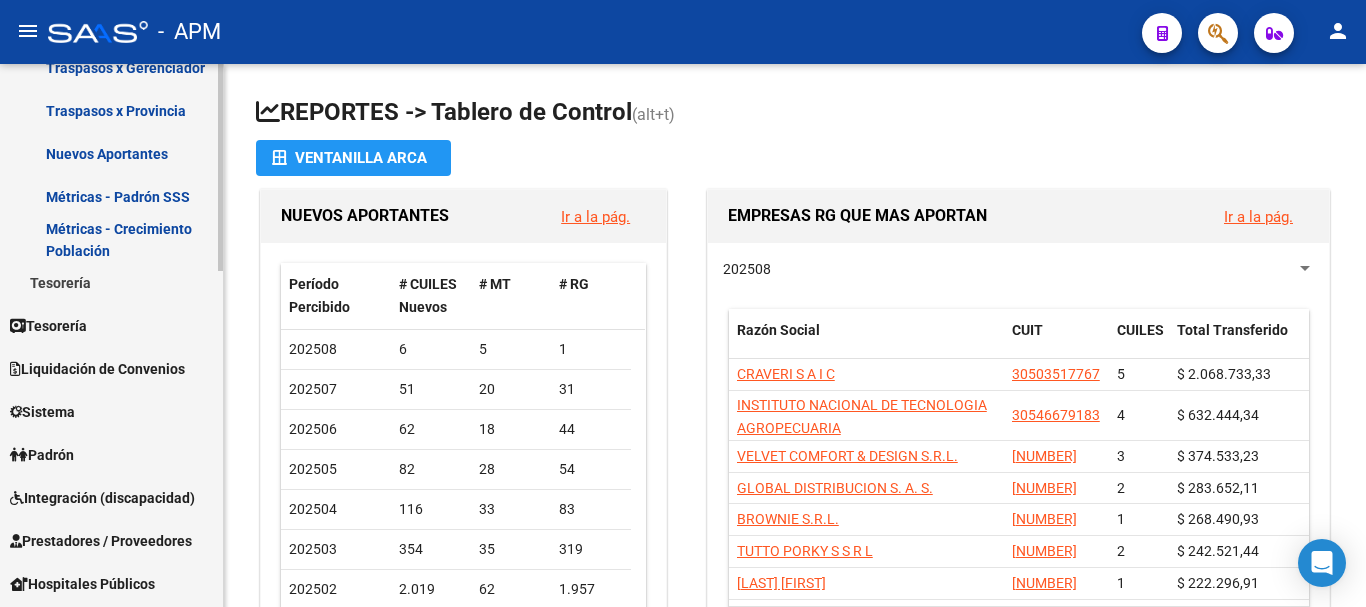 scroll, scrollTop: 500, scrollLeft: 0, axis: vertical 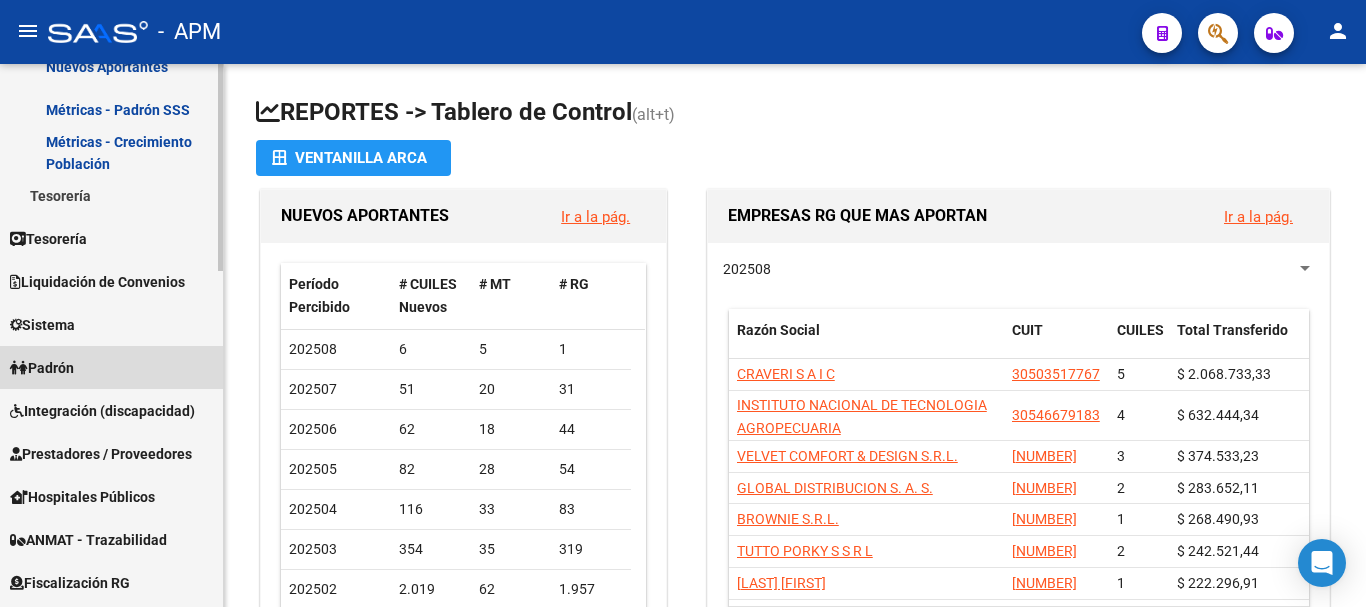 click on "Padrón" at bounding box center (111, 367) 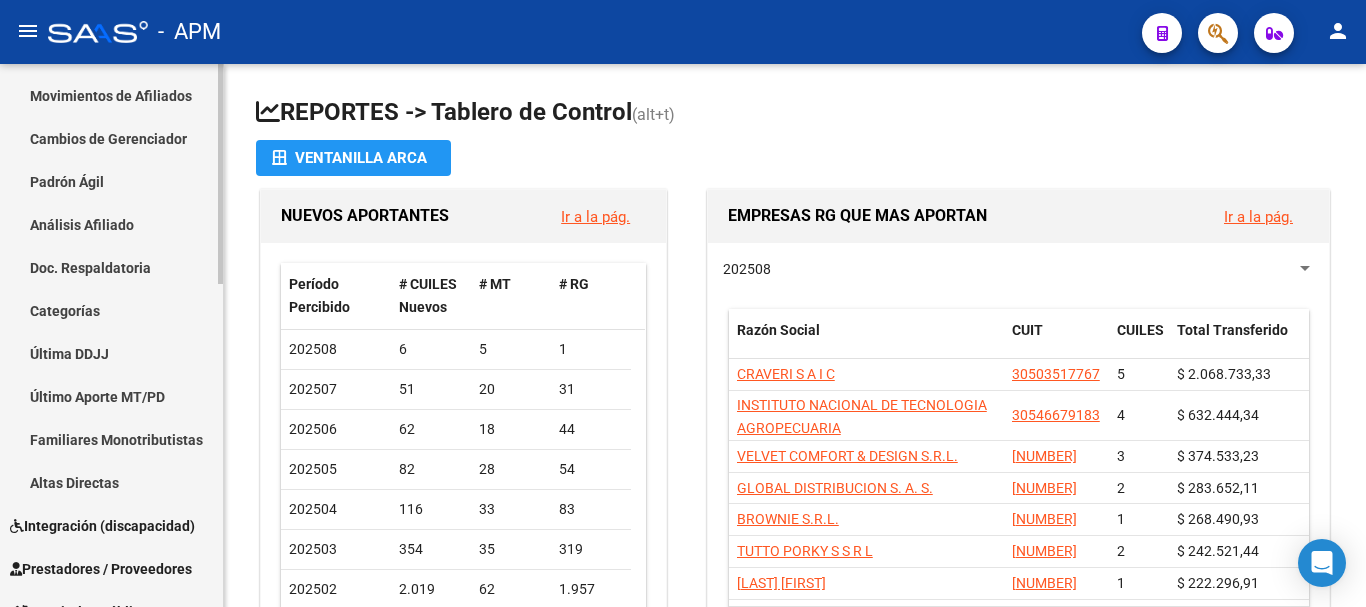 scroll, scrollTop: 199, scrollLeft: 0, axis: vertical 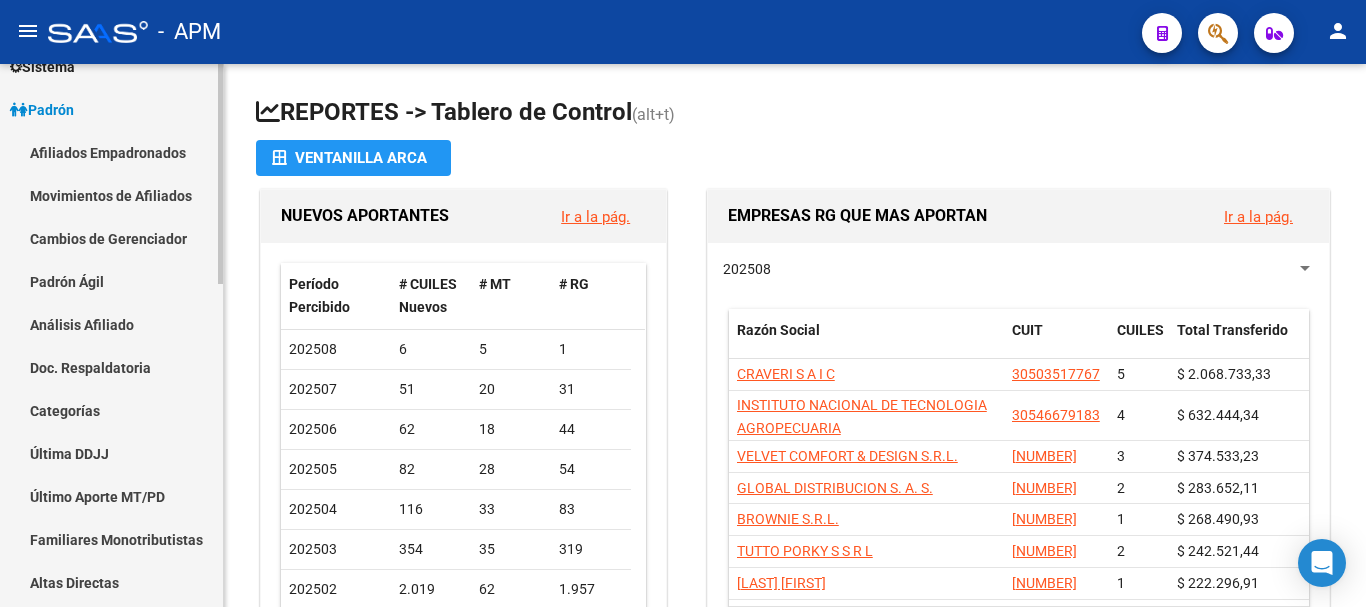 click on "Movimientos de Afiliados" at bounding box center (111, 195) 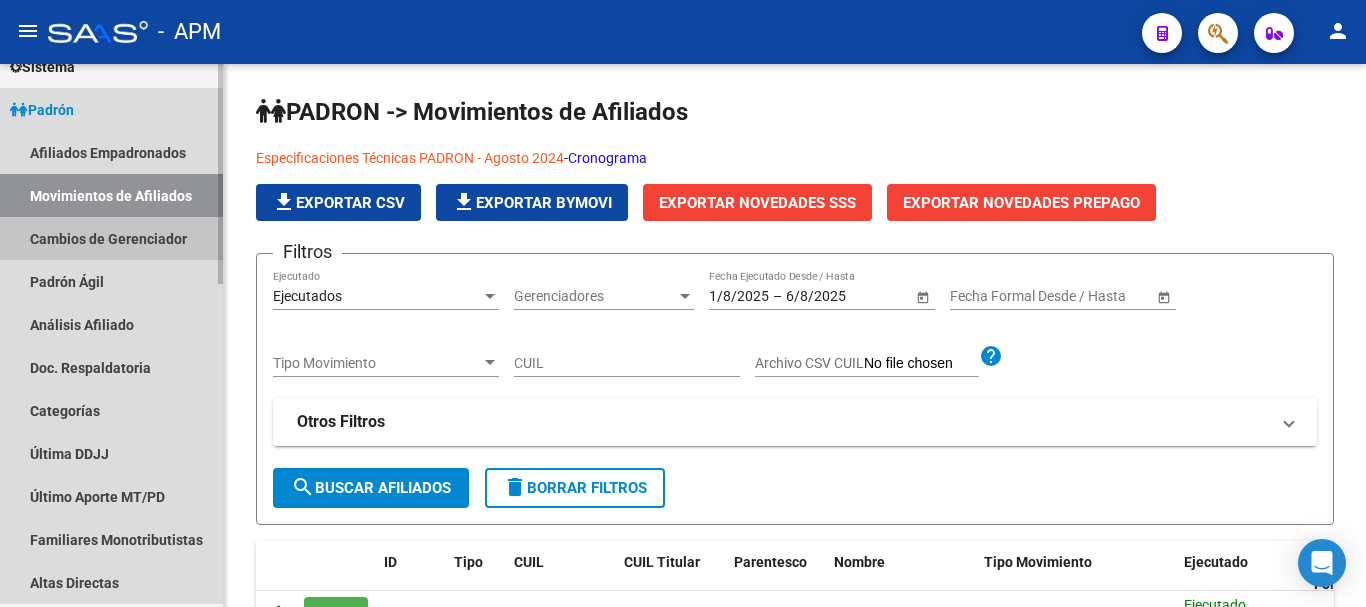 click on "Cambios de Gerenciador" at bounding box center [111, 238] 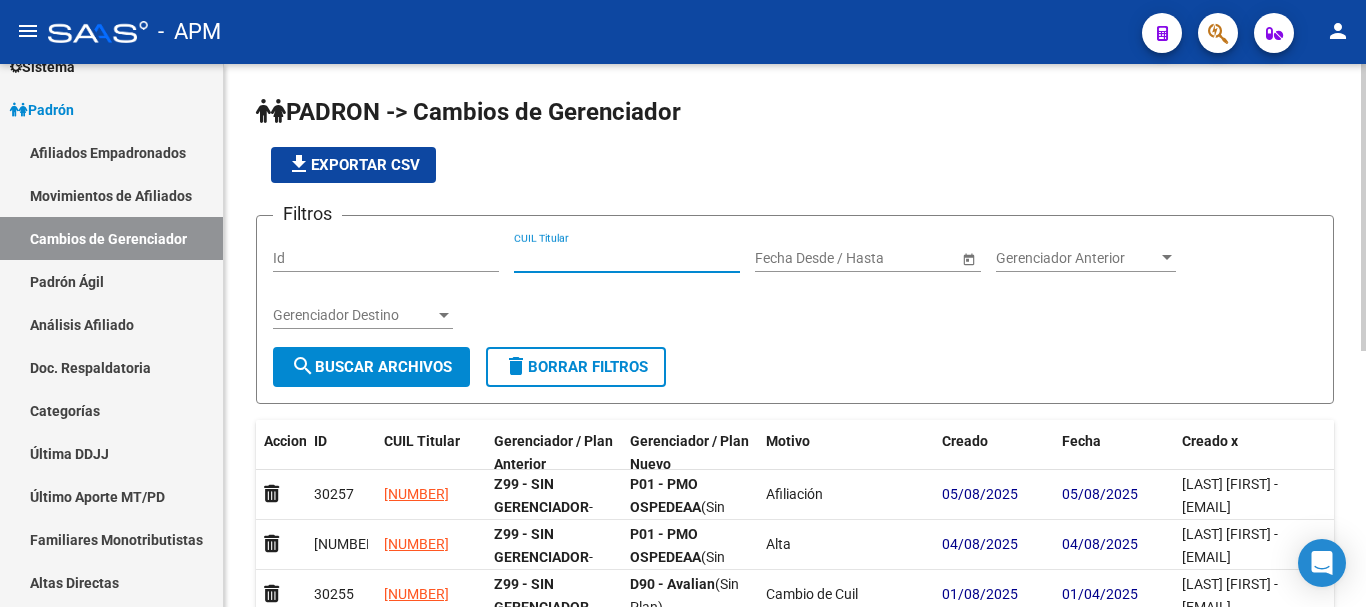 paste on "[NUMBER]" 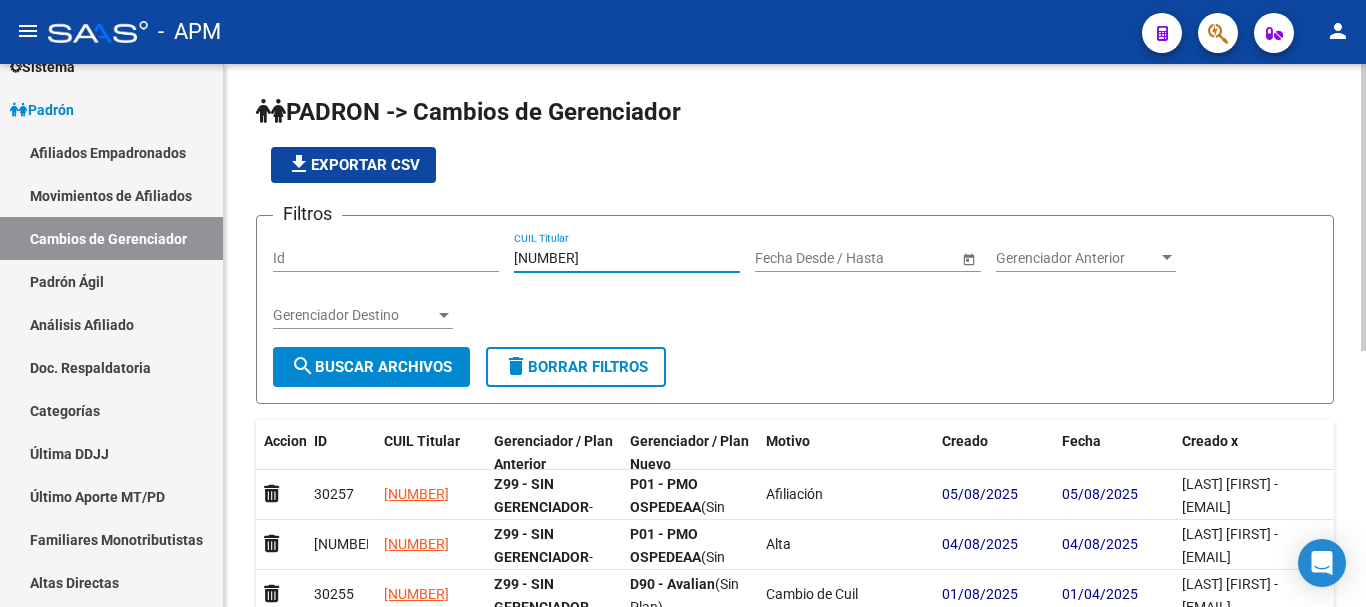 type on "[NUMBER]" 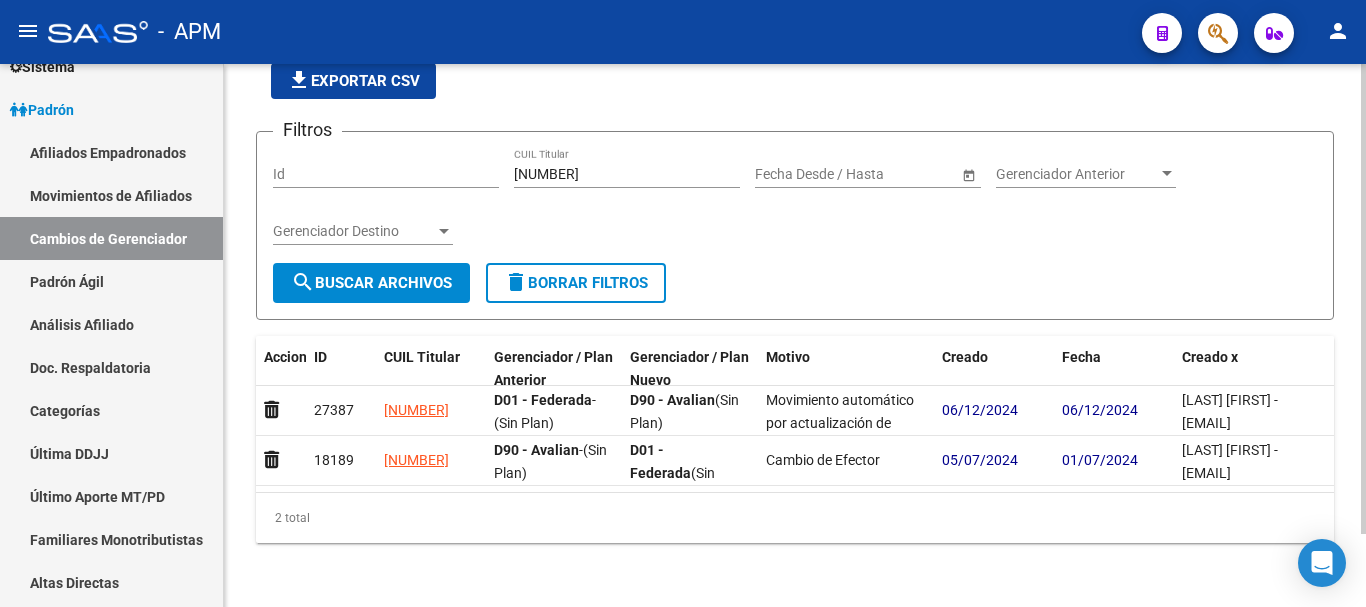scroll, scrollTop: 0, scrollLeft: 0, axis: both 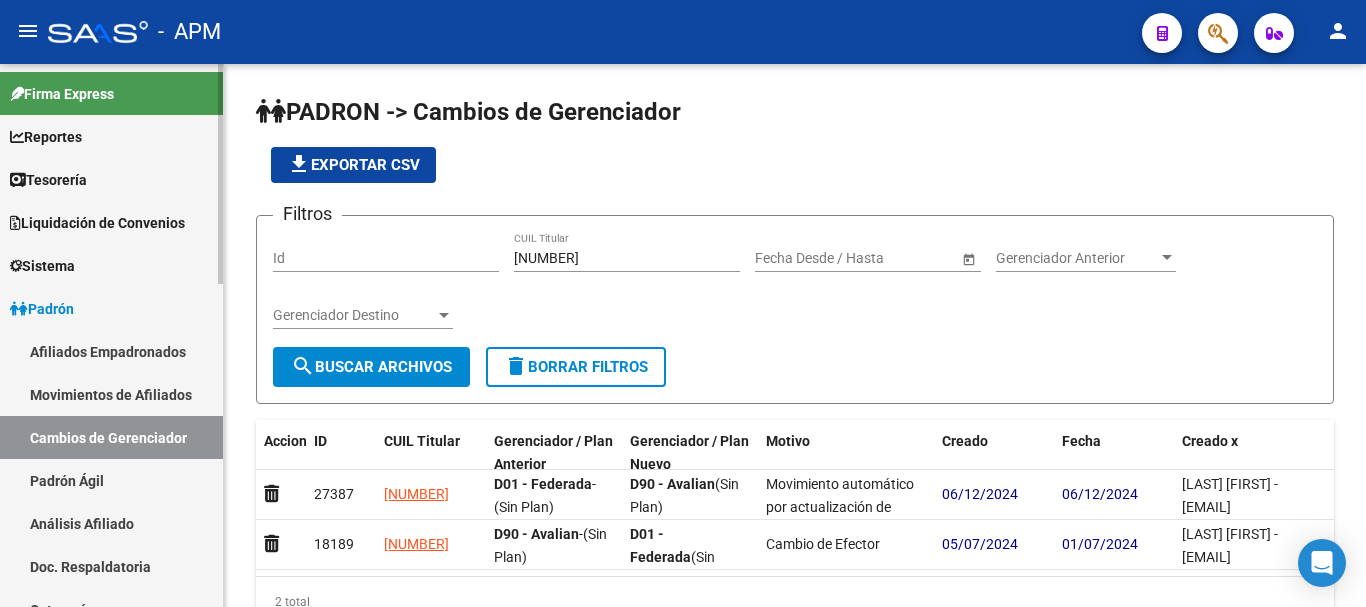 click on "Reportes" at bounding box center [111, 136] 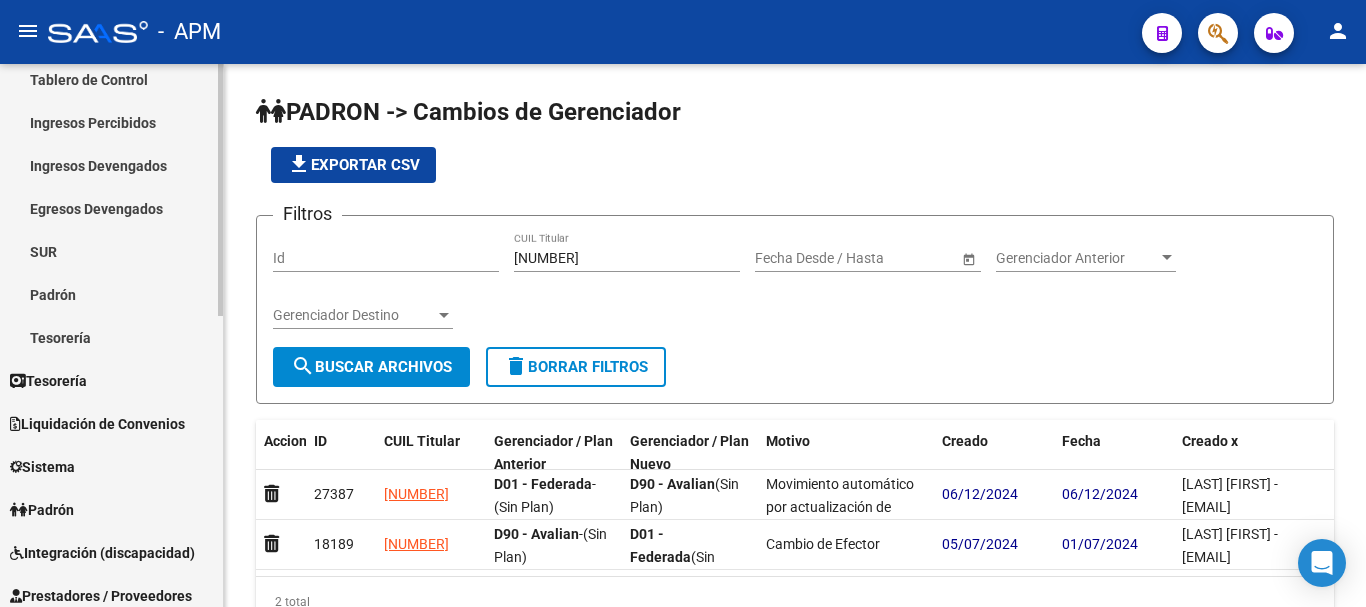 scroll, scrollTop: 300, scrollLeft: 0, axis: vertical 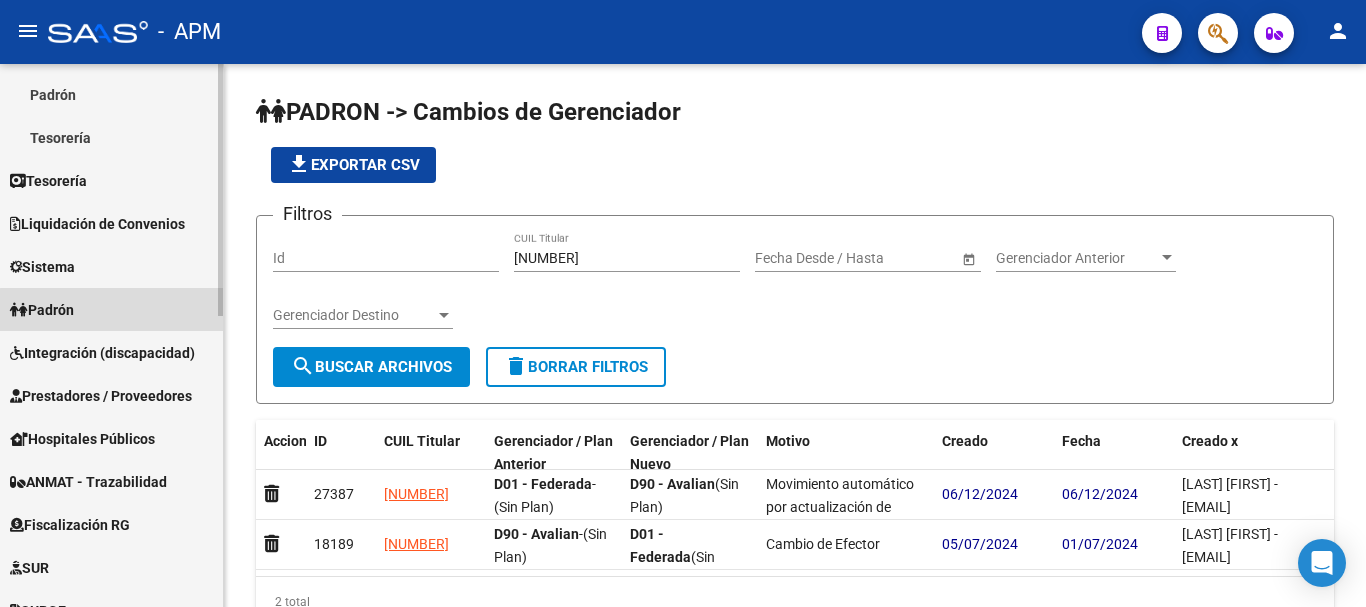 click on "Padrón" at bounding box center [111, 309] 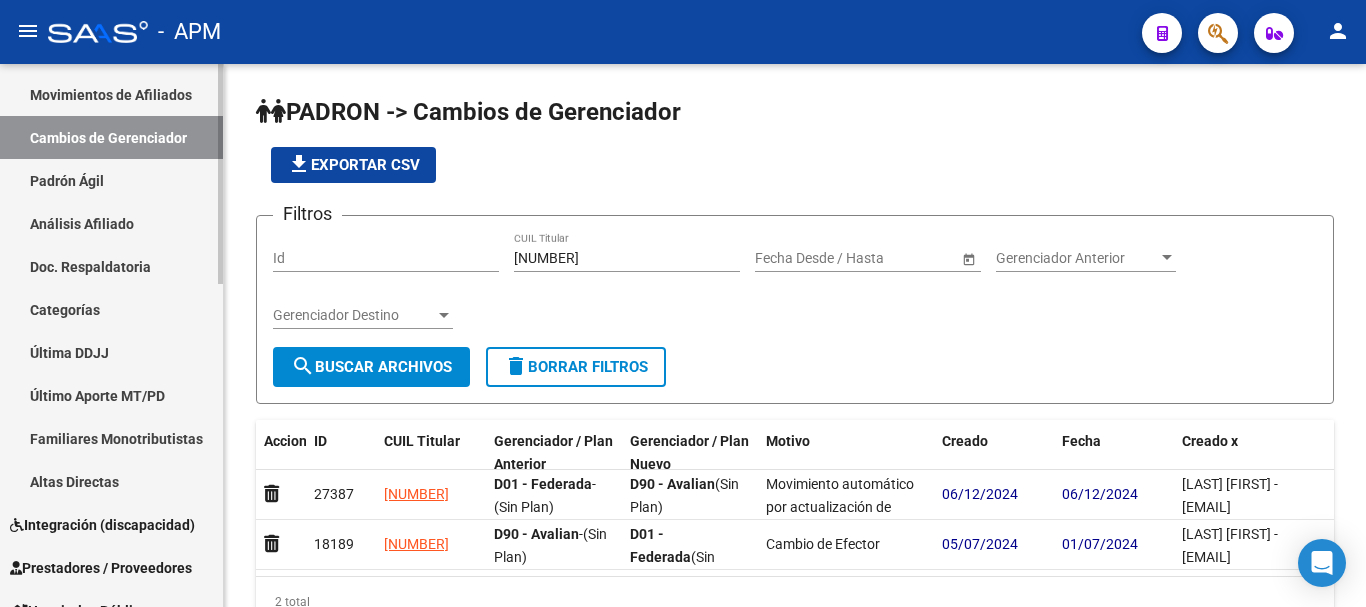 scroll, scrollTop: 100, scrollLeft: 0, axis: vertical 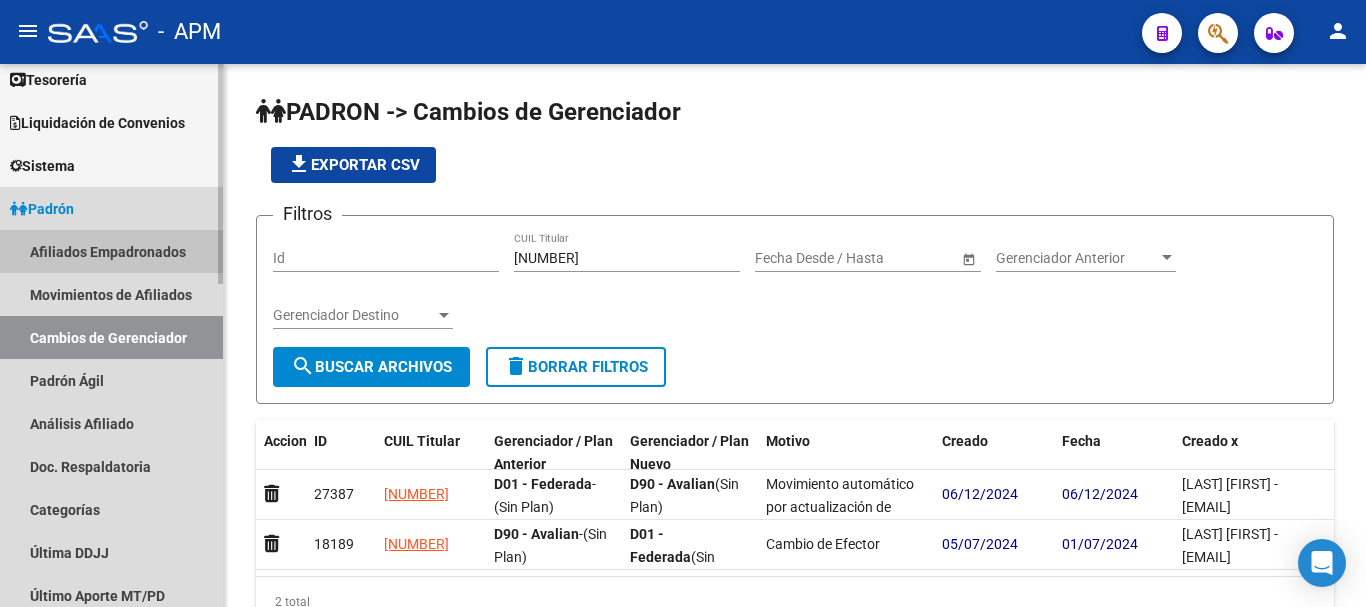 click on "Afiliados Empadronados" at bounding box center [111, 251] 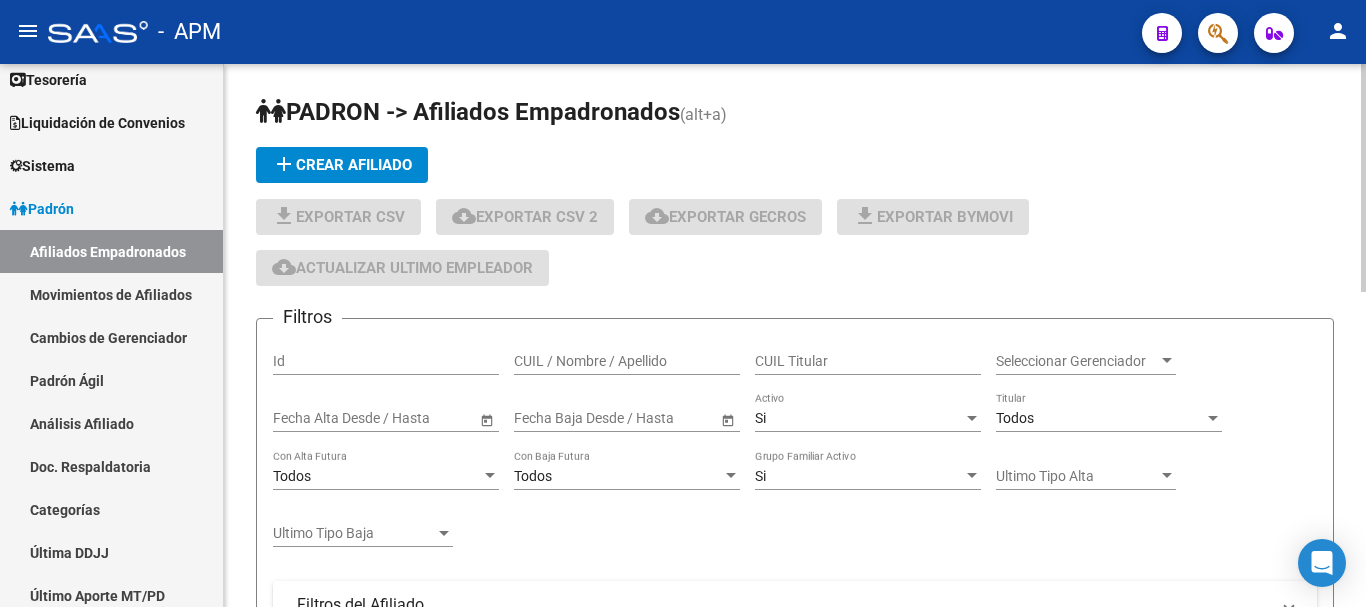 click on "CUIL / Nombre / Apellido" at bounding box center [627, 361] 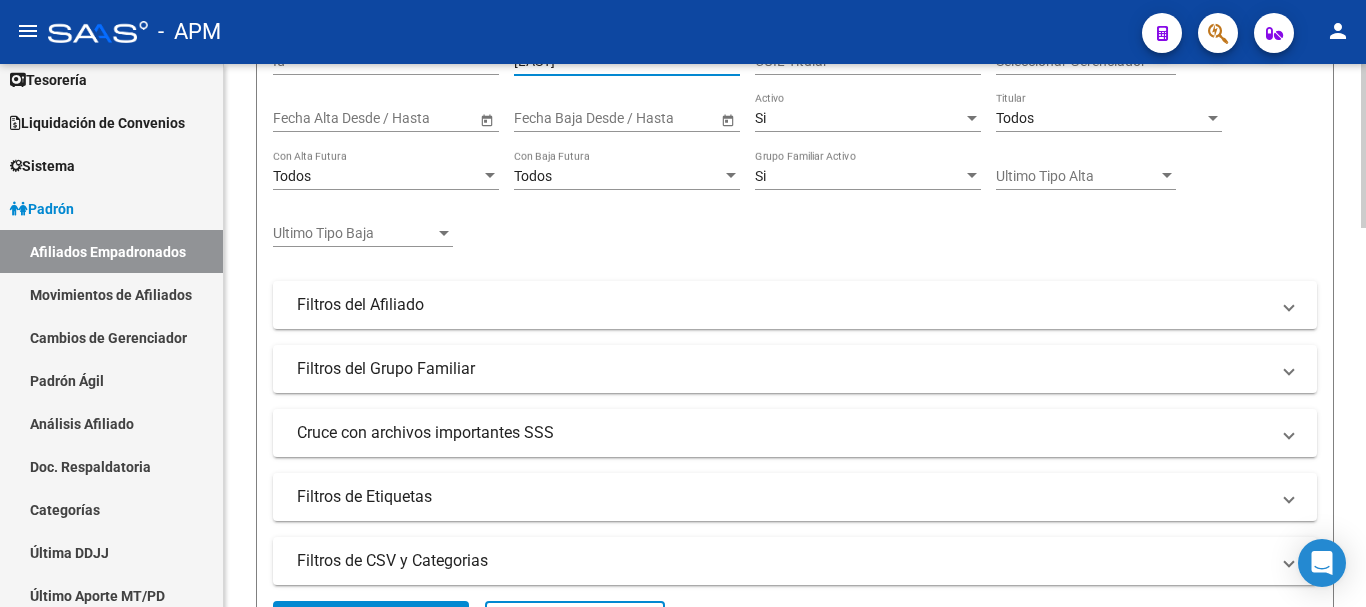 scroll, scrollTop: 200, scrollLeft: 0, axis: vertical 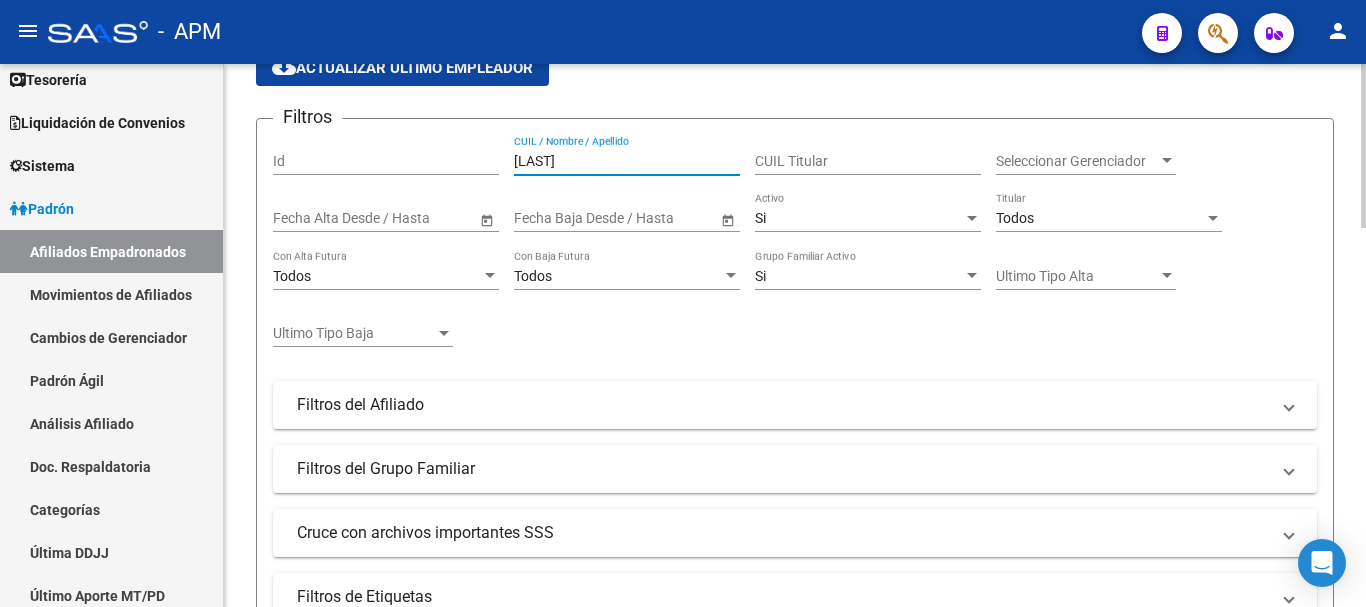 type on "rapetti" 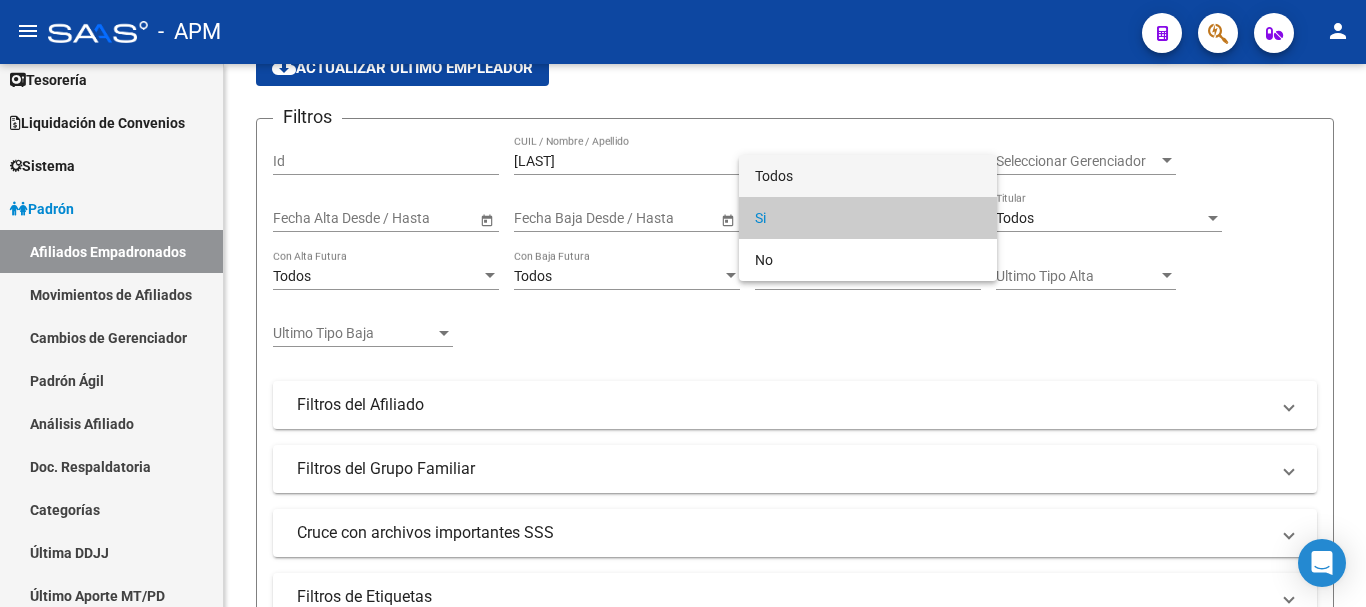 click on "Todos" at bounding box center (868, 176) 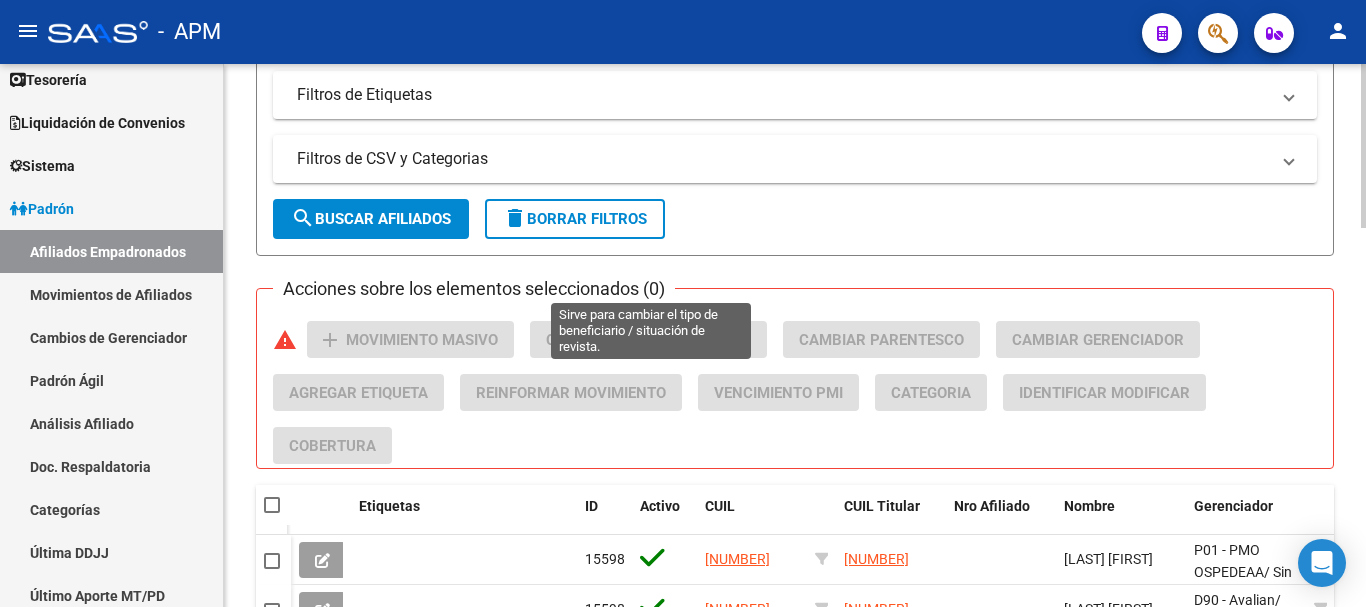 scroll, scrollTop: 800, scrollLeft: 0, axis: vertical 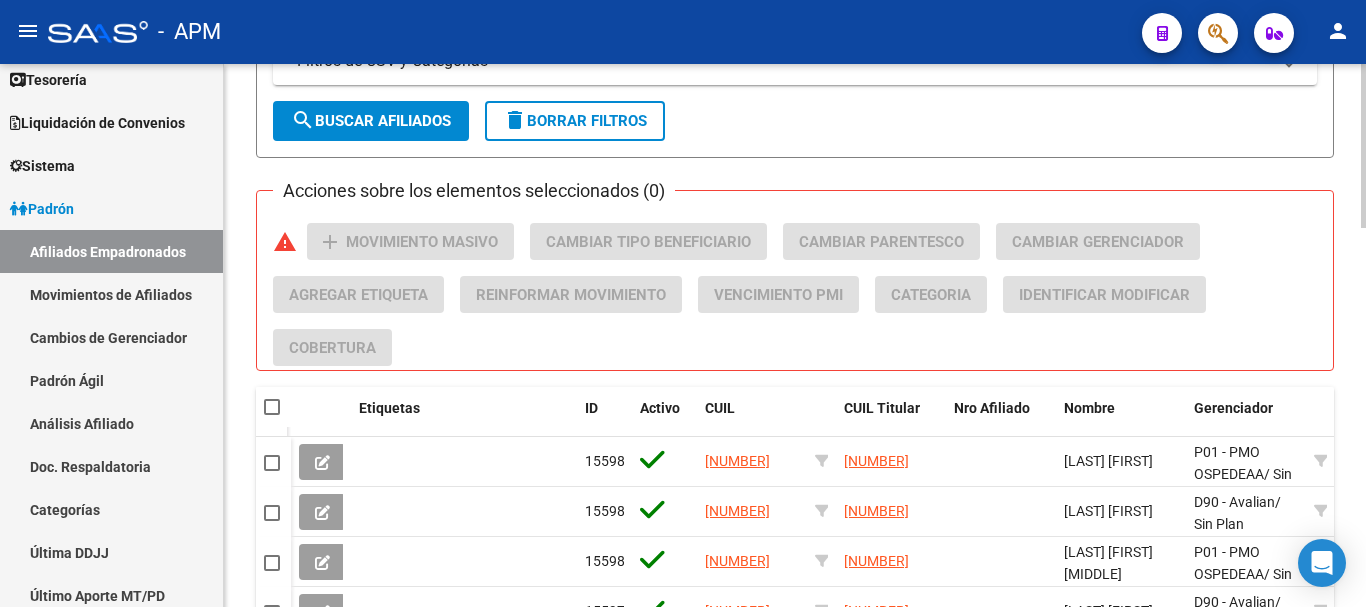 click on "search  Buscar Afiliados" 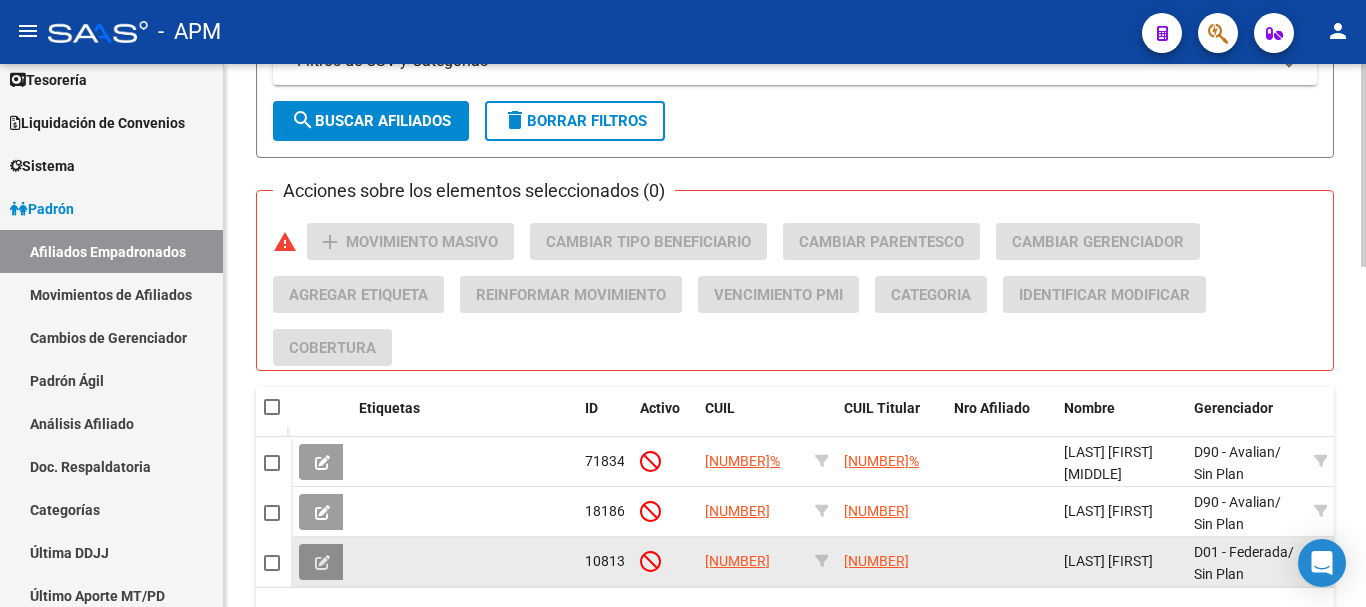 click 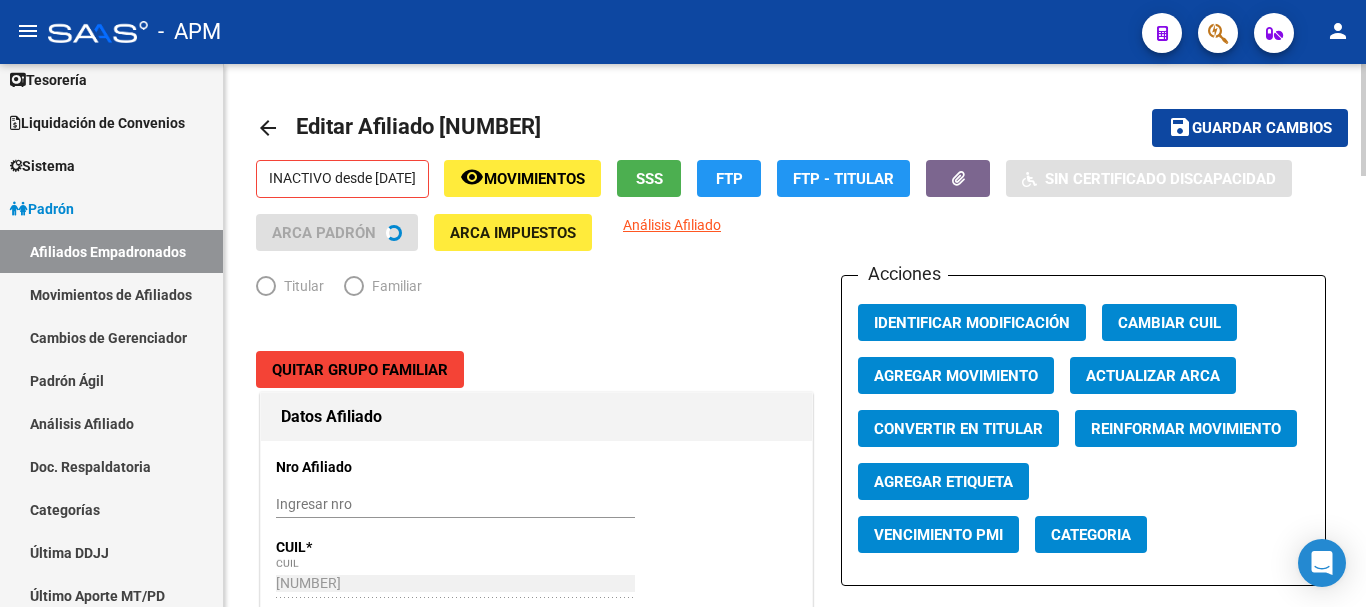 radio on "true" 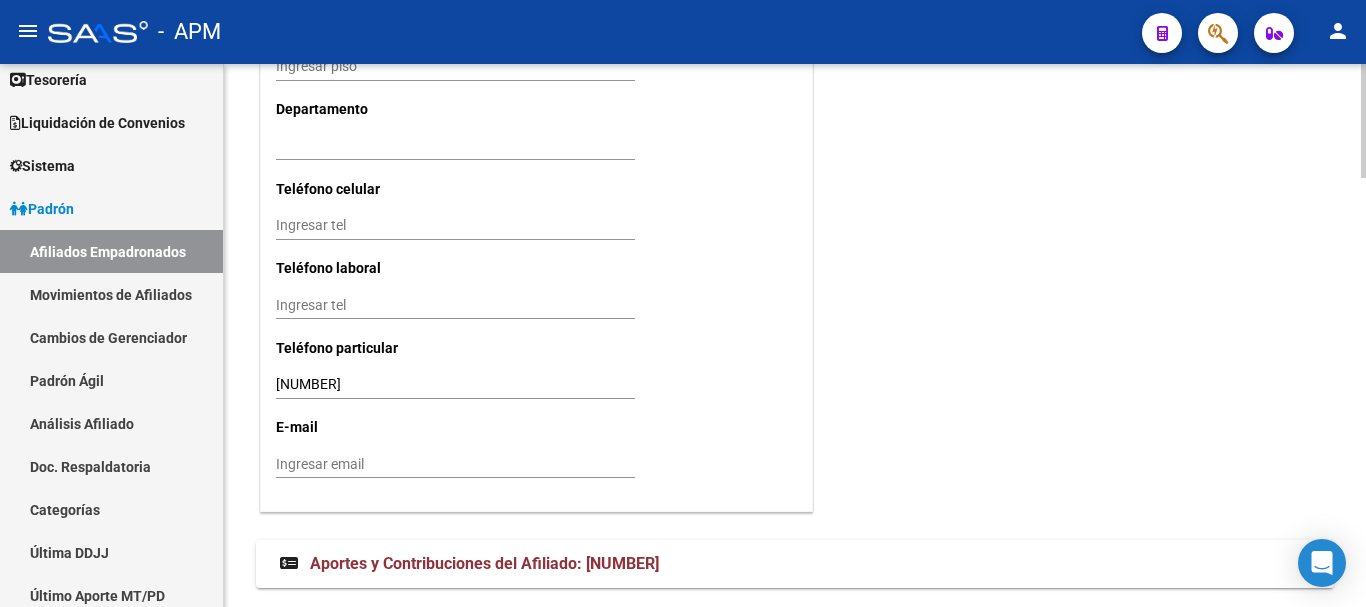 scroll, scrollTop: 2053, scrollLeft: 0, axis: vertical 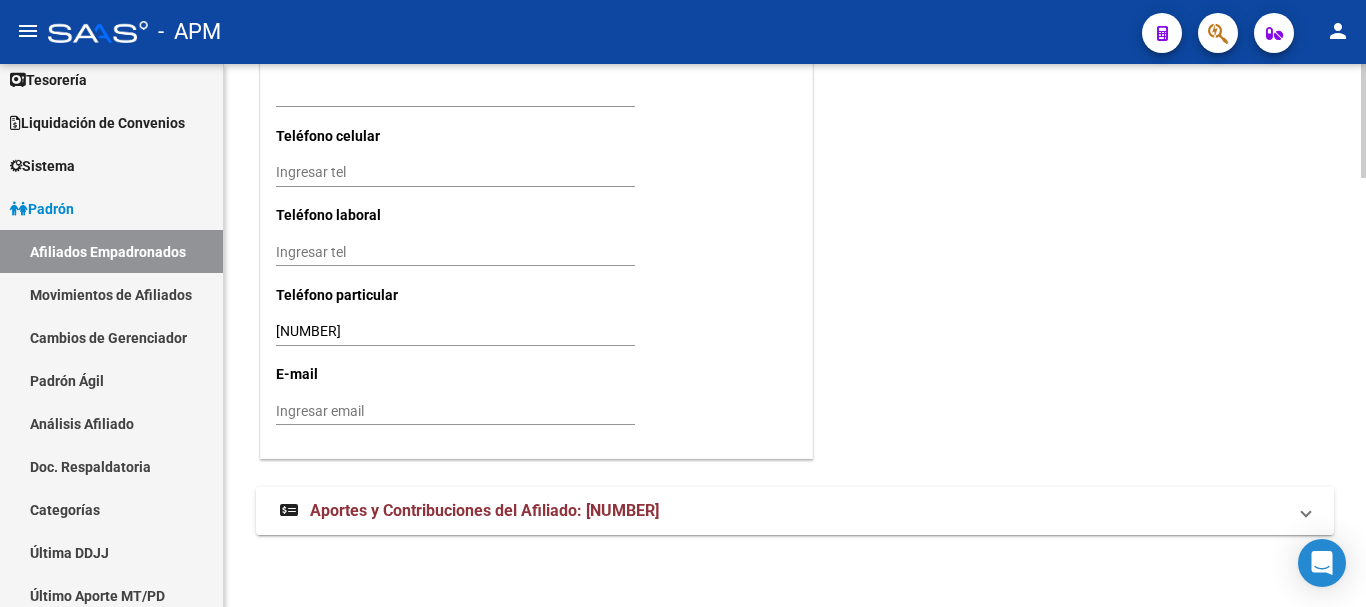 click on "Aportes y Contribuciones del Afiliado: 27146909251" at bounding box center (795, 511) 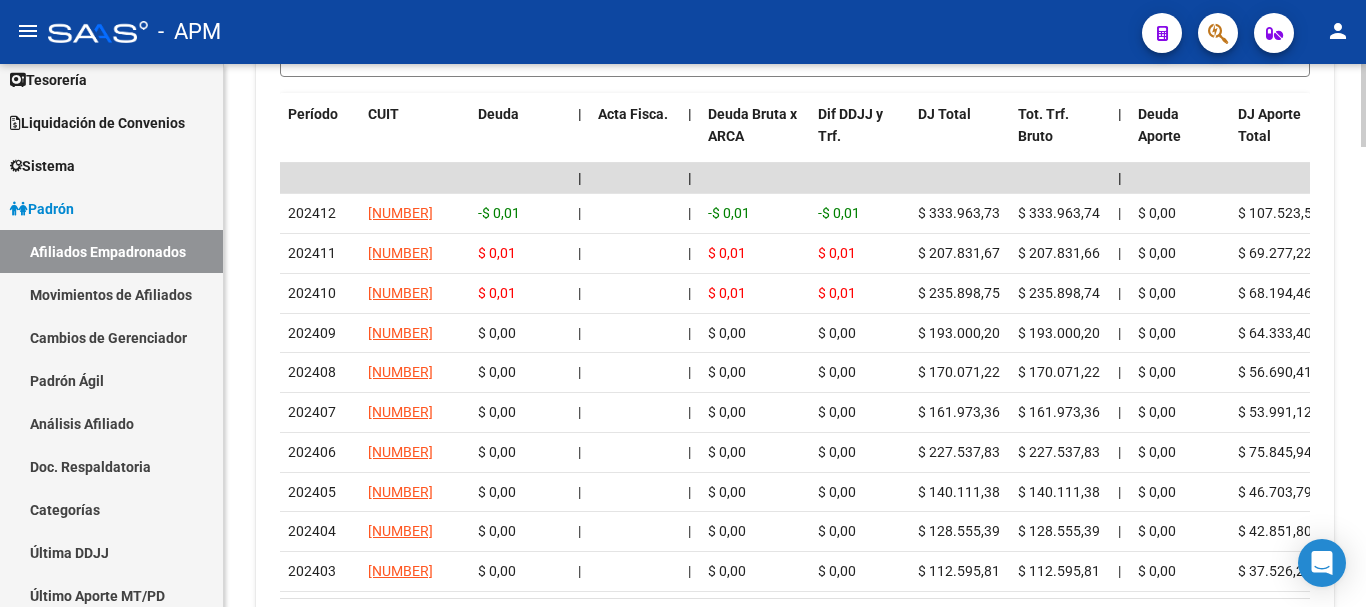 scroll, scrollTop: 2922, scrollLeft: 0, axis: vertical 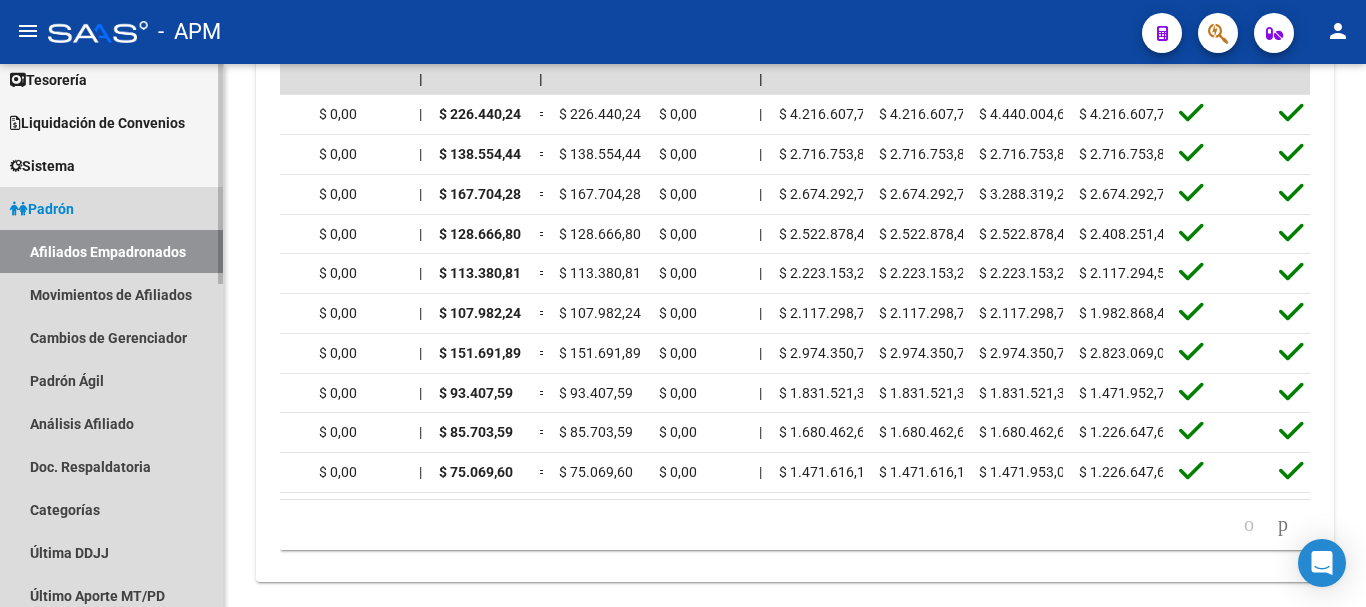 click on "Afiliados Empadronados" at bounding box center (111, 251) 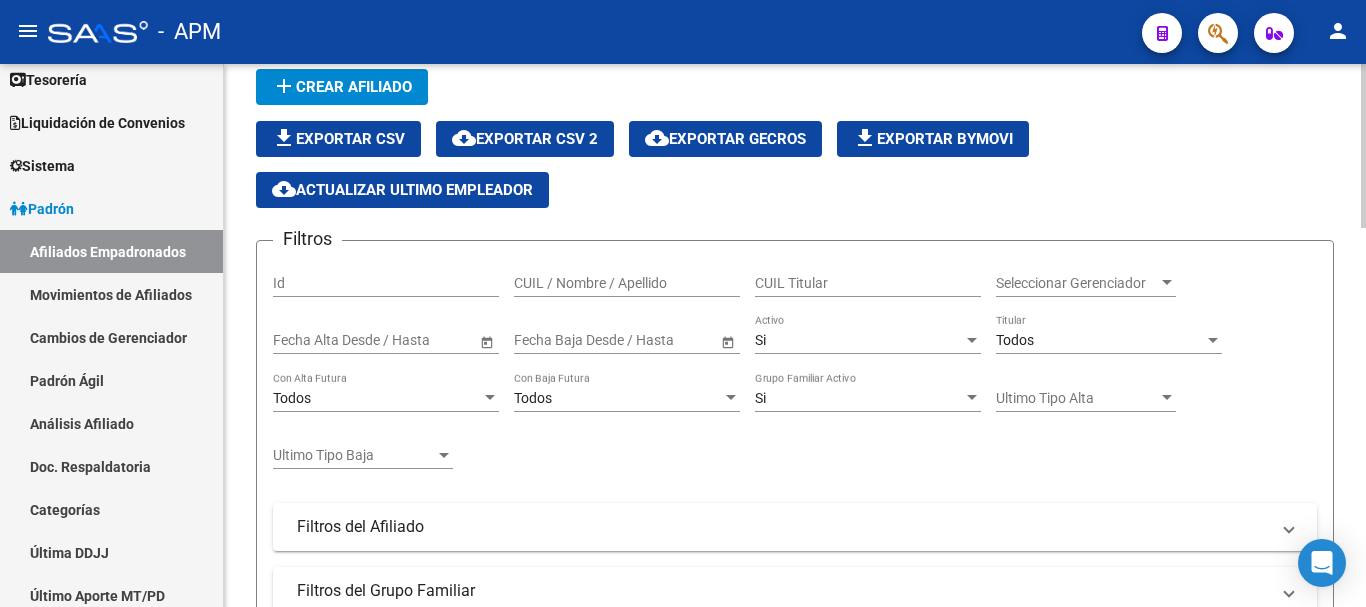 scroll, scrollTop: 50, scrollLeft: 0, axis: vertical 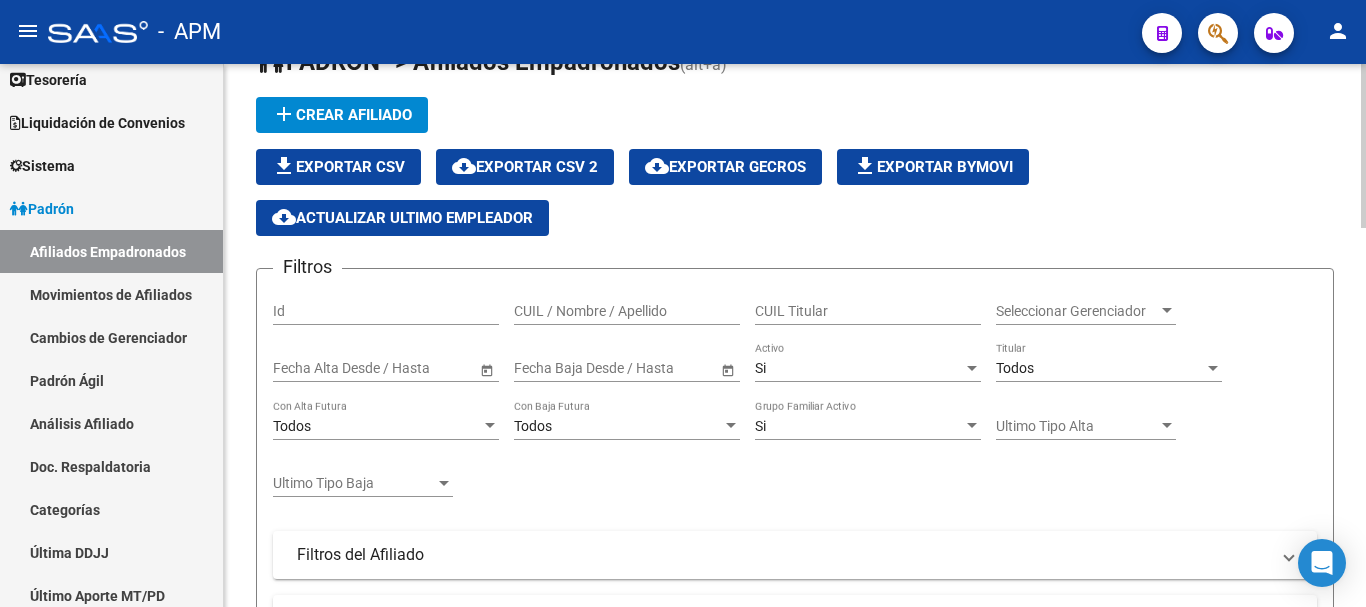 click on "CUIL / Nombre / Apellido" at bounding box center [627, 311] 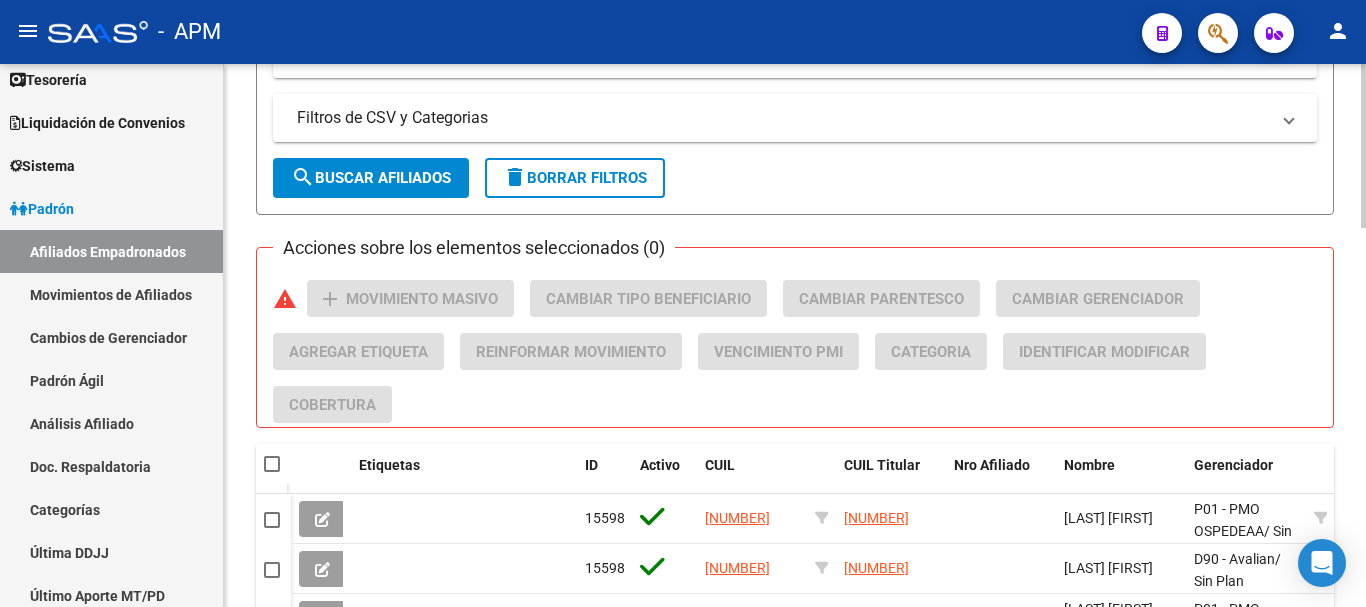 scroll, scrollTop: 750, scrollLeft: 0, axis: vertical 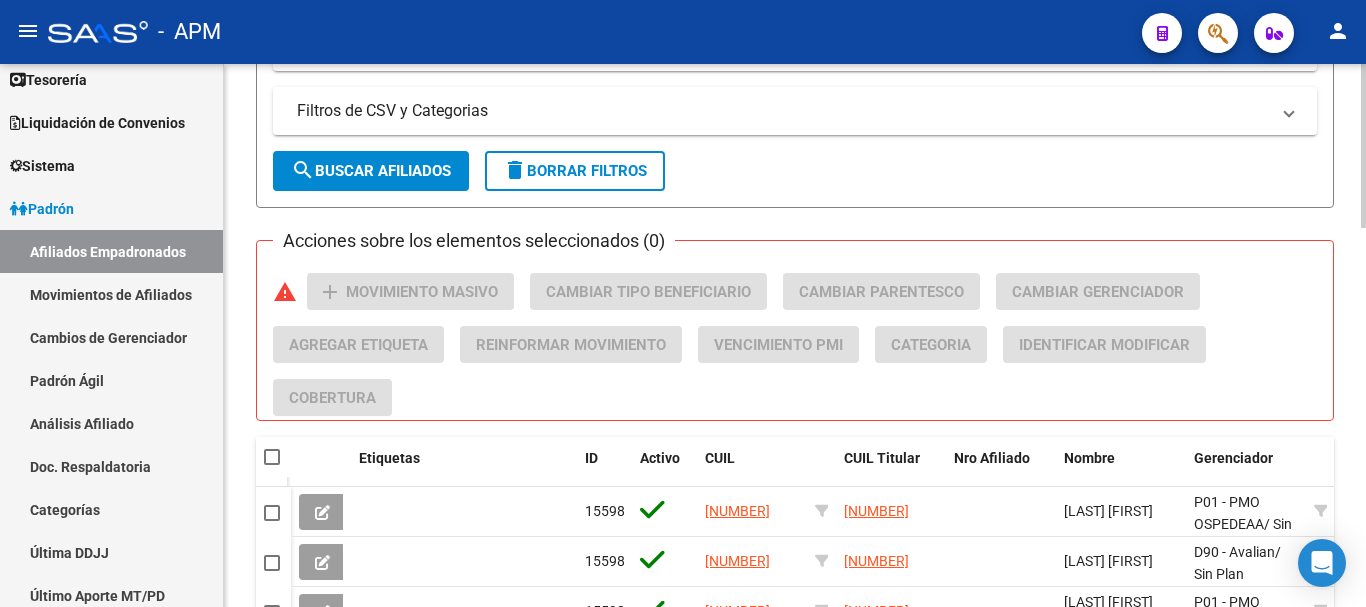 type on "porcel" 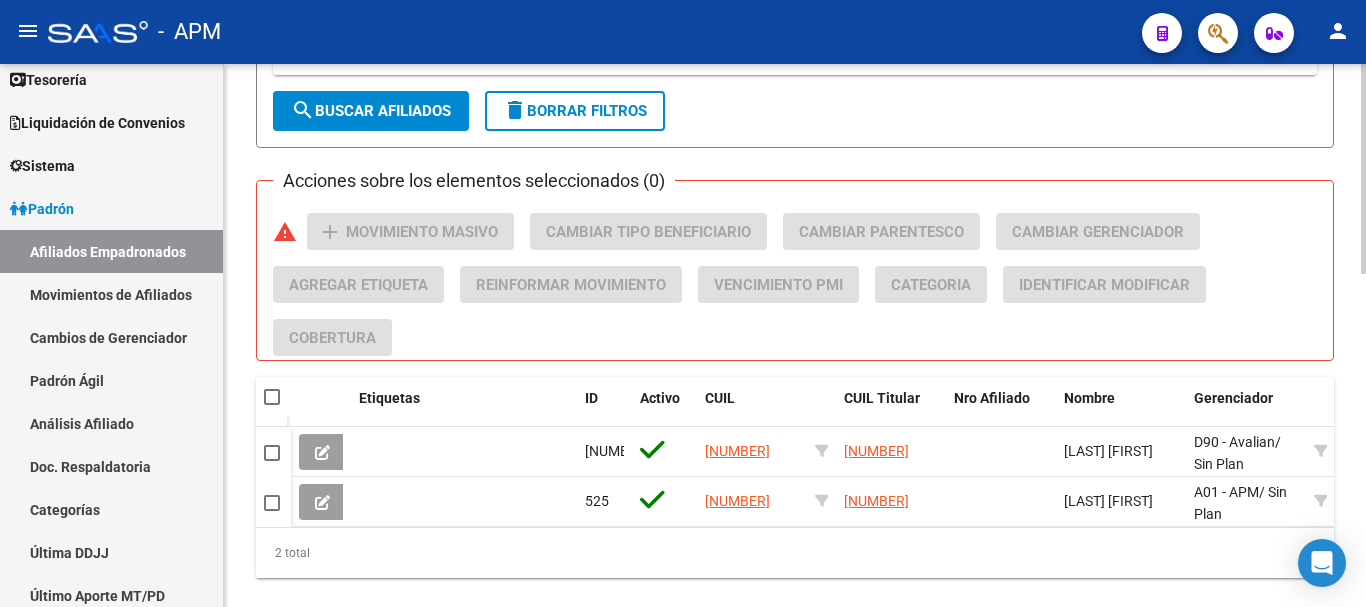 scroll, scrollTop: 860, scrollLeft: 0, axis: vertical 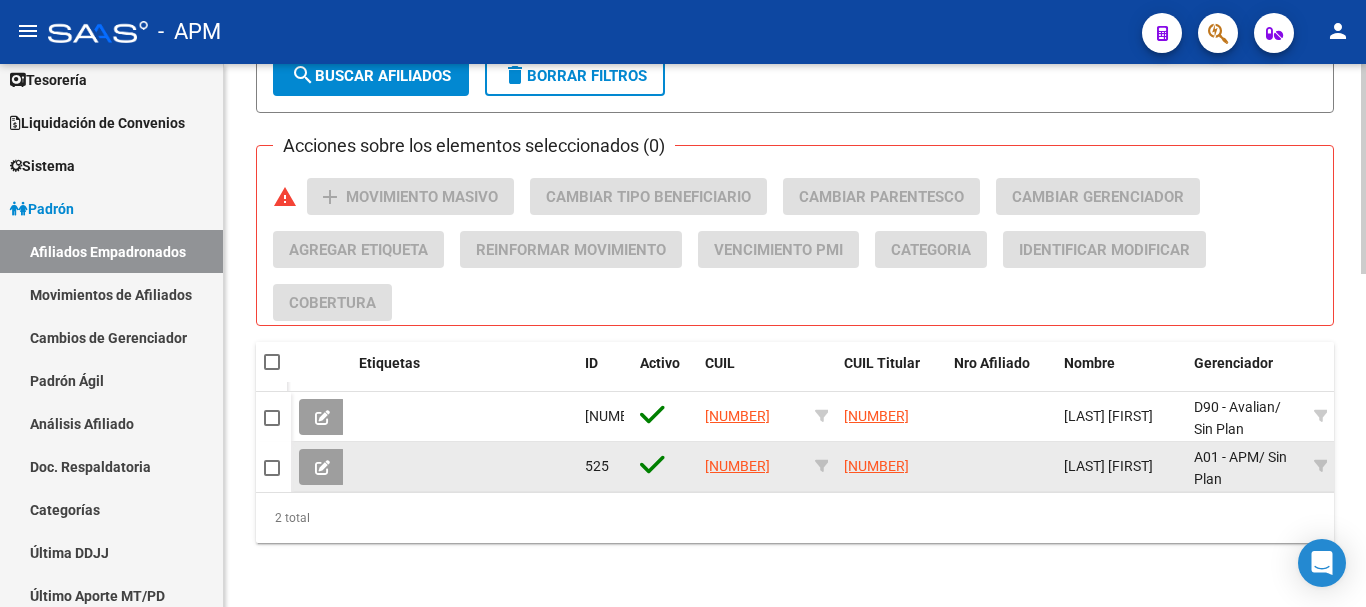click 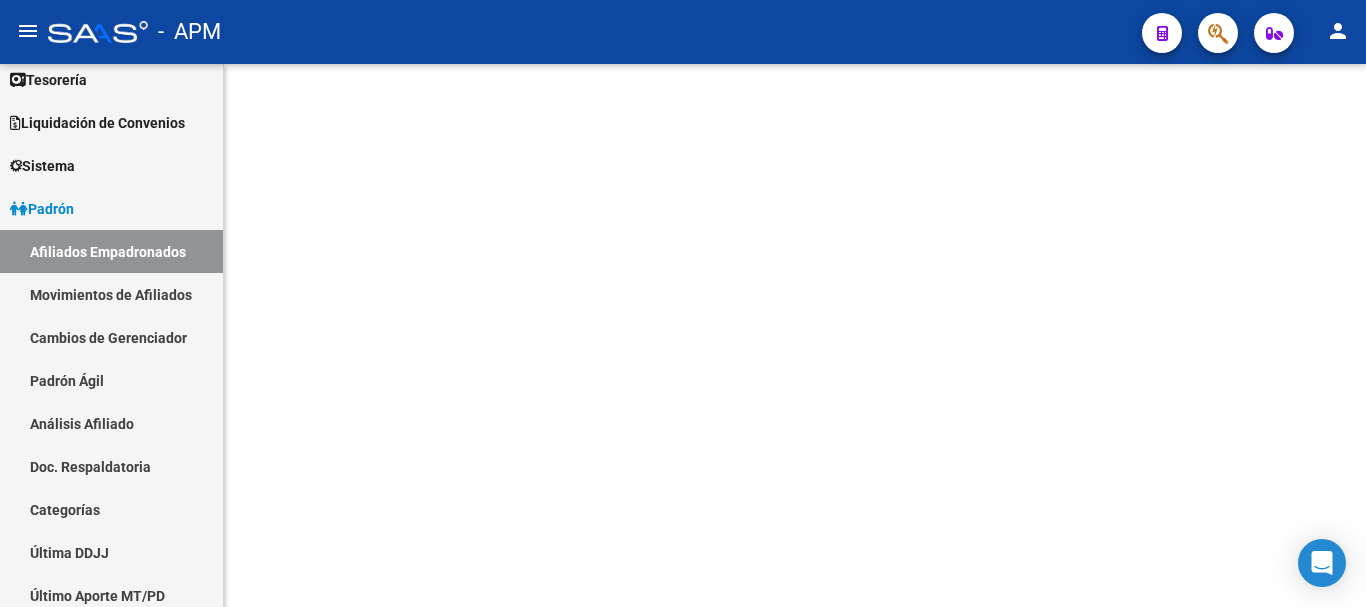 scroll, scrollTop: 0, scrollLeft: 0, axis: both 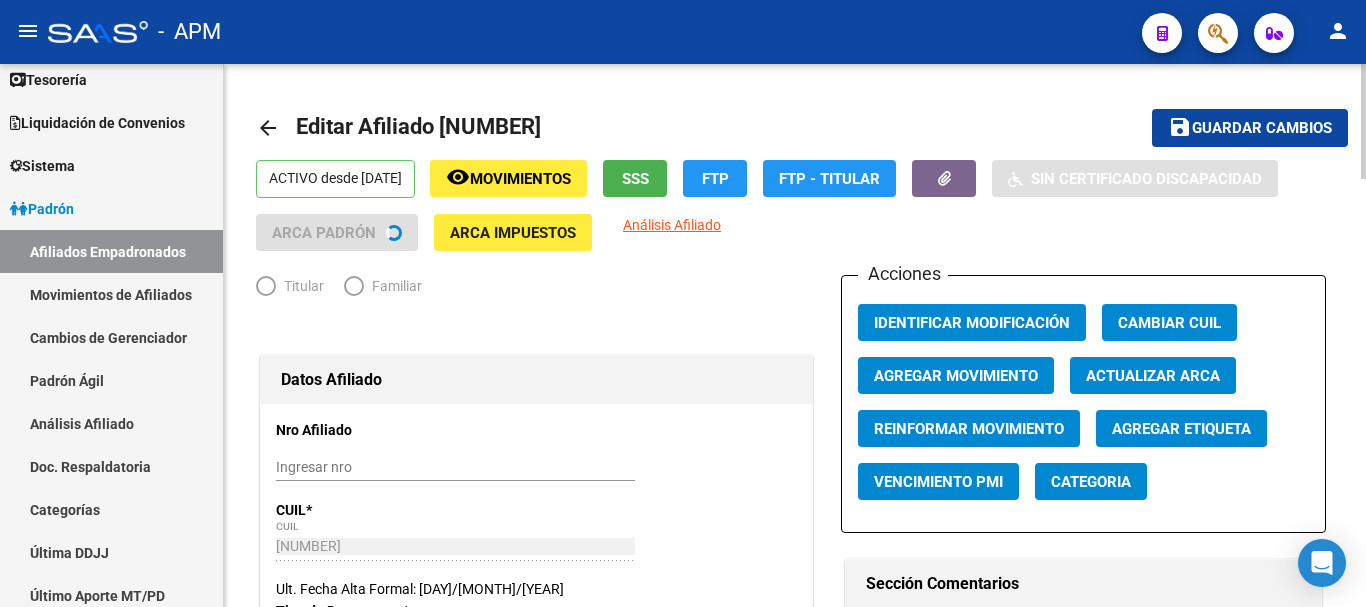 radio on "true" 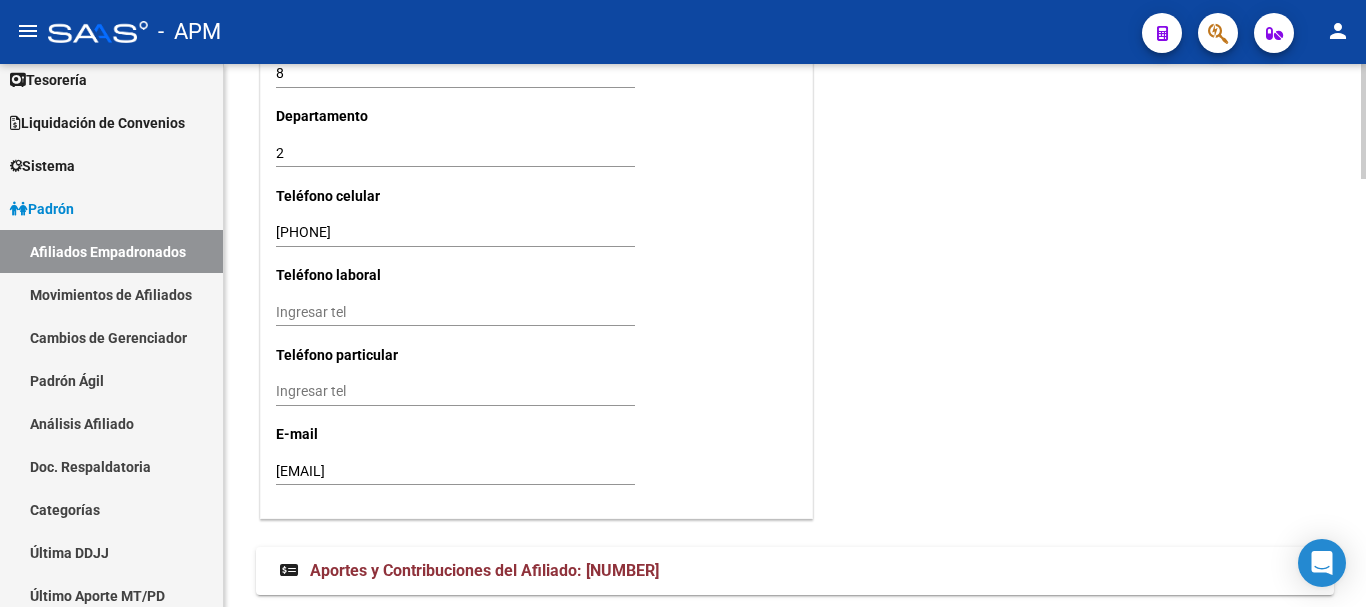scroll, scrollTop: 2031, scrollLeft: 0, axis: vertical 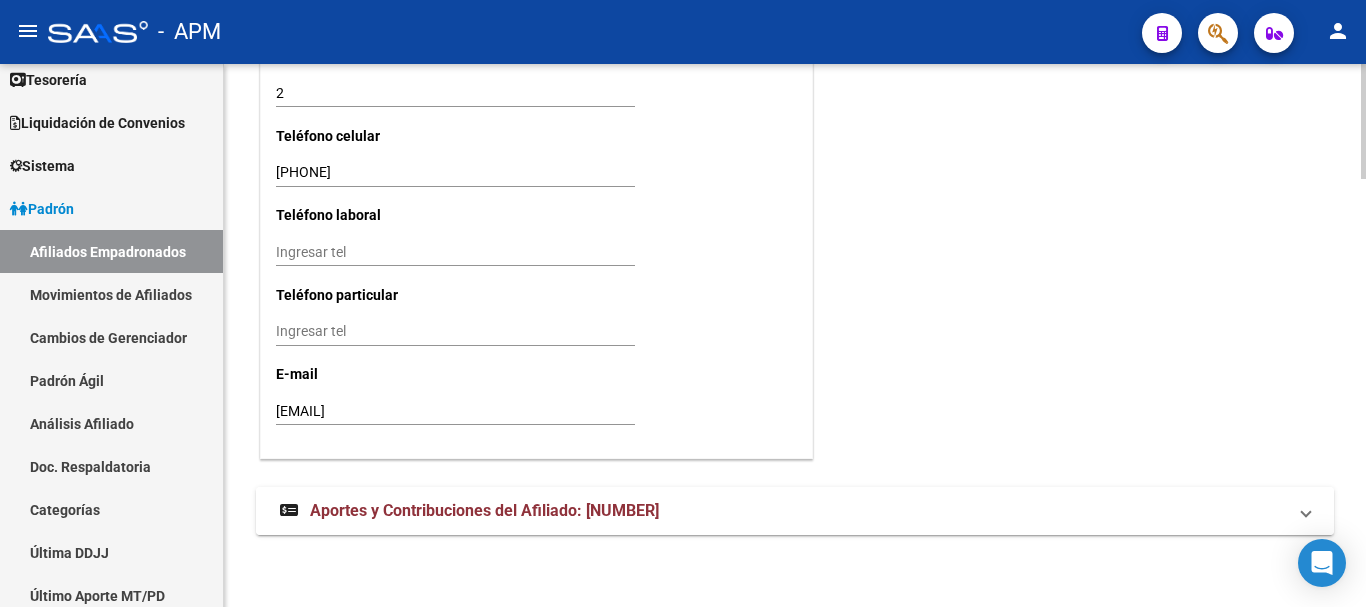 click on "Aportes y Contribuciones del Afiliado: 27236450851" at bounding box center [783, 511] 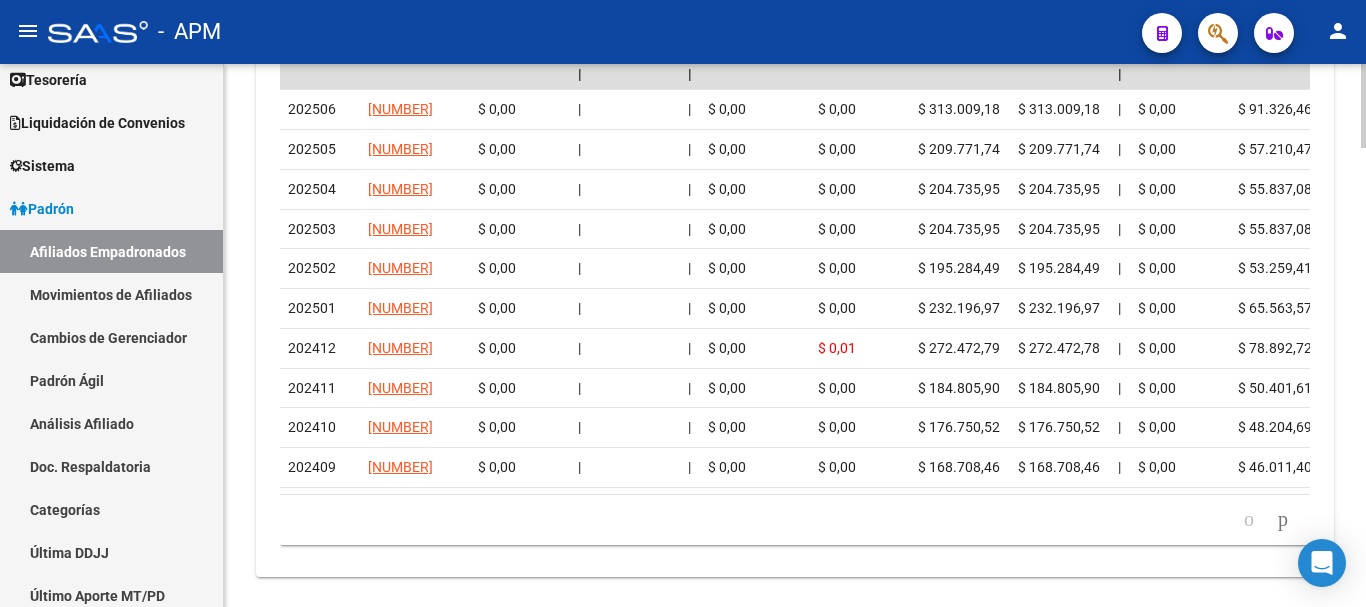 scroll, scrollTop: 2872, scrollLeft: 0, axis: vertical 